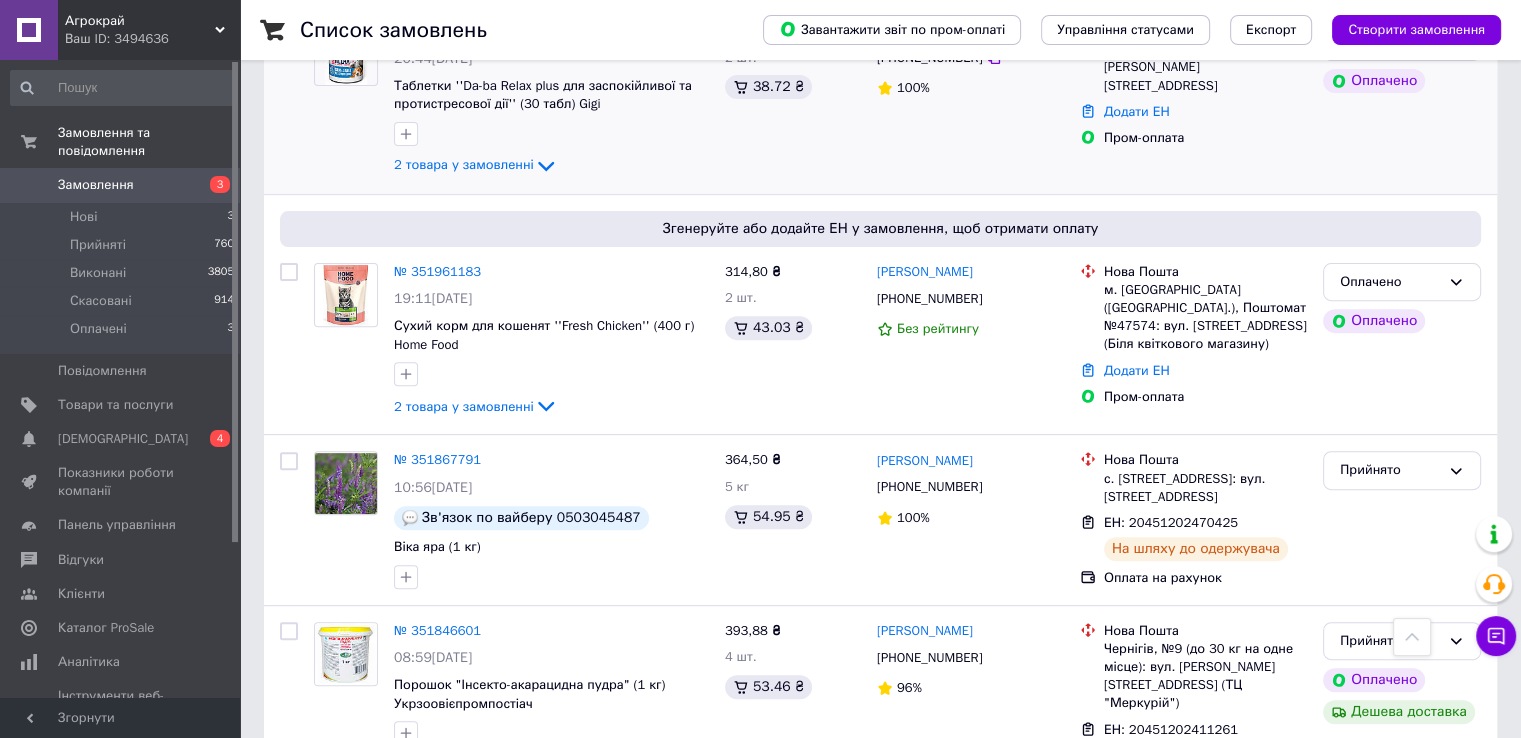 scroll, scrollTop: 700, scrollLeft: 0, axis: vertical 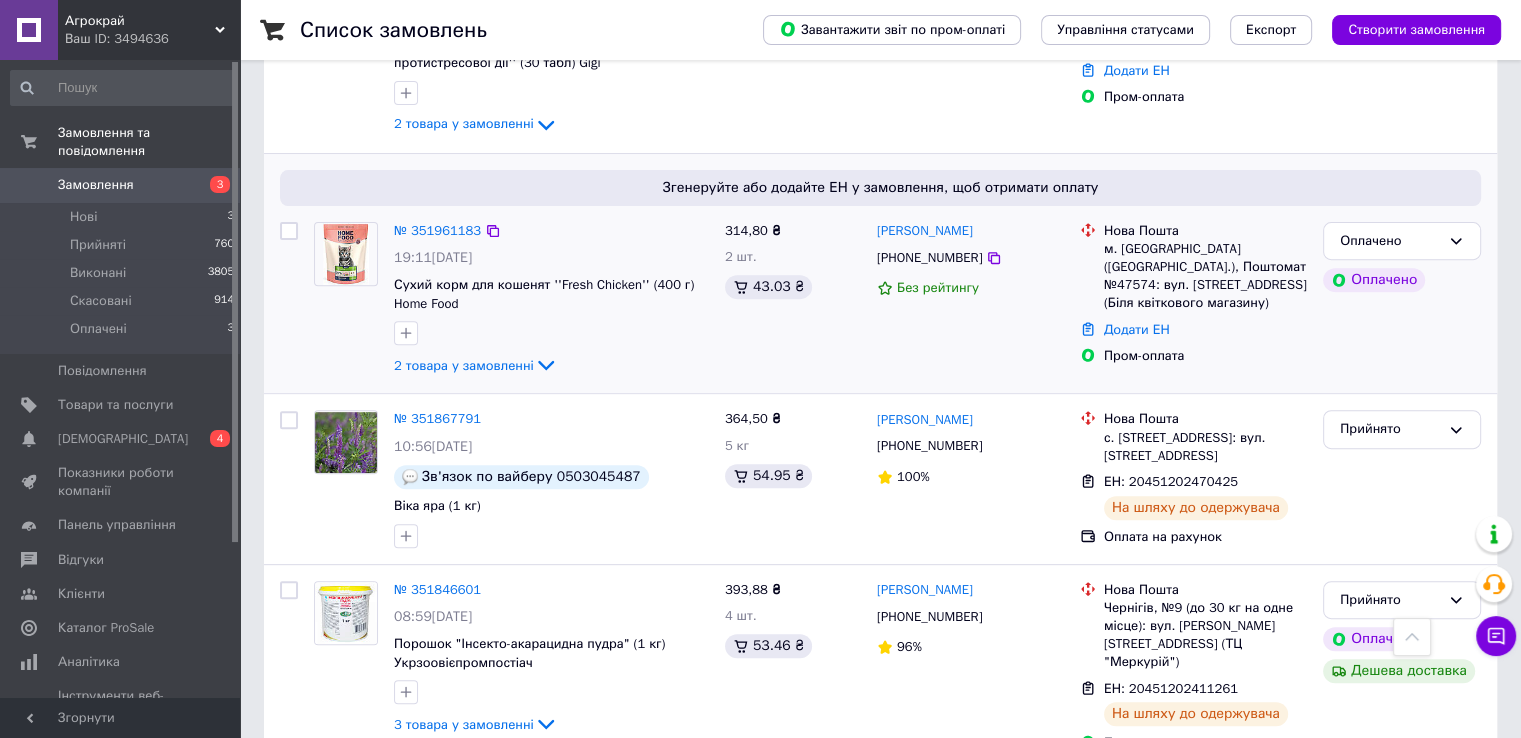 click on "№ 351961183 19:11, 09.07.2025 Сухий корм для кошенят ''Fresh Chicken'' (400 г) Home Food 2 товара у замовленні" at bounding box center (551, 300) 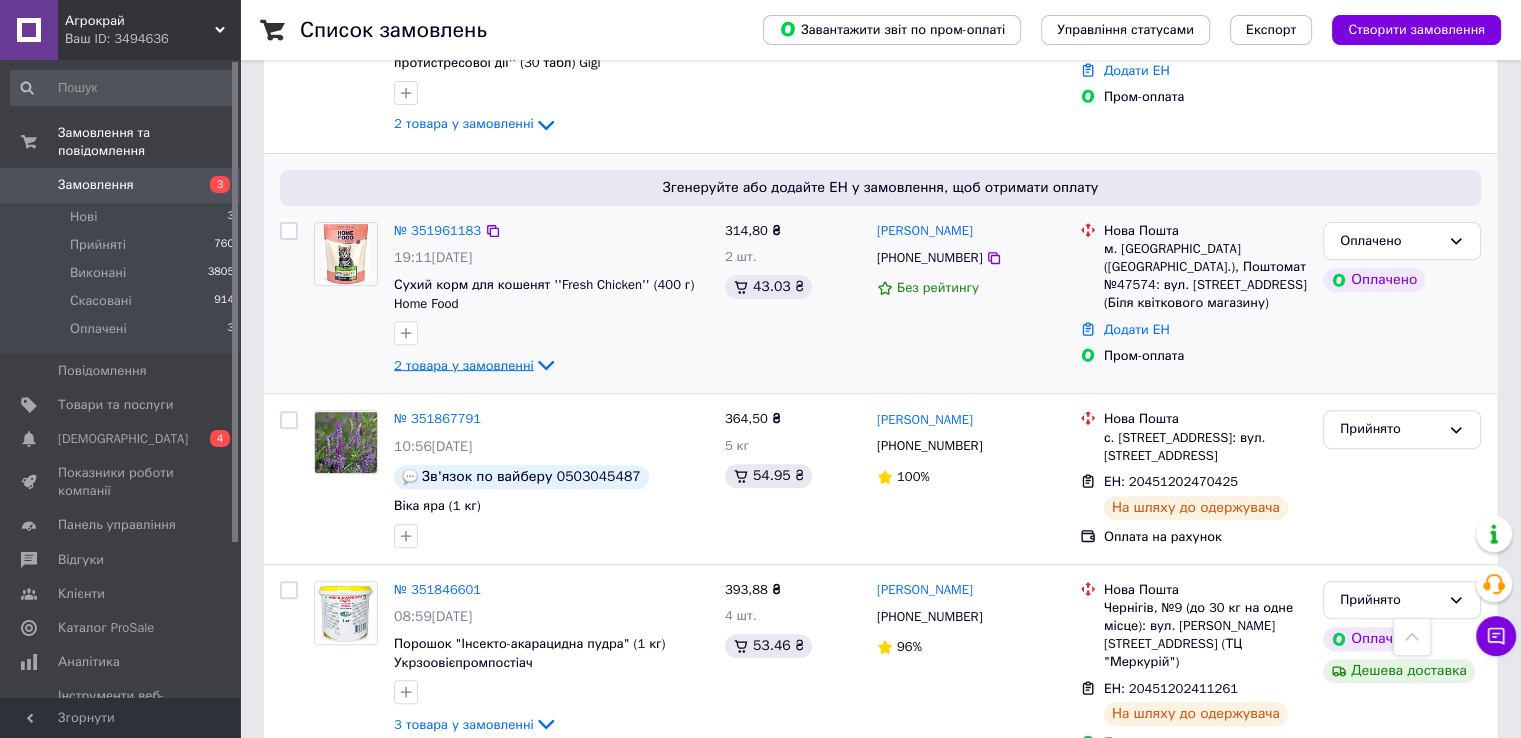 click 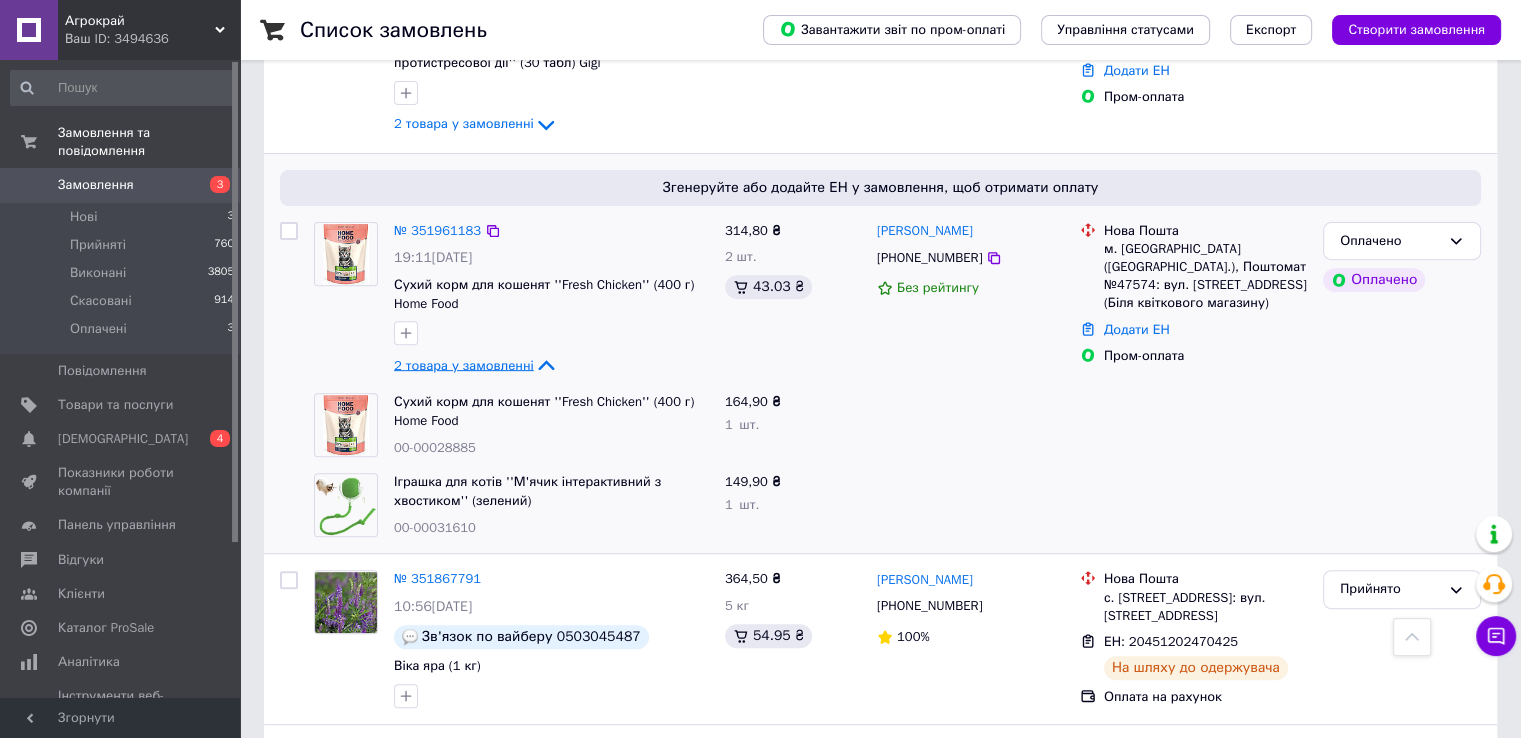click 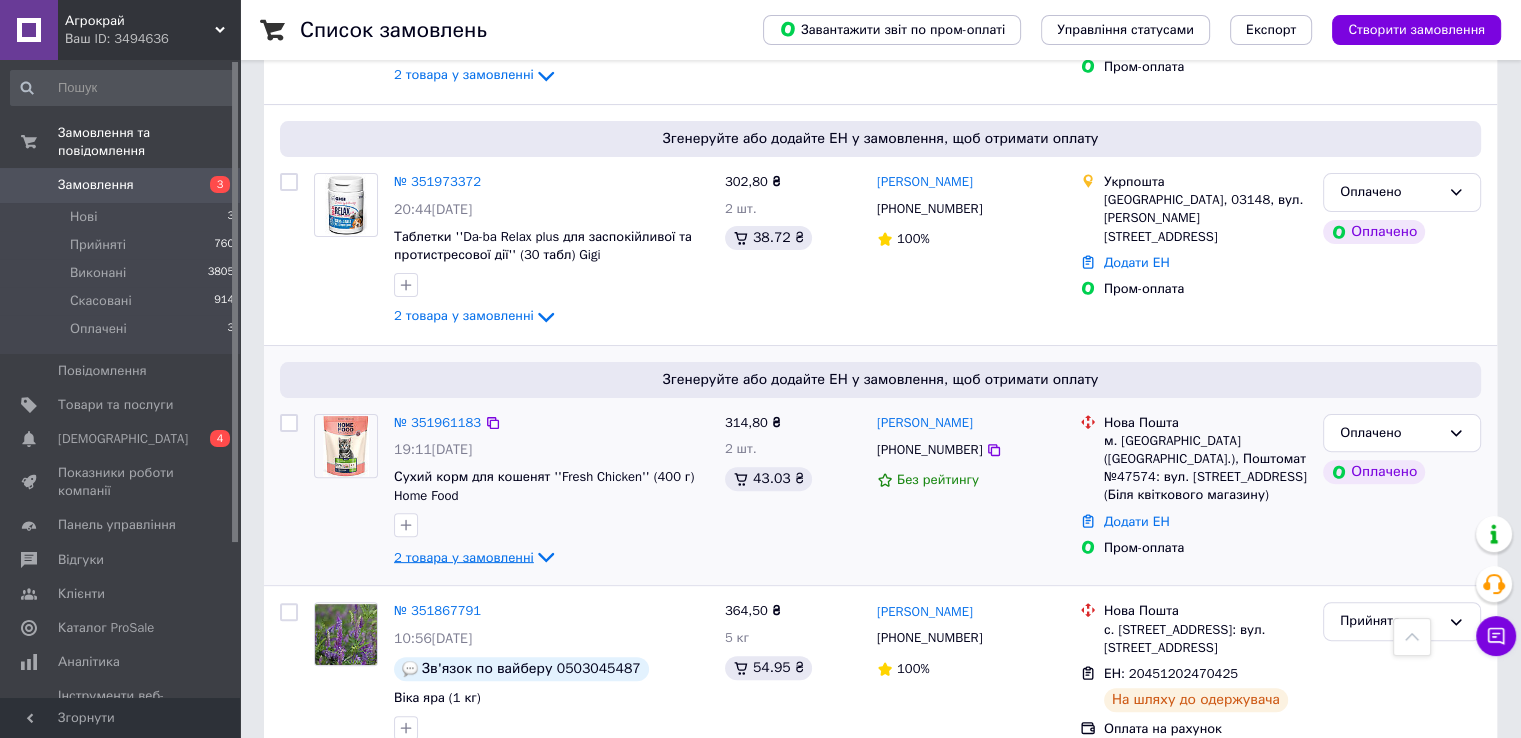 scroll, scrollTop: 500, scrollLeft: 0, axis: vertical 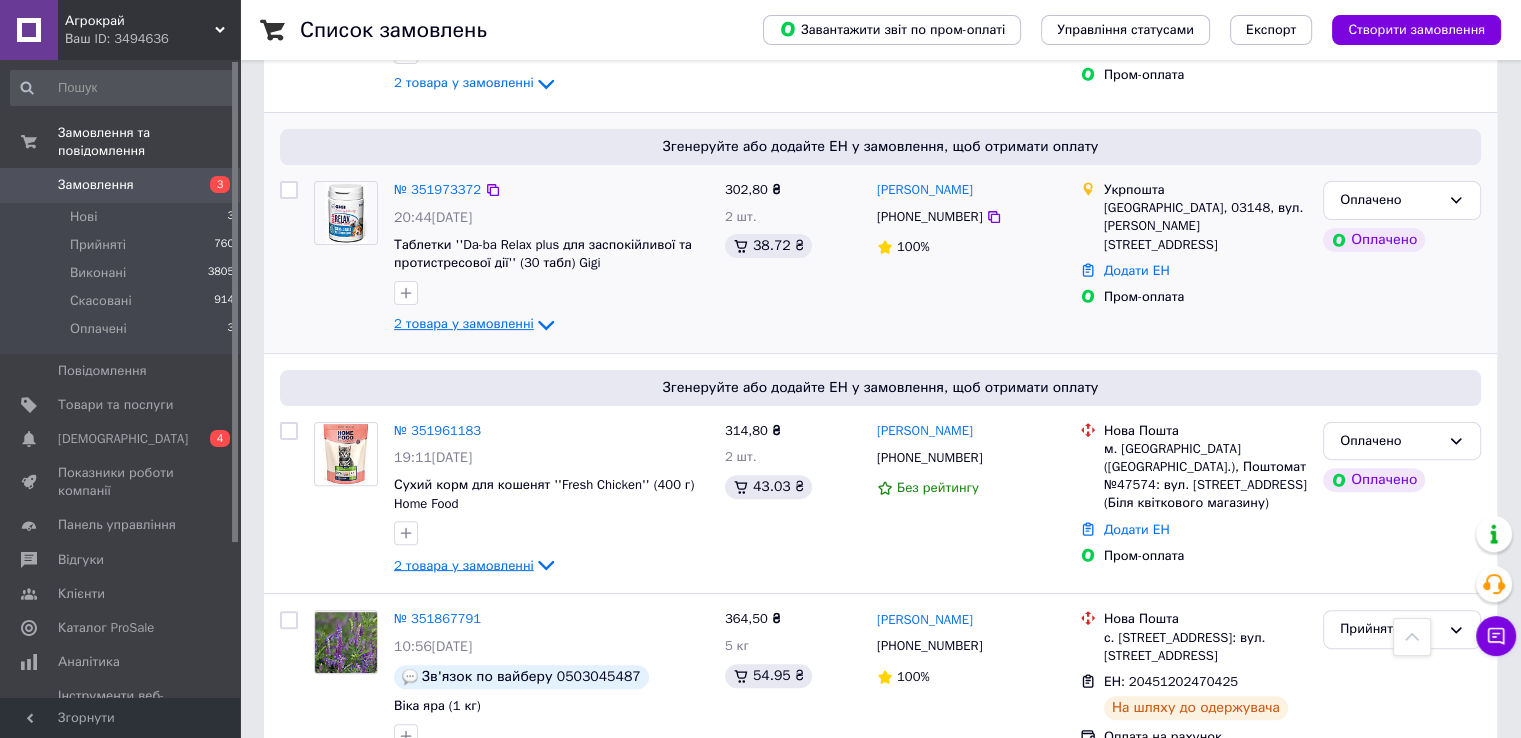 click 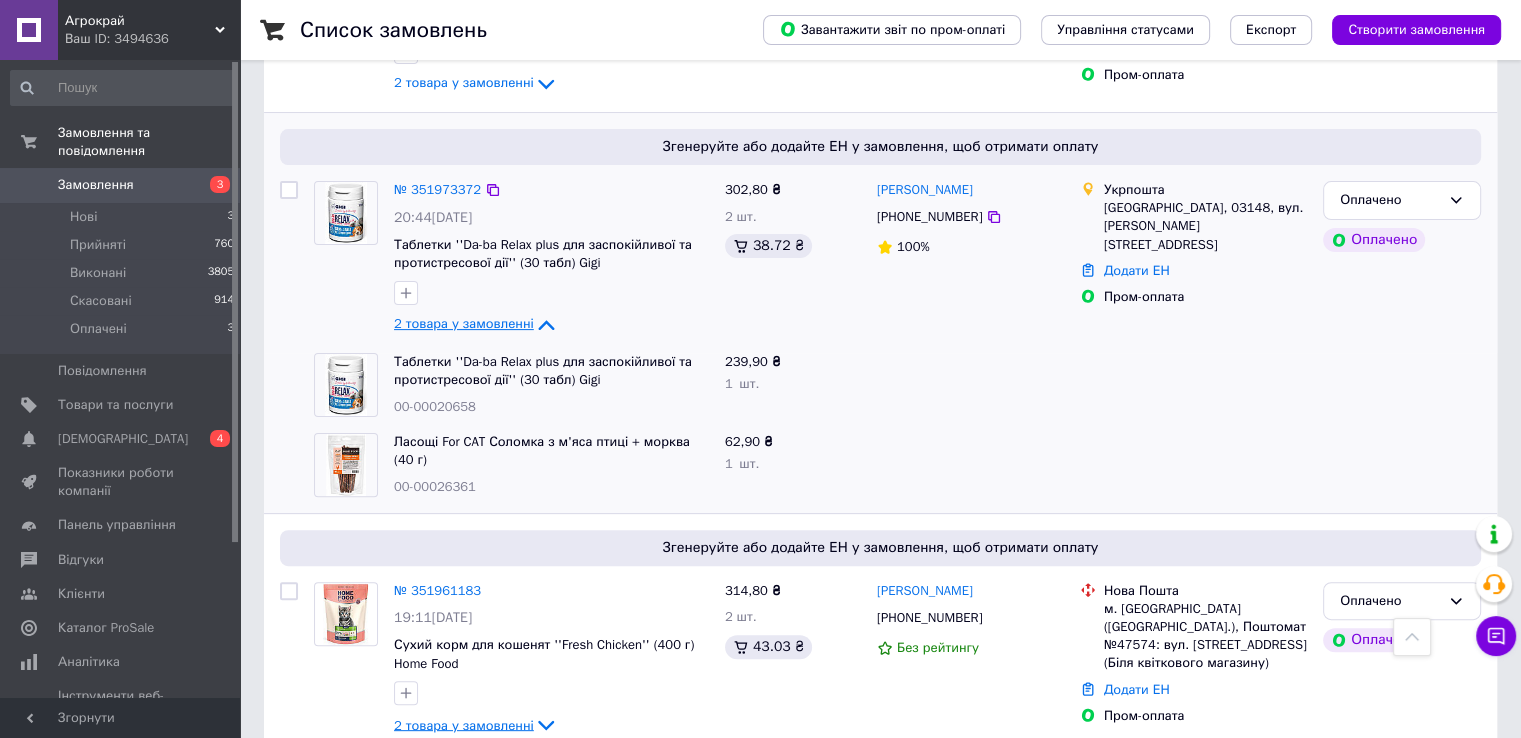 click 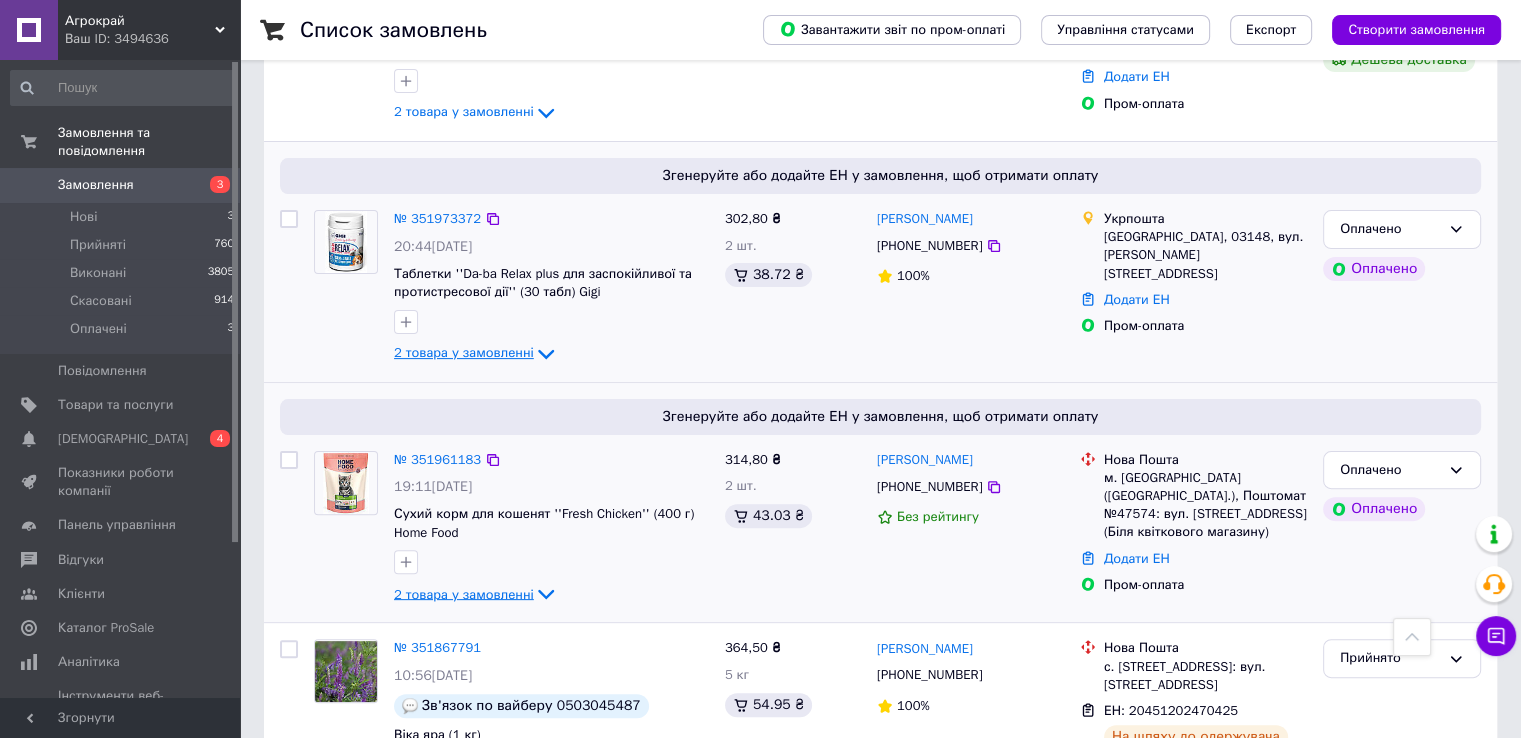 scroll, scrollTop: 500, scrollLeft: 0, axis: vertical 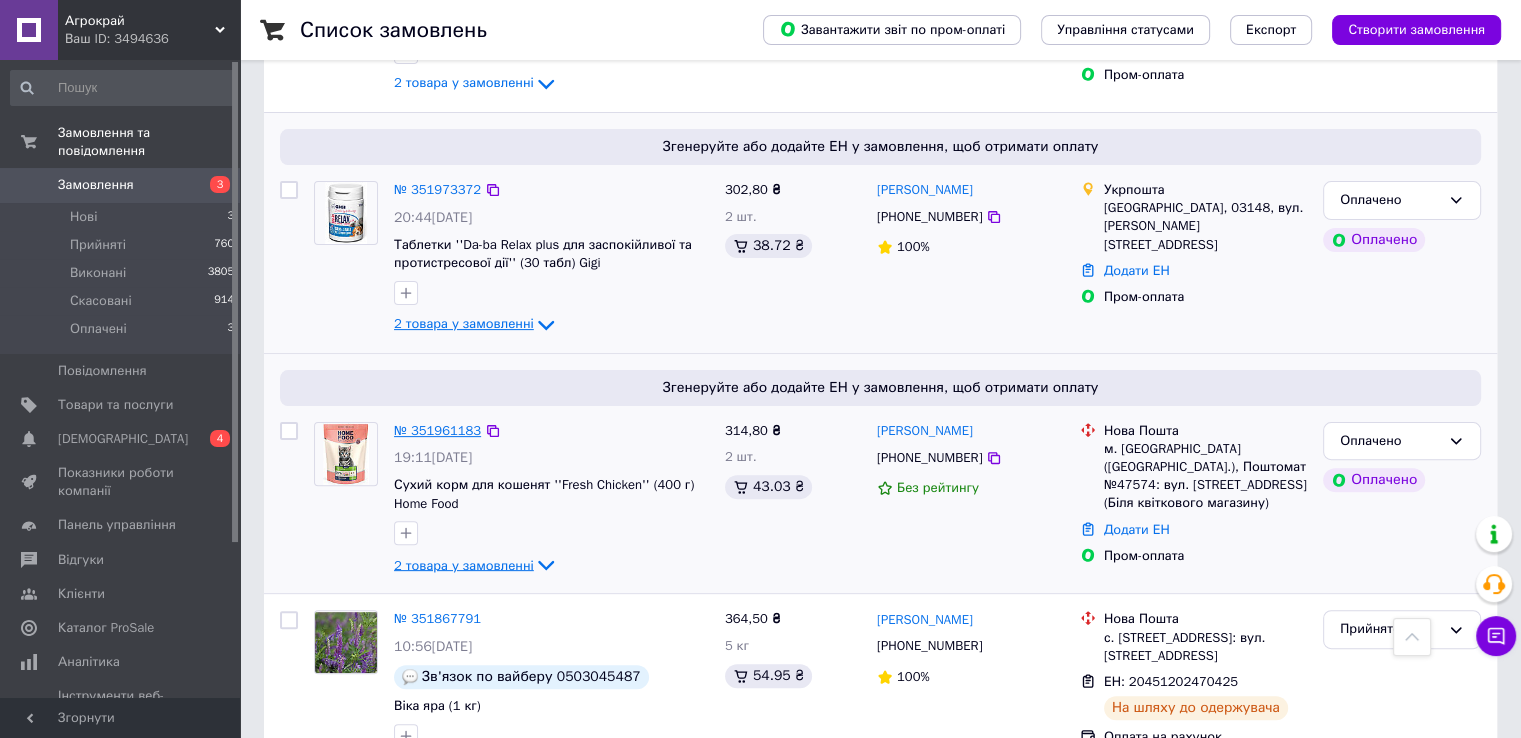 click on "№ 351961183" at bounding box center (437, 430) 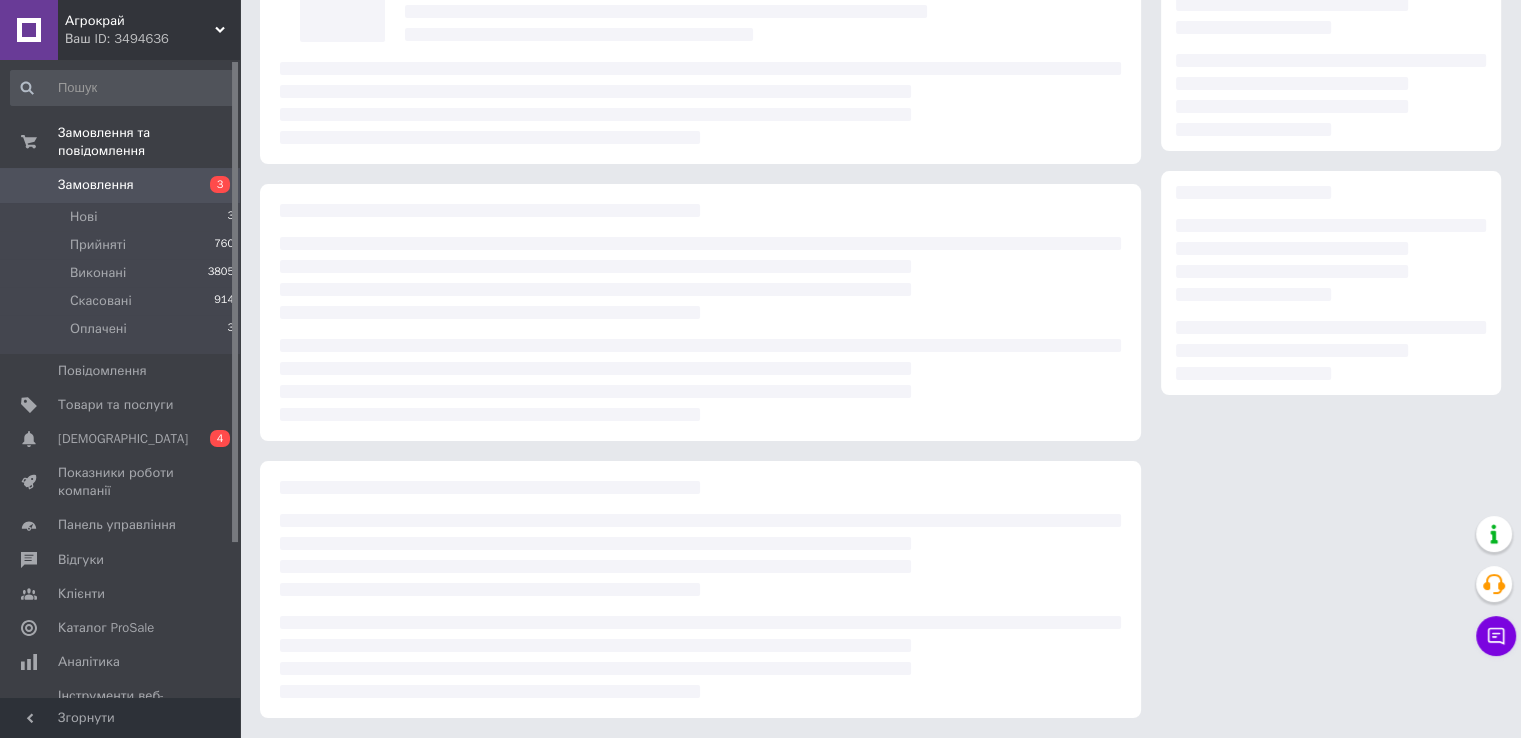 scroll, scrollTop: 0, scrollLeft: 0, axis: both 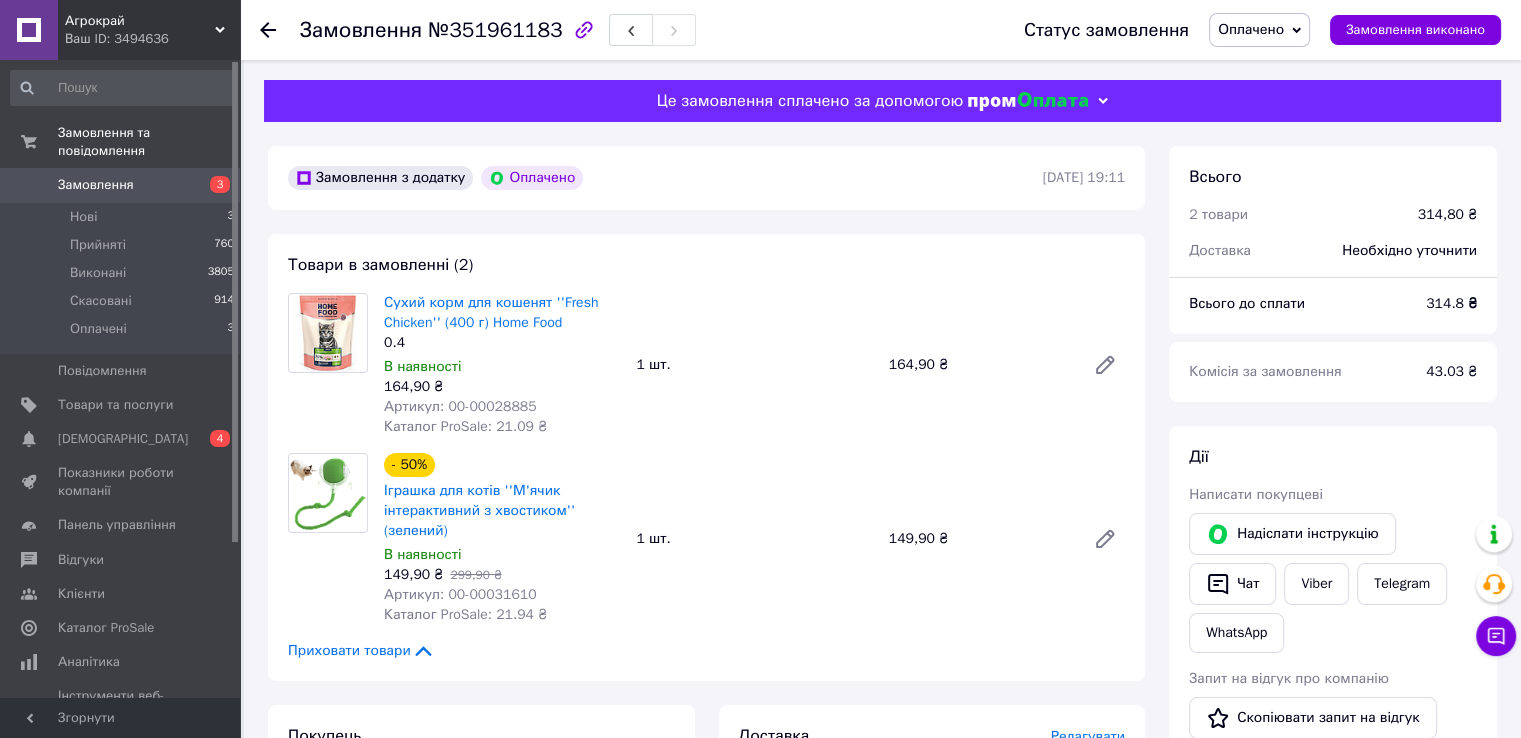 click 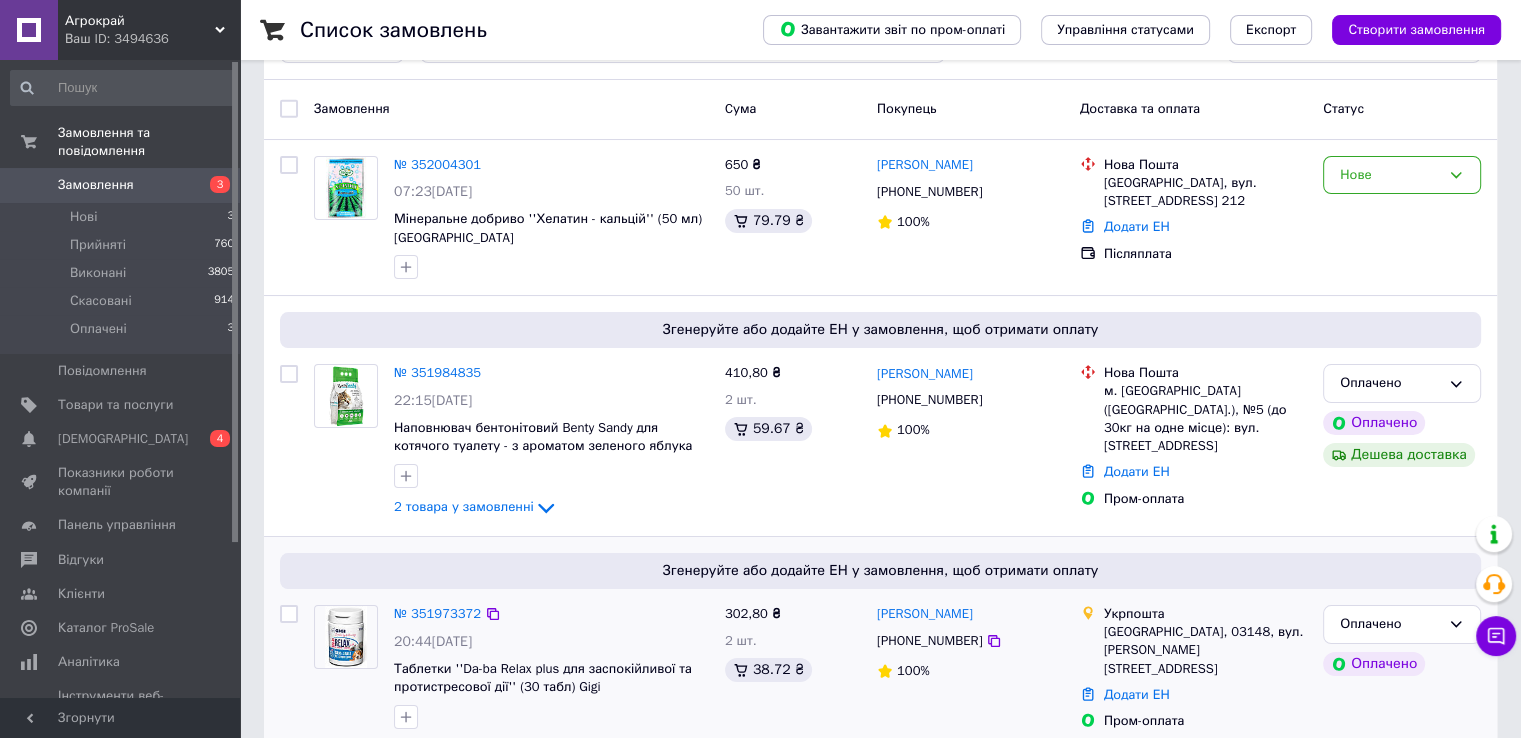 scroll, scrollTop: 300, scrollLeft: 0, axis: vertical 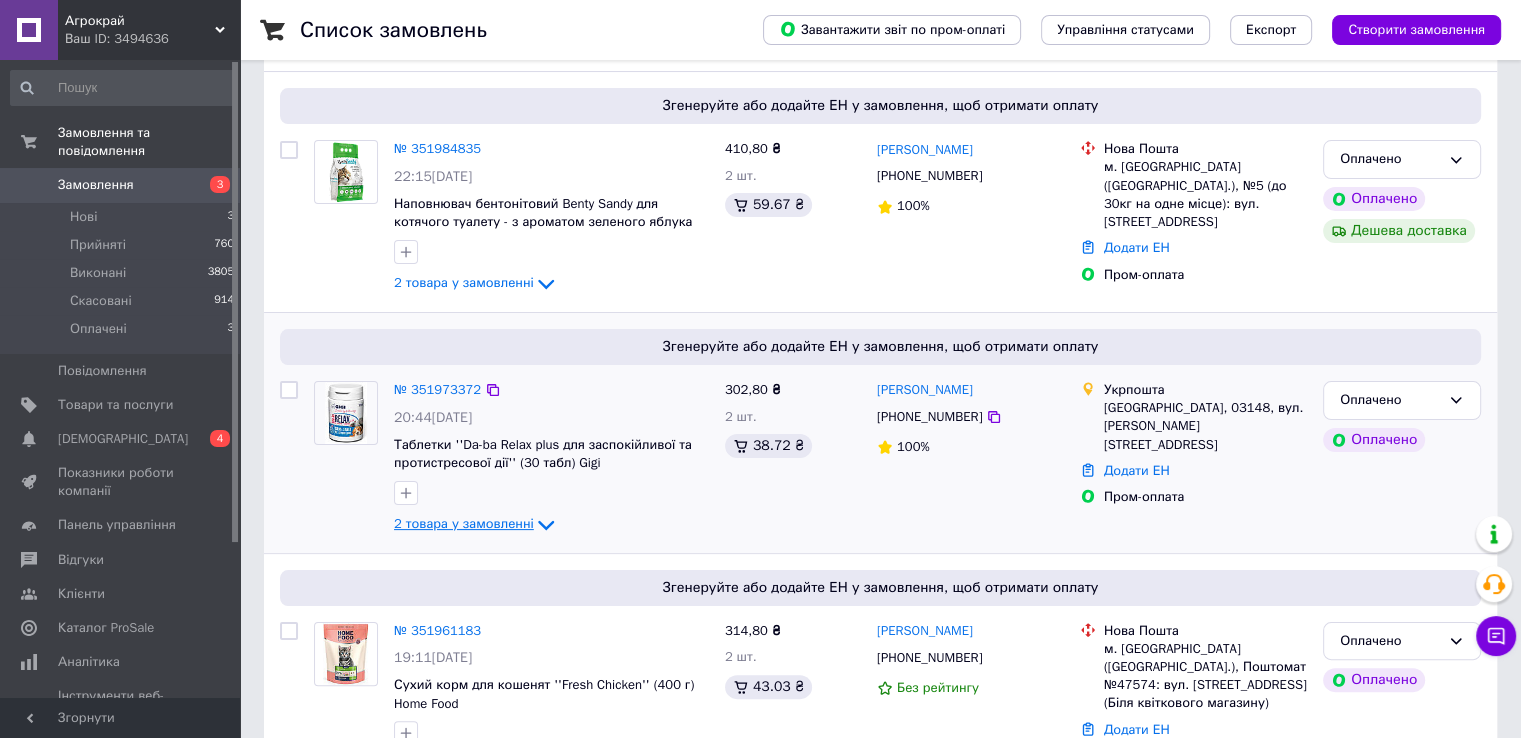 click 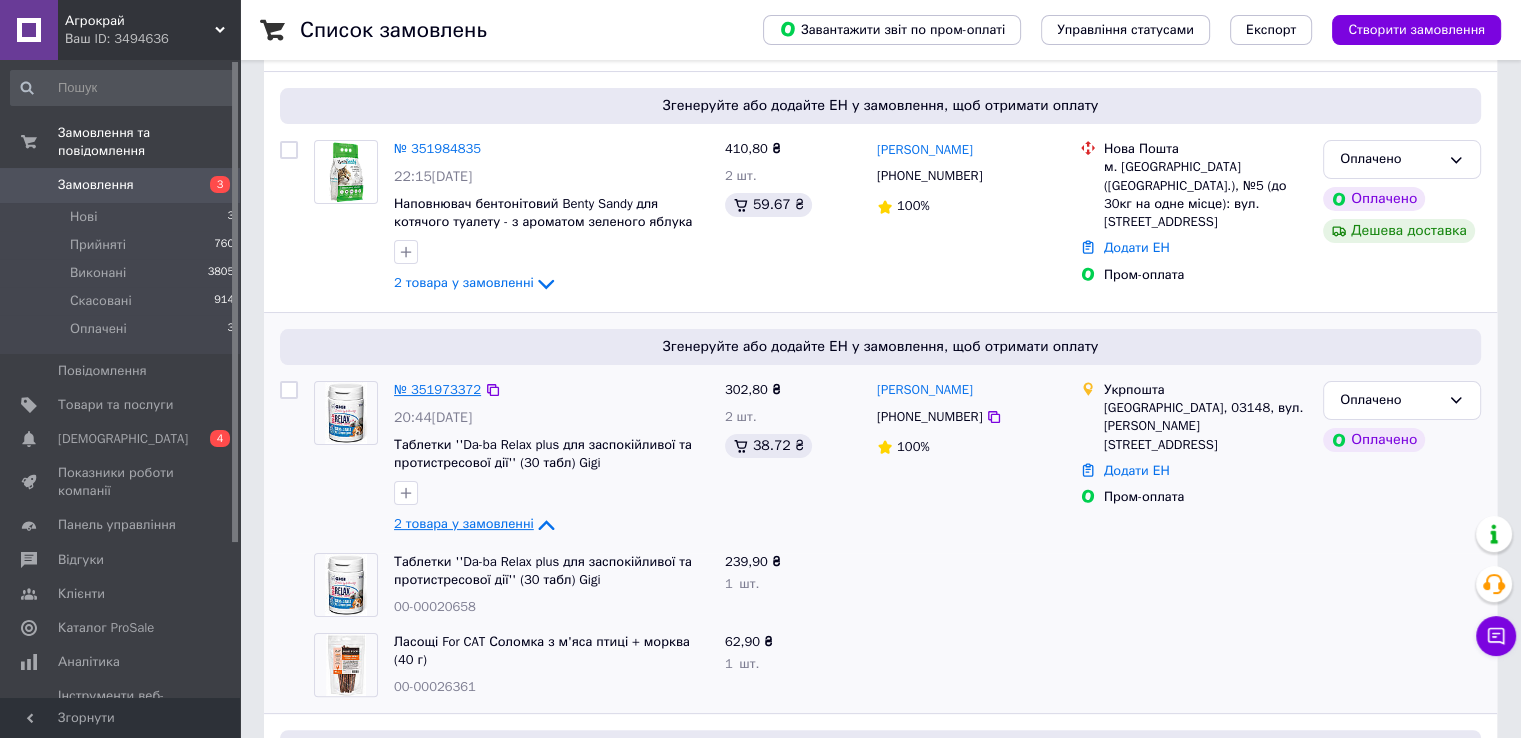 click on "№ 351973372" at bounding box center (437, 389) 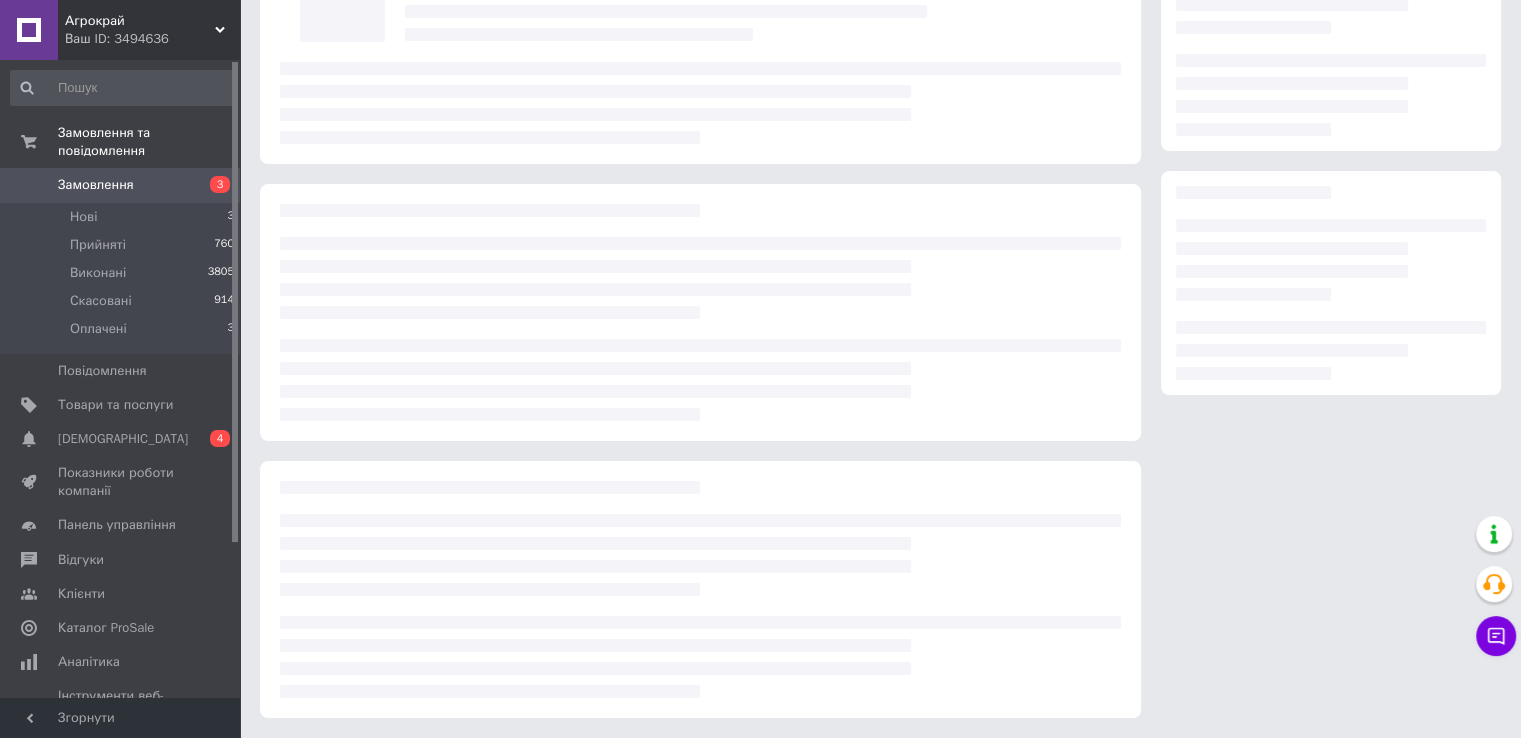 scroll, scrollTop: 300, scrollLeft: 0, axis: vertical 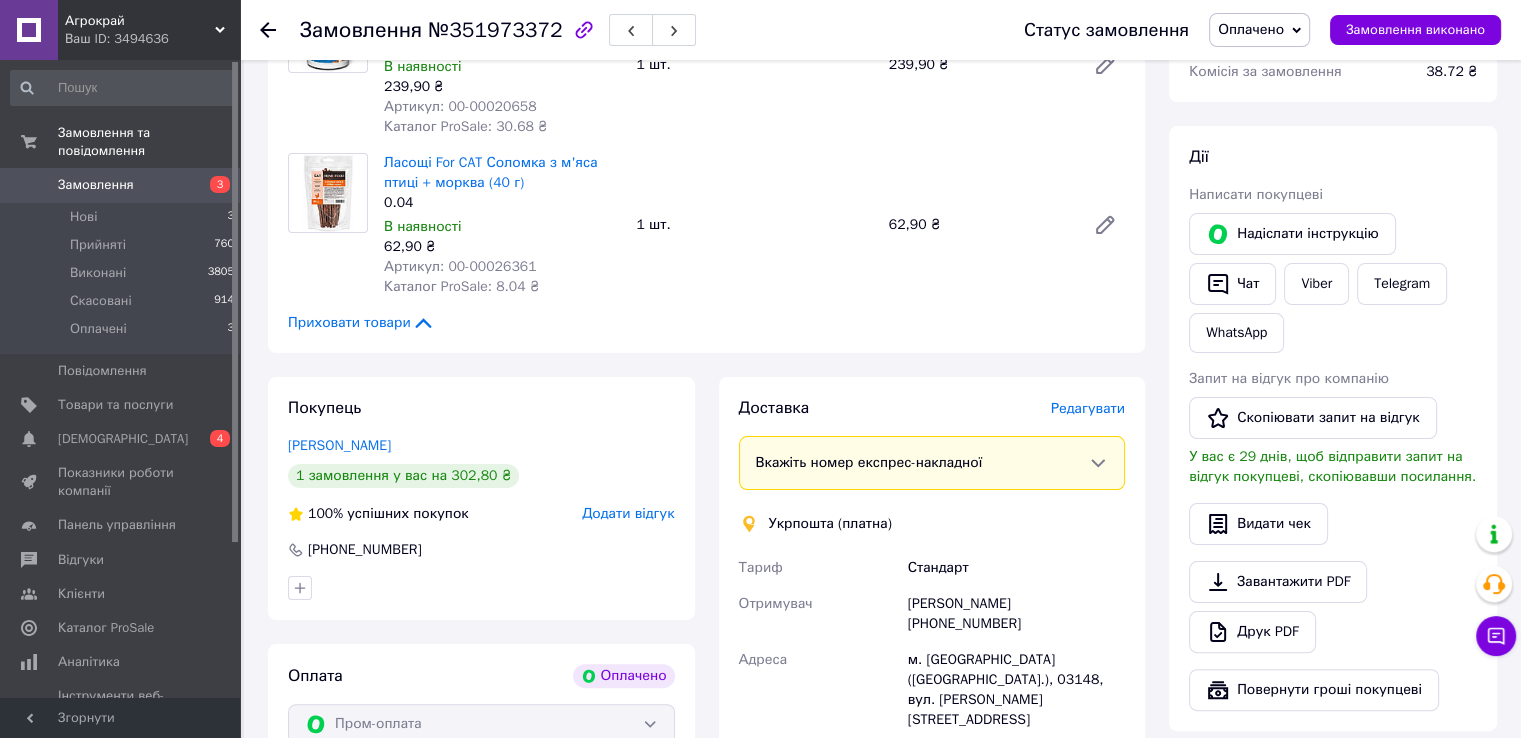 click 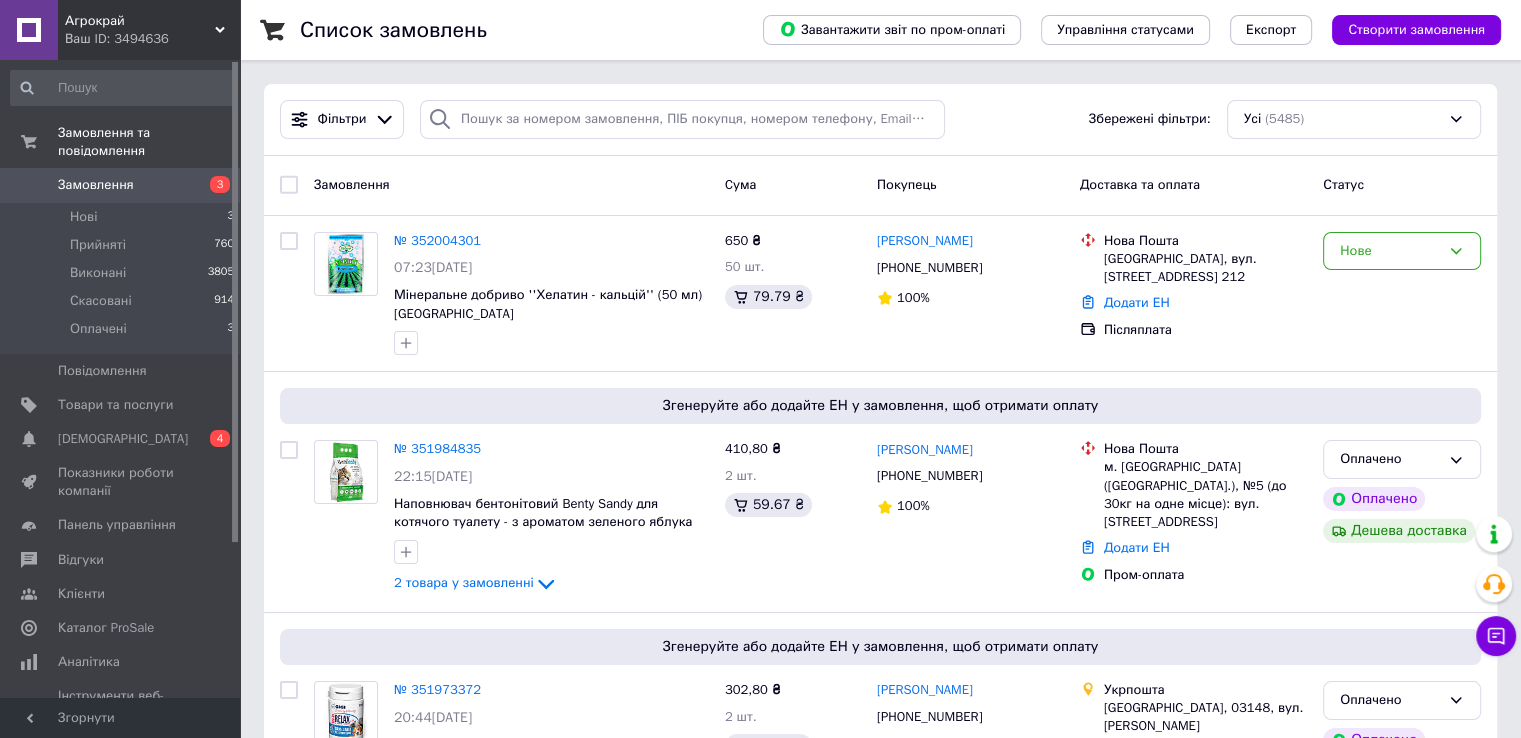 click on "Список замовлень" at bounding box center (511, 30) 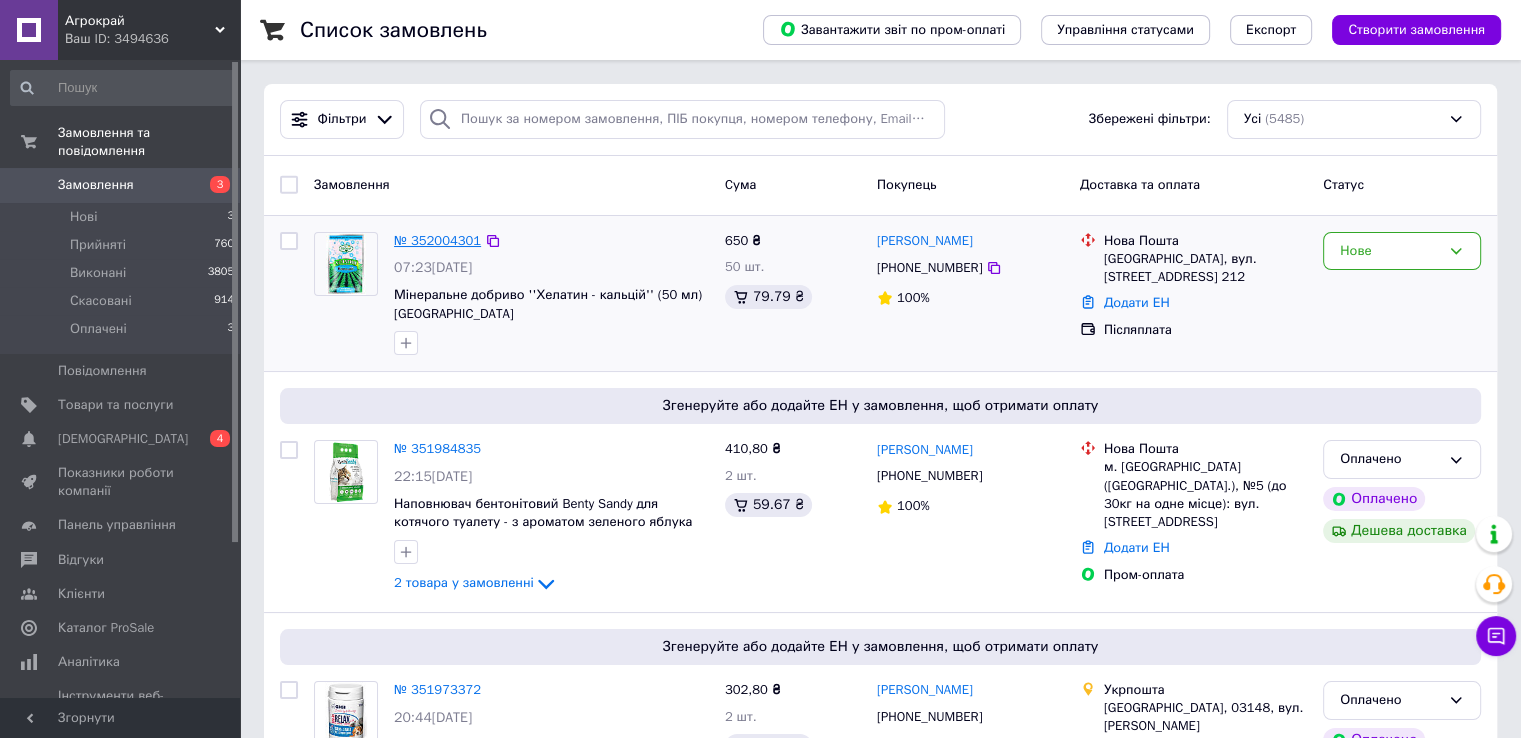 click on "№ 352004301" at bounding box center (437, 240) 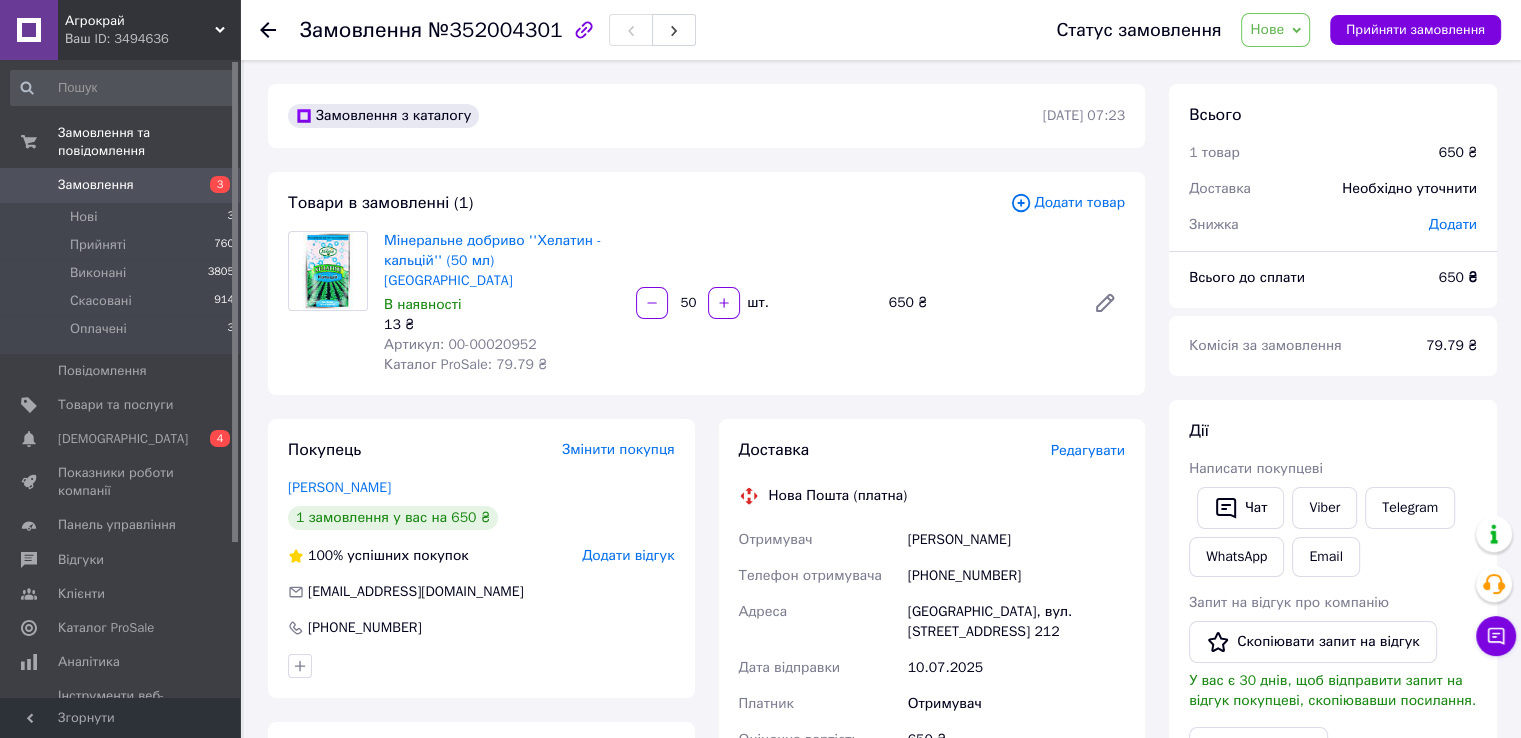 click on "Замовлення №352004301 Статус замовлення Нове Прийнято Виконано Скасовано Оплачено Прийняти замовлення" at bounding box center [880, 30] 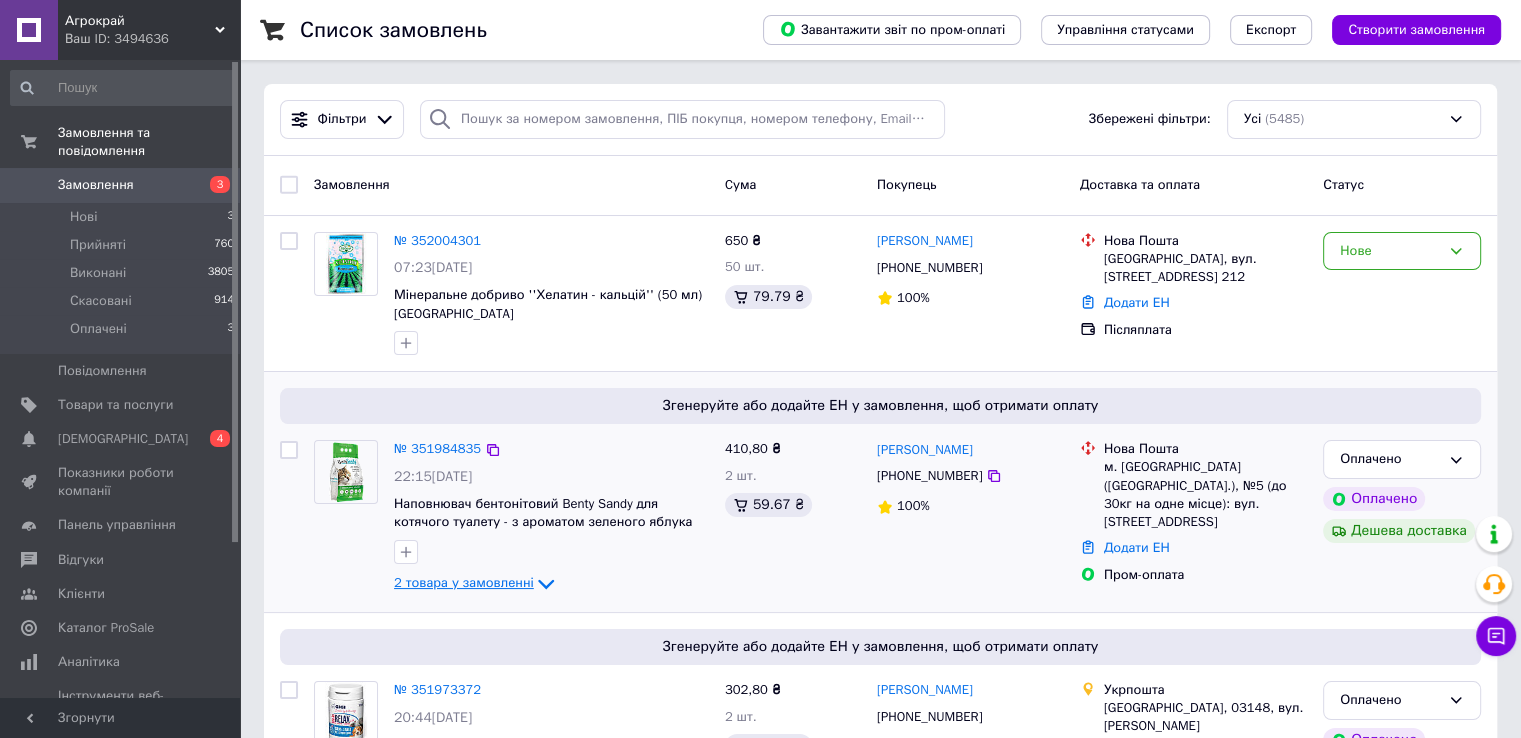 click 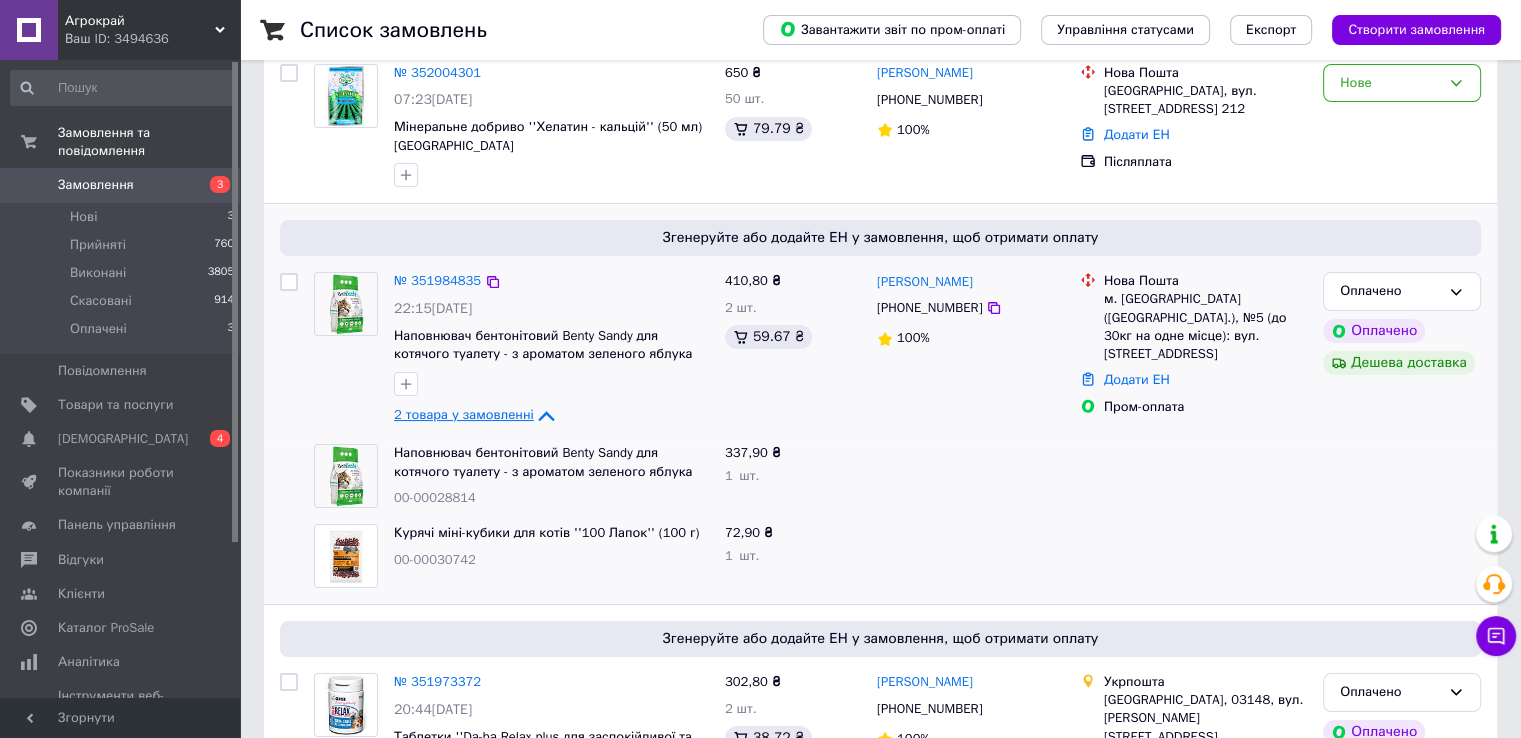 scroll, scrollTop: 200, scrollLeft: 0, axis: vertical 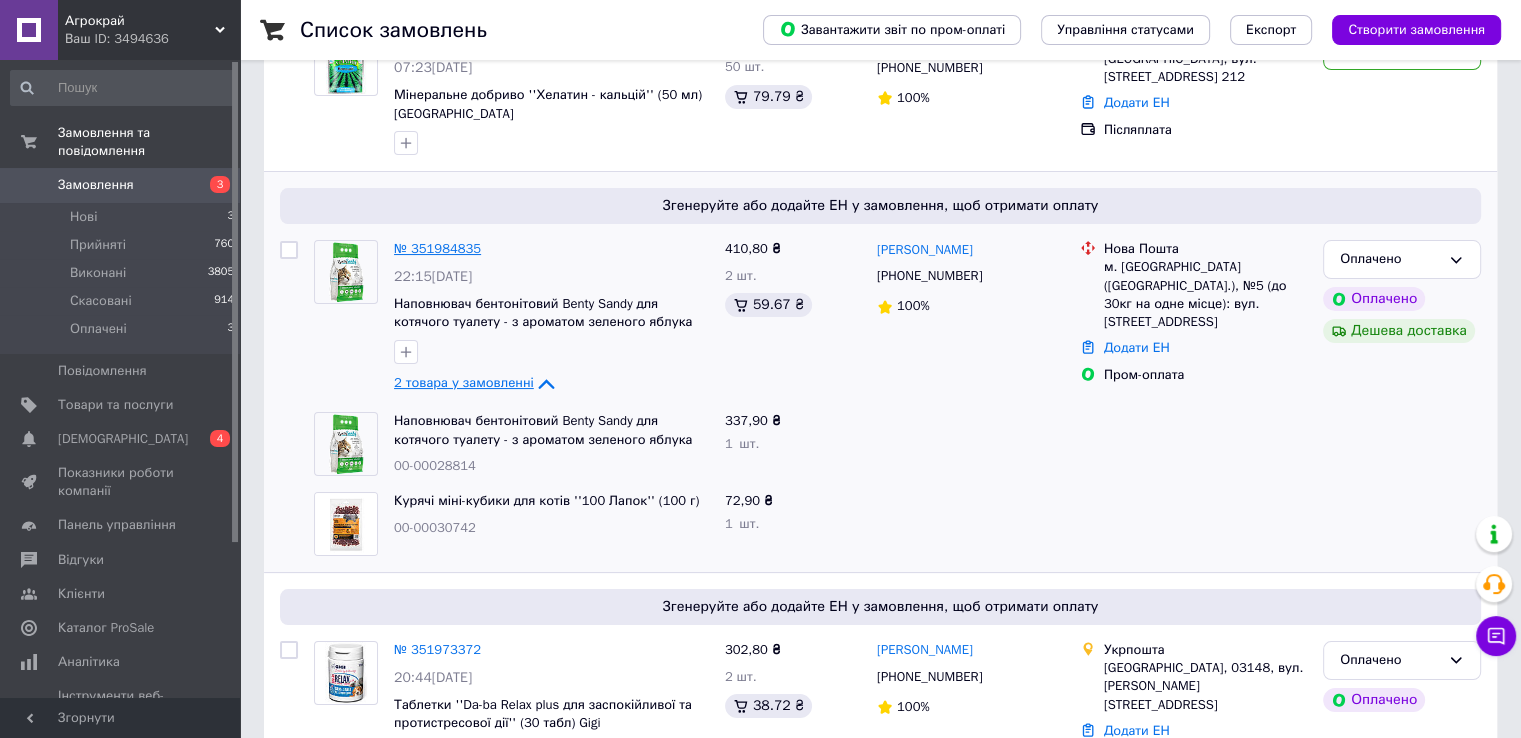 click on "№ 351984835" at bounding box center (437, 248) 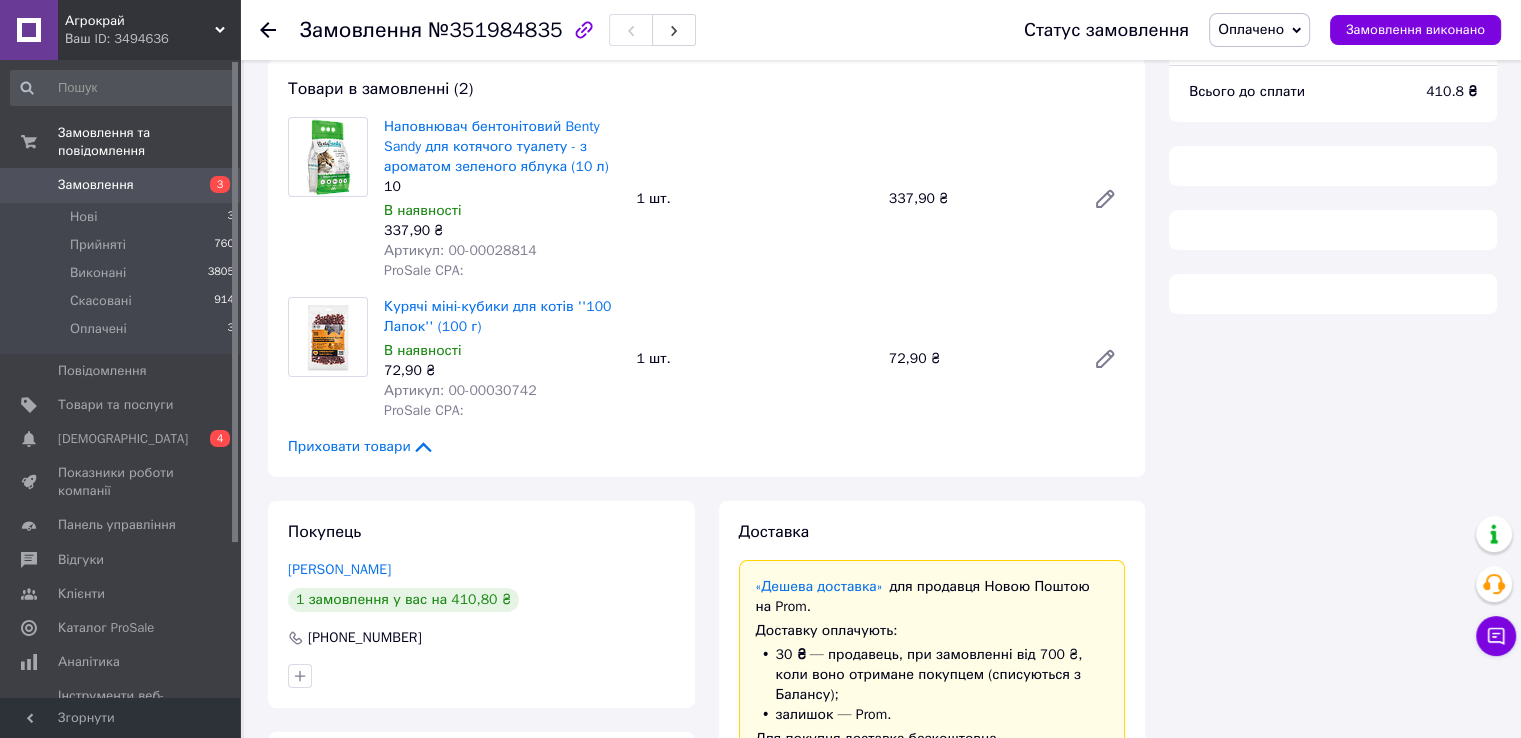 scroll, scrollTop: 200, scrollLeft: 0, axis: vertical 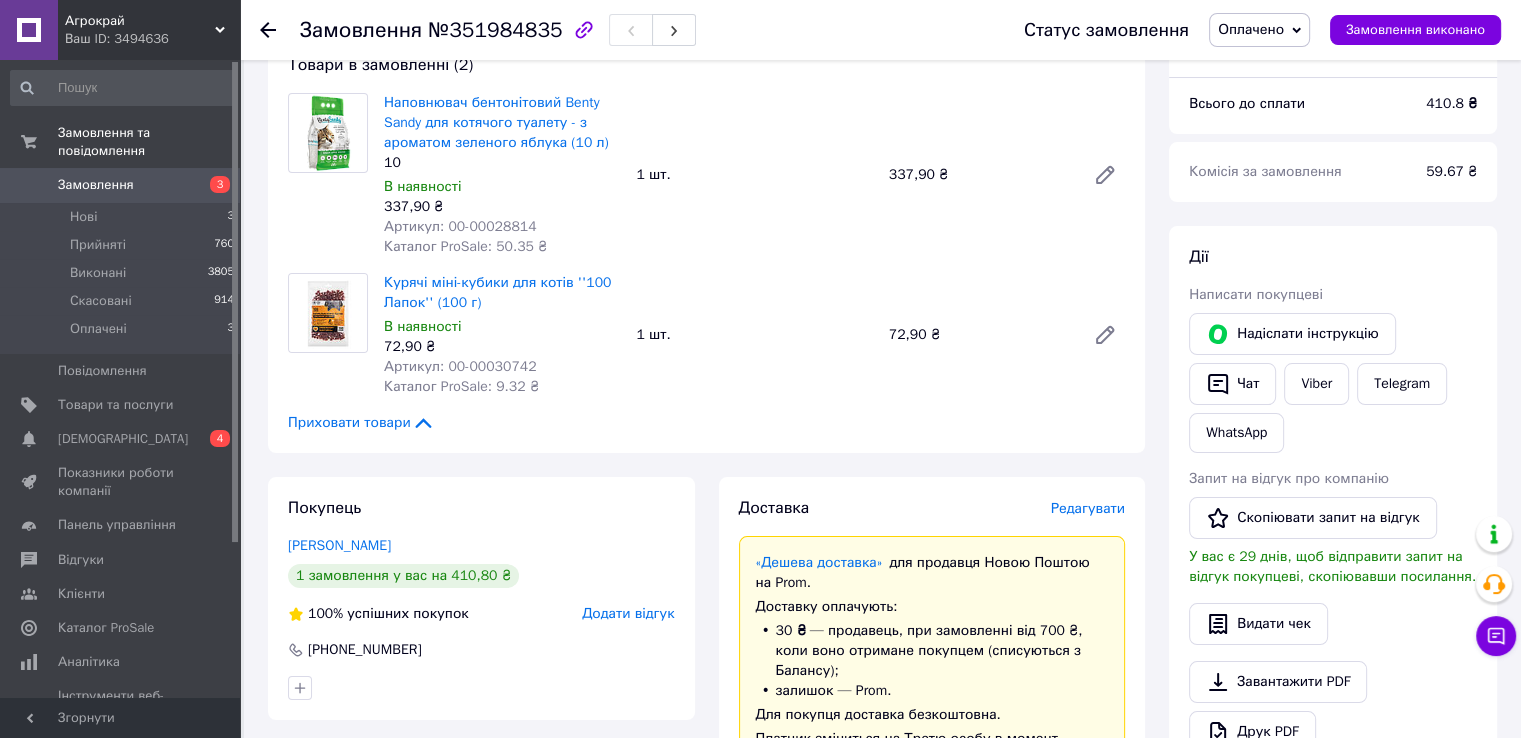 click on "Замовлення" at bounding box center (121, 185) 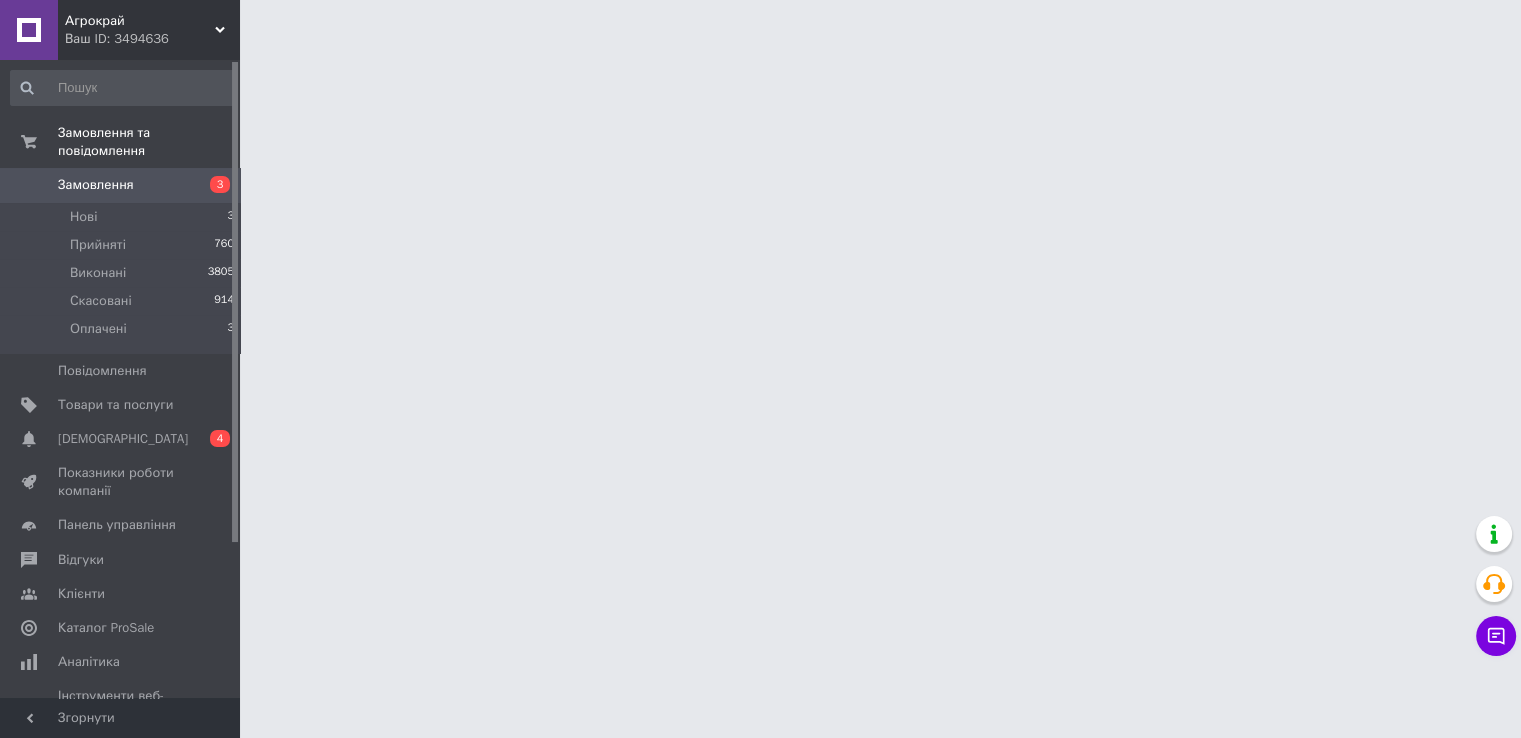 scroll, scrollTop: 0, scrollLeft: 0, axis: both 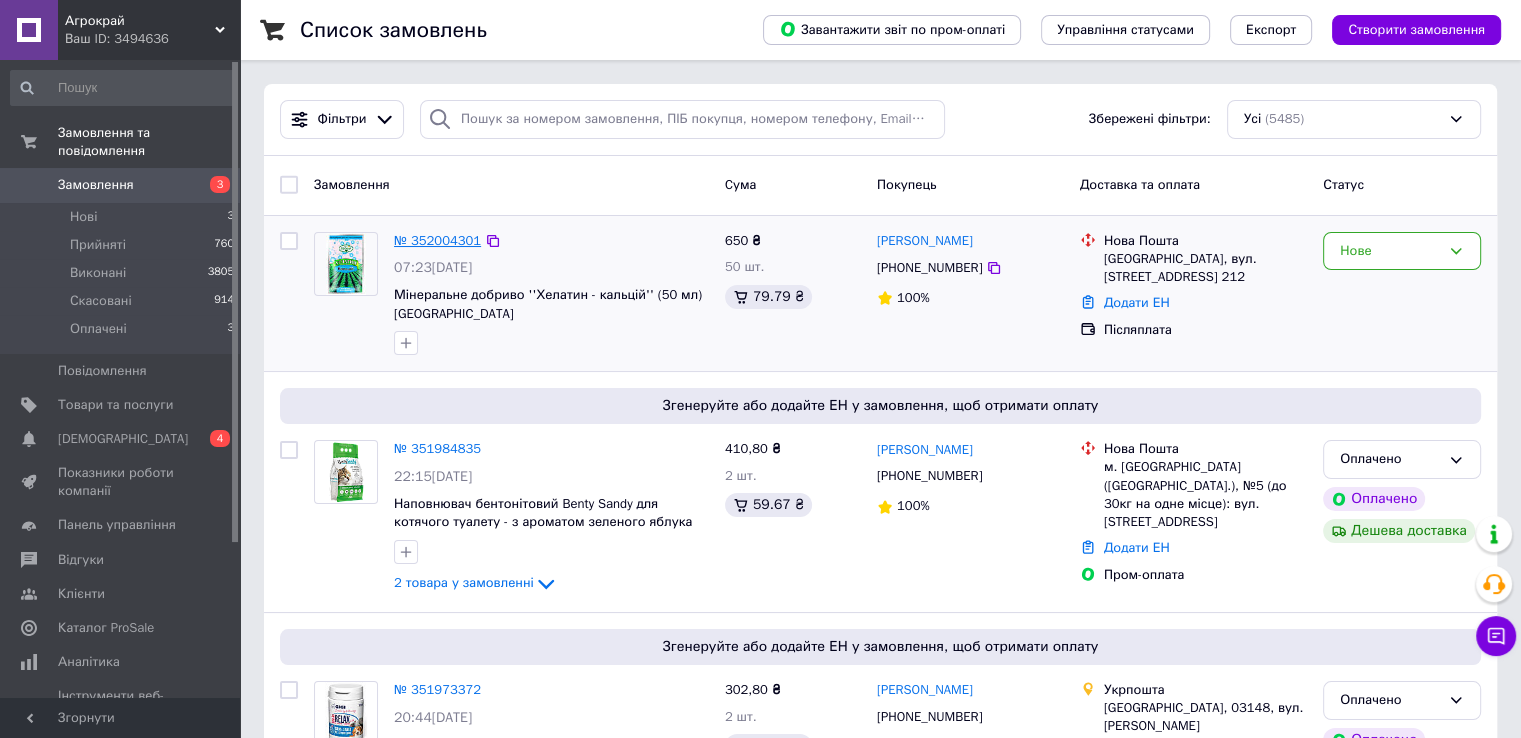 click on "№ 352004301" at bounding box center [437, 240] 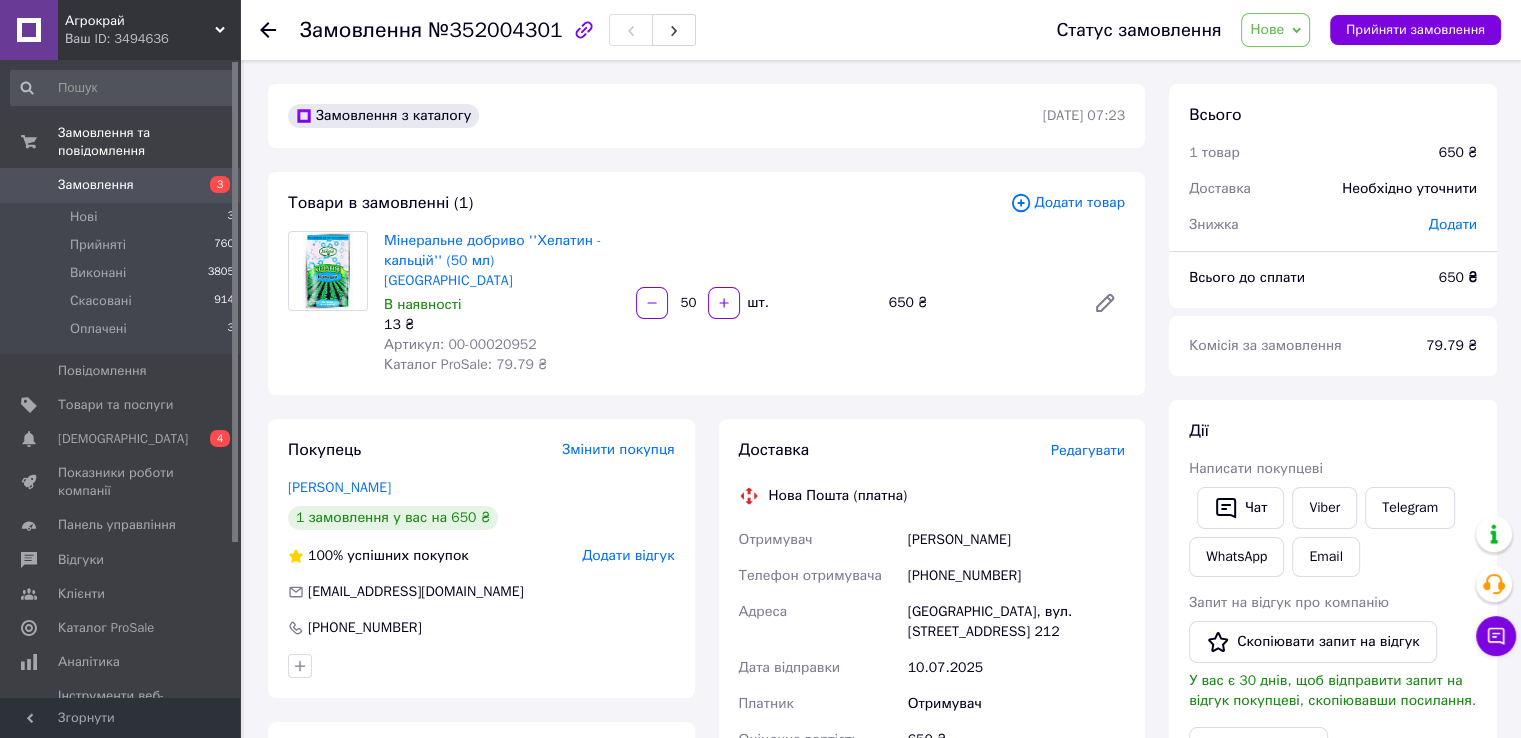 click on "Замовлення" at bounding box center [121, 185] 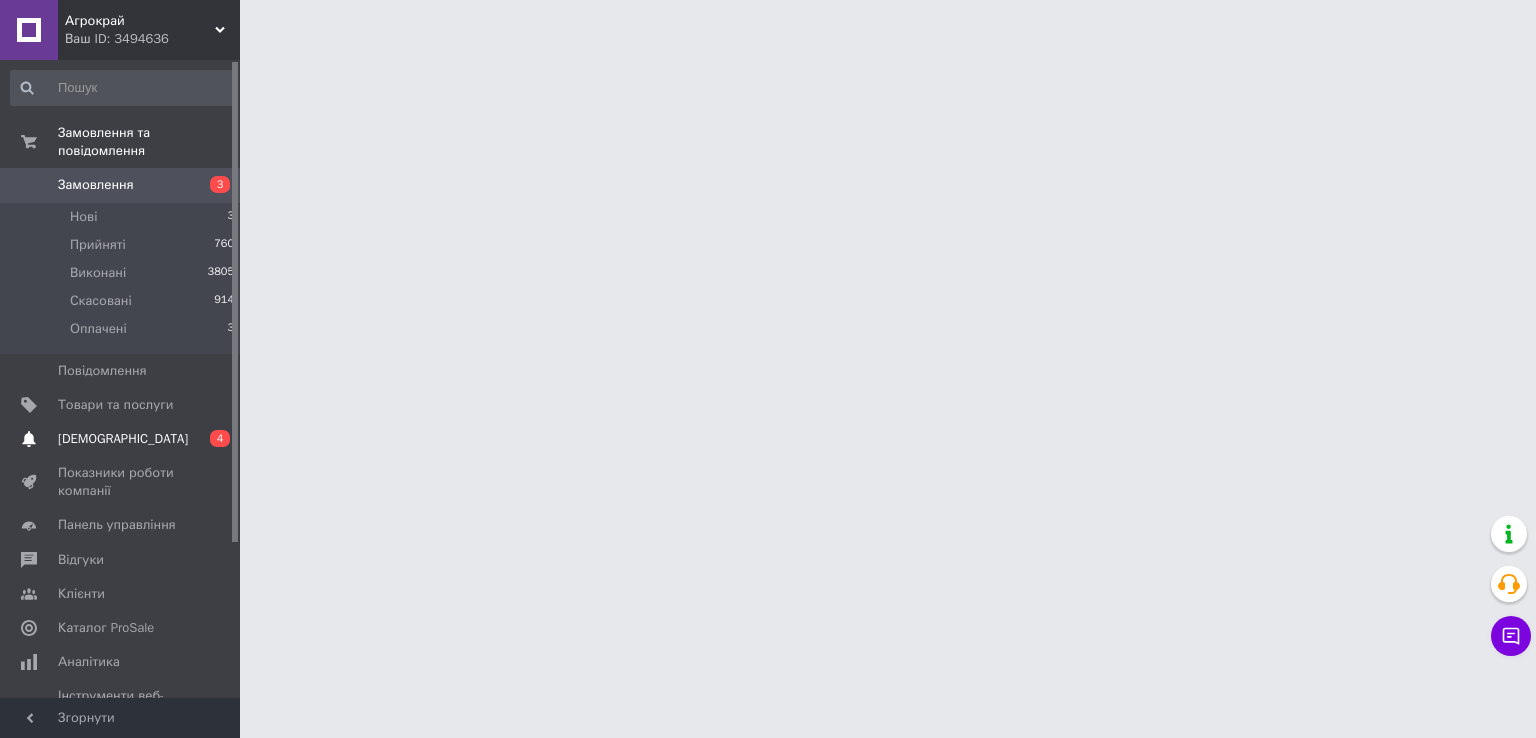 click on "0 4" at bounding box center [212, 439] 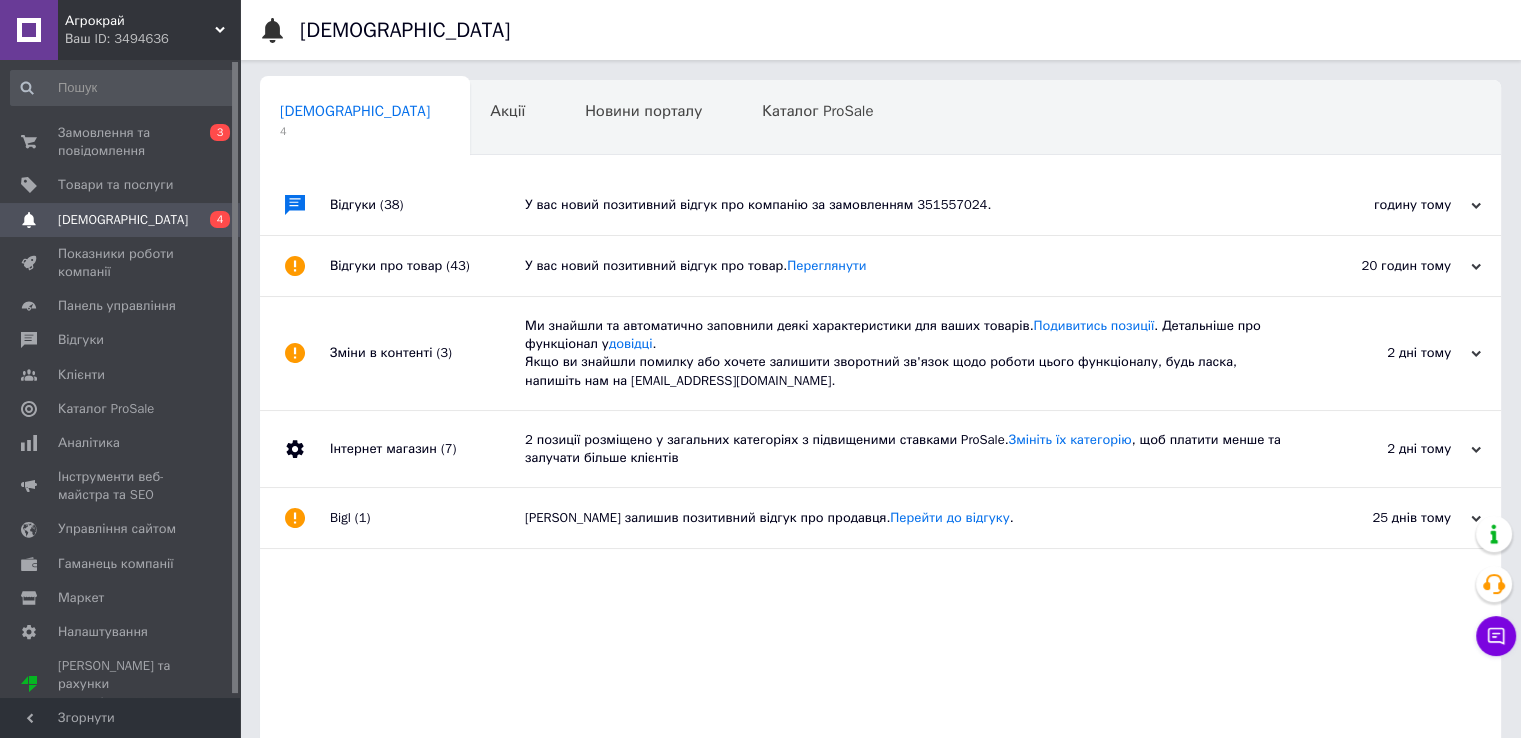 click on "У вас новий позитивний відгук про компанію за замовленням 351557024." at bounding box center [903, 205] 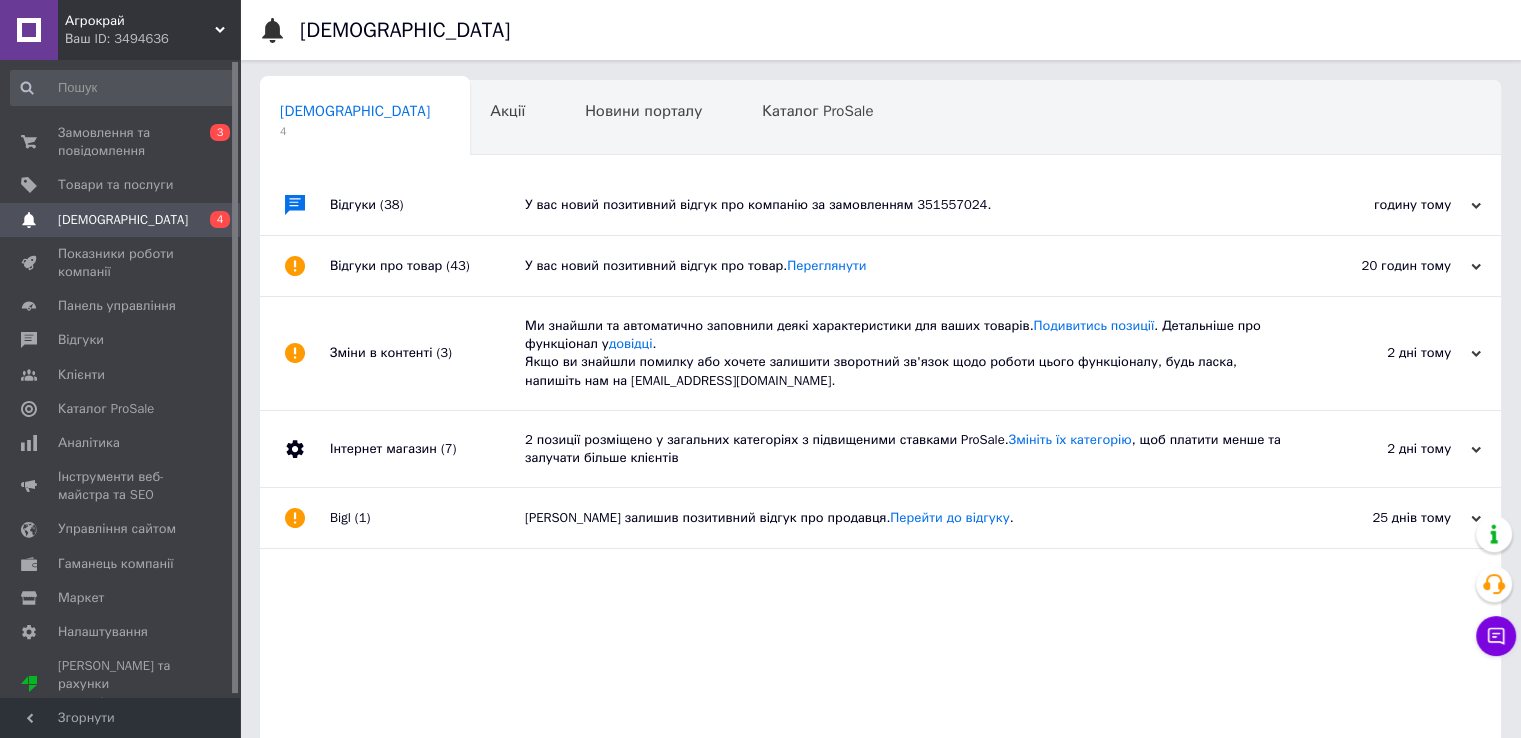 click on "У вас новий позитивний відгук про компанію за замовленням 351557024." at bounding box center (903, 205) 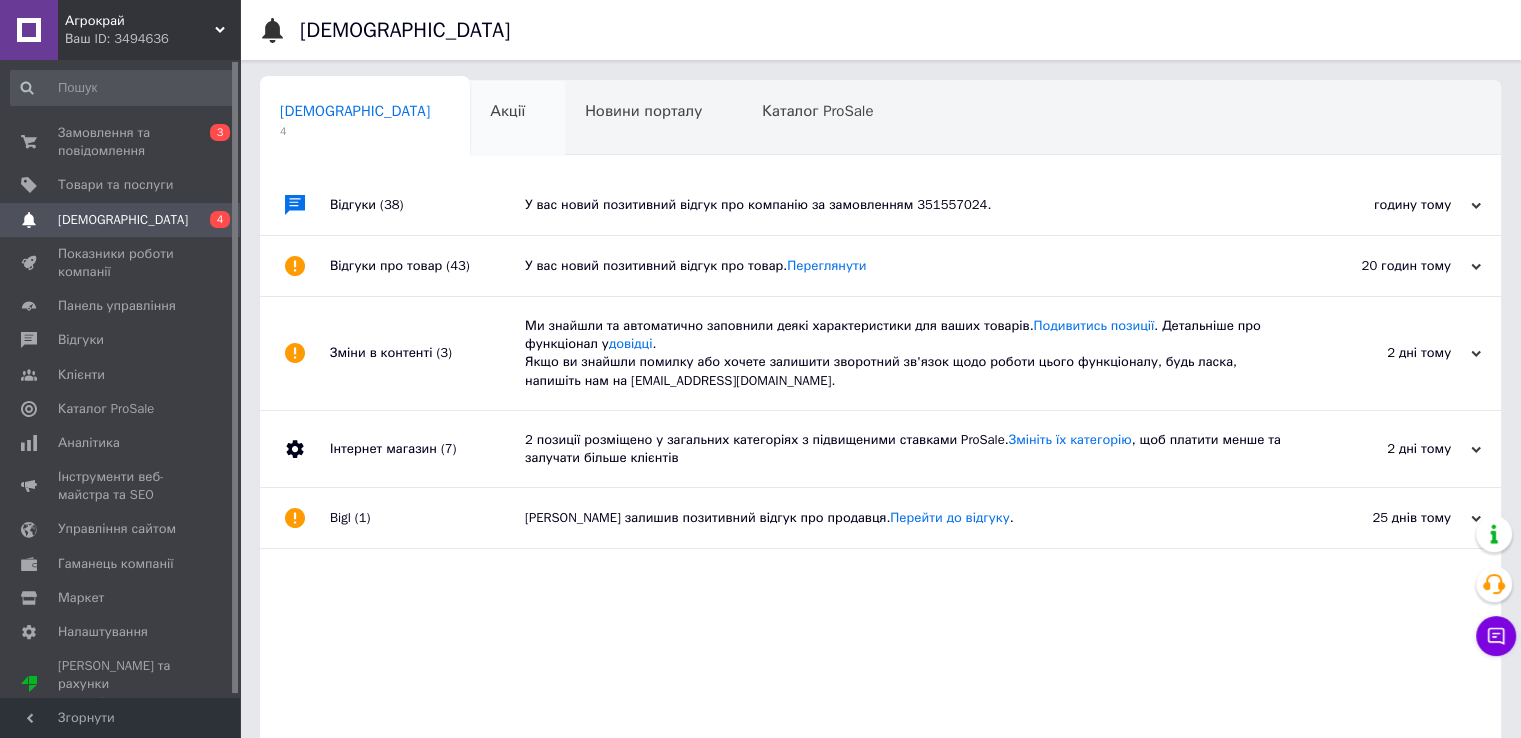 drag, startPoint x: 486, startPoint y: 133, endPoint x: 448, endPoint y: 144, distance: 39.56008 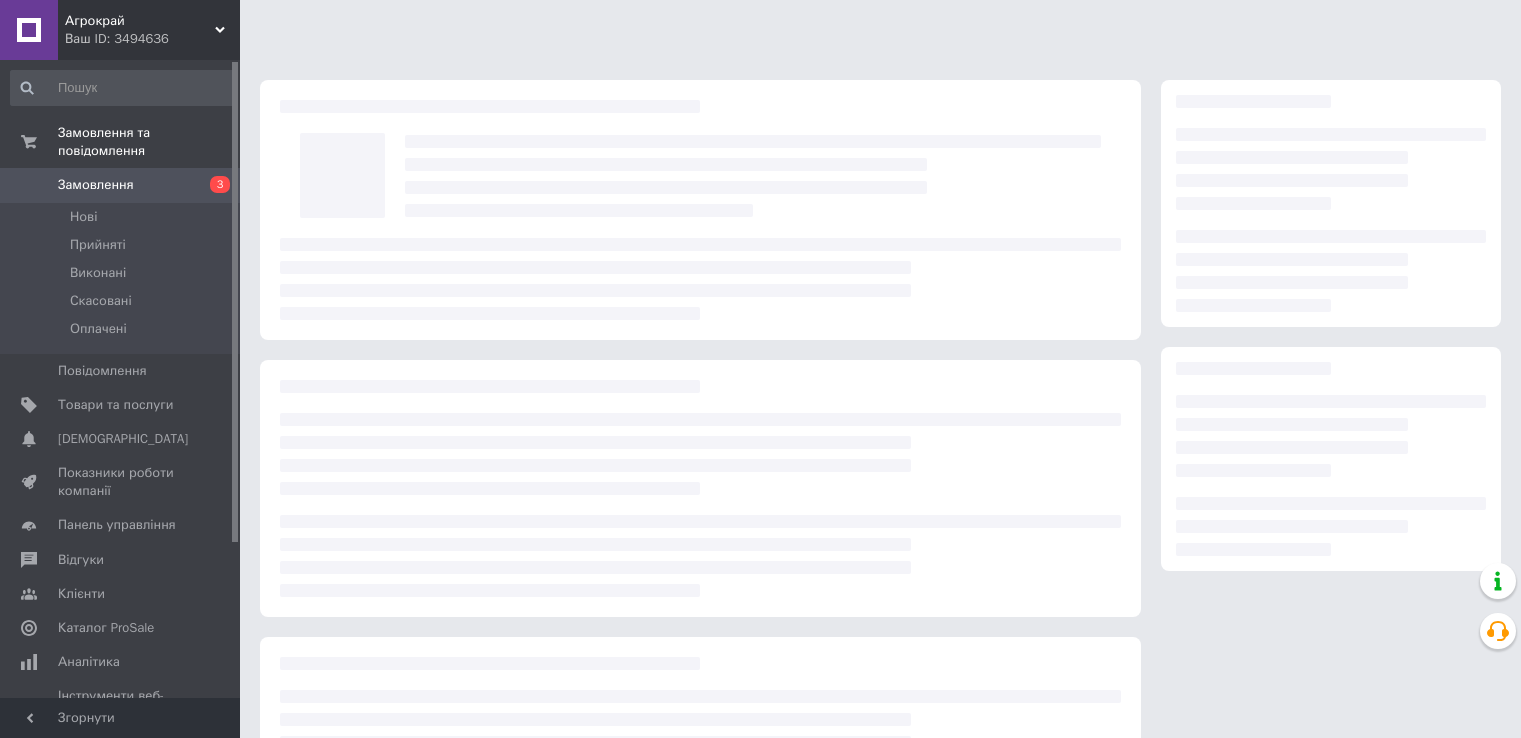scroll, scrollTop: 0, scrollLeft: 0, axis: both 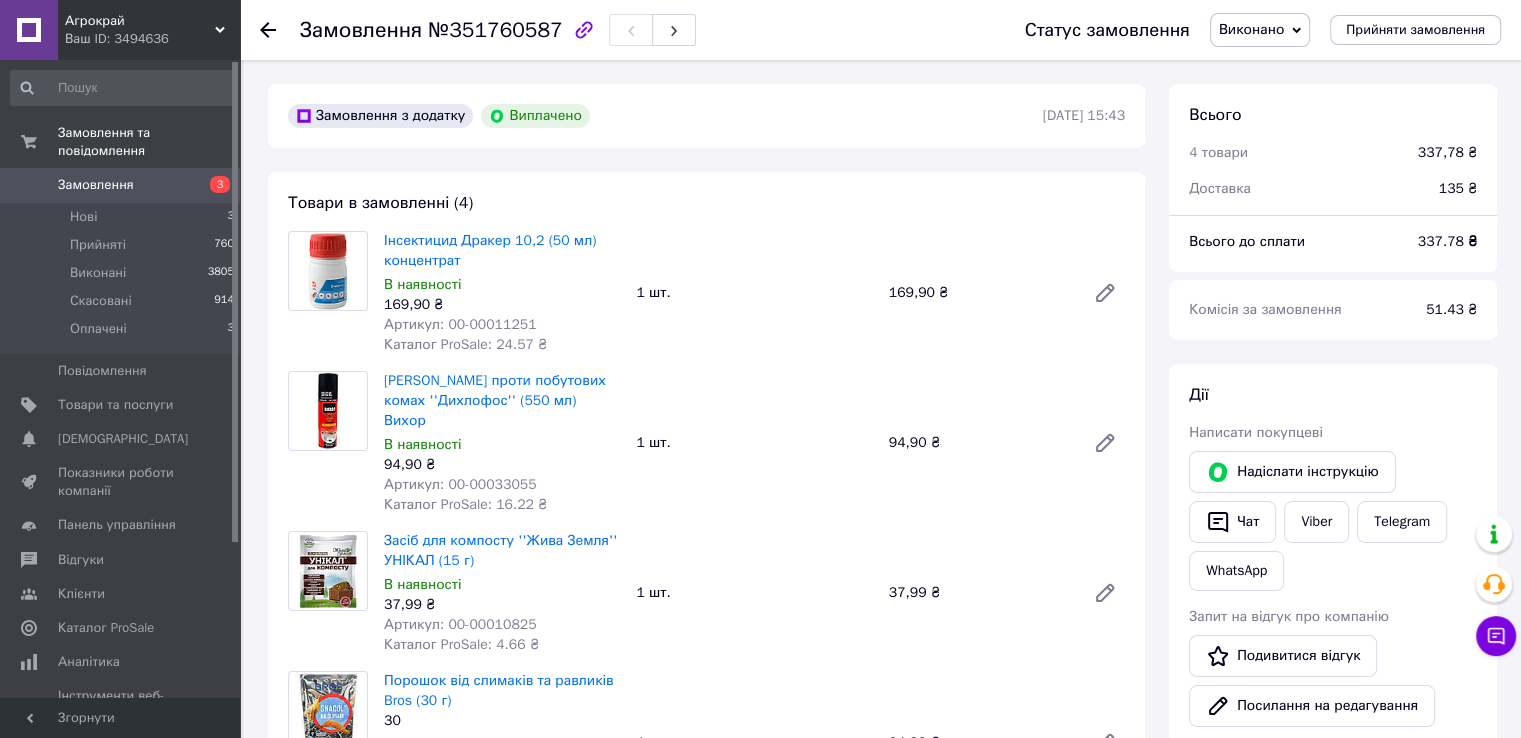 click on "Замовлення" at bounding box center [121, 185] 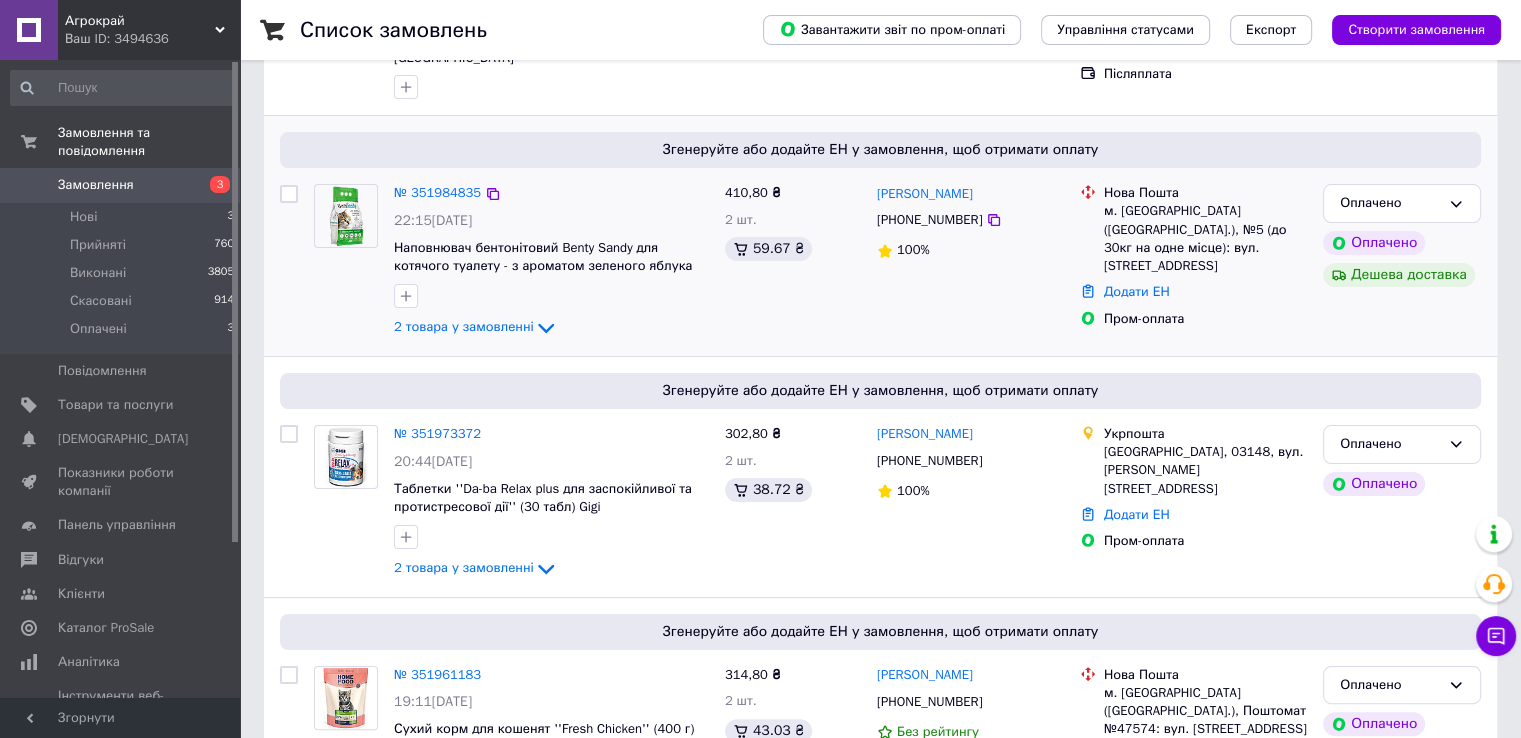 scroll, scrollTop: 400, scrollLeft: 0, axis: vertical 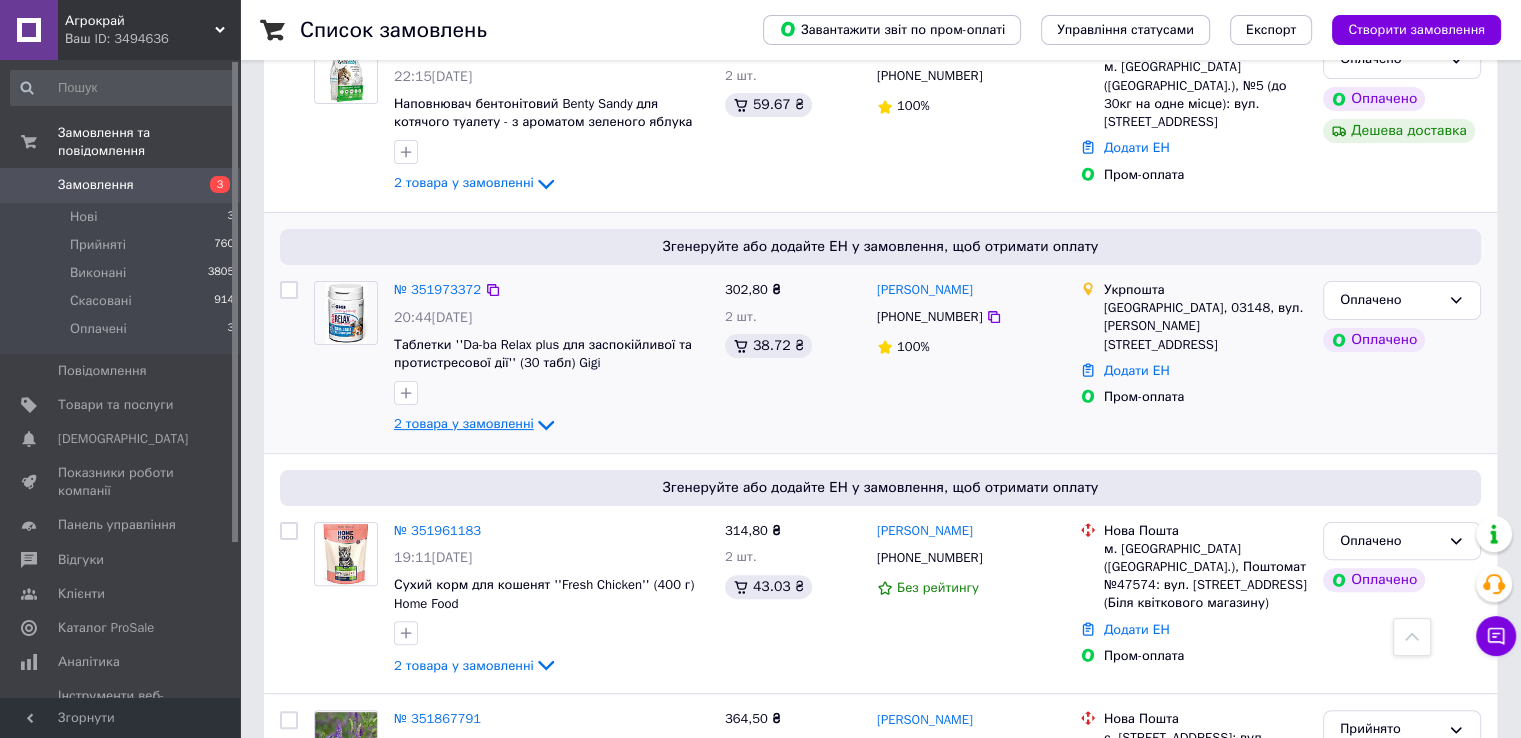 click 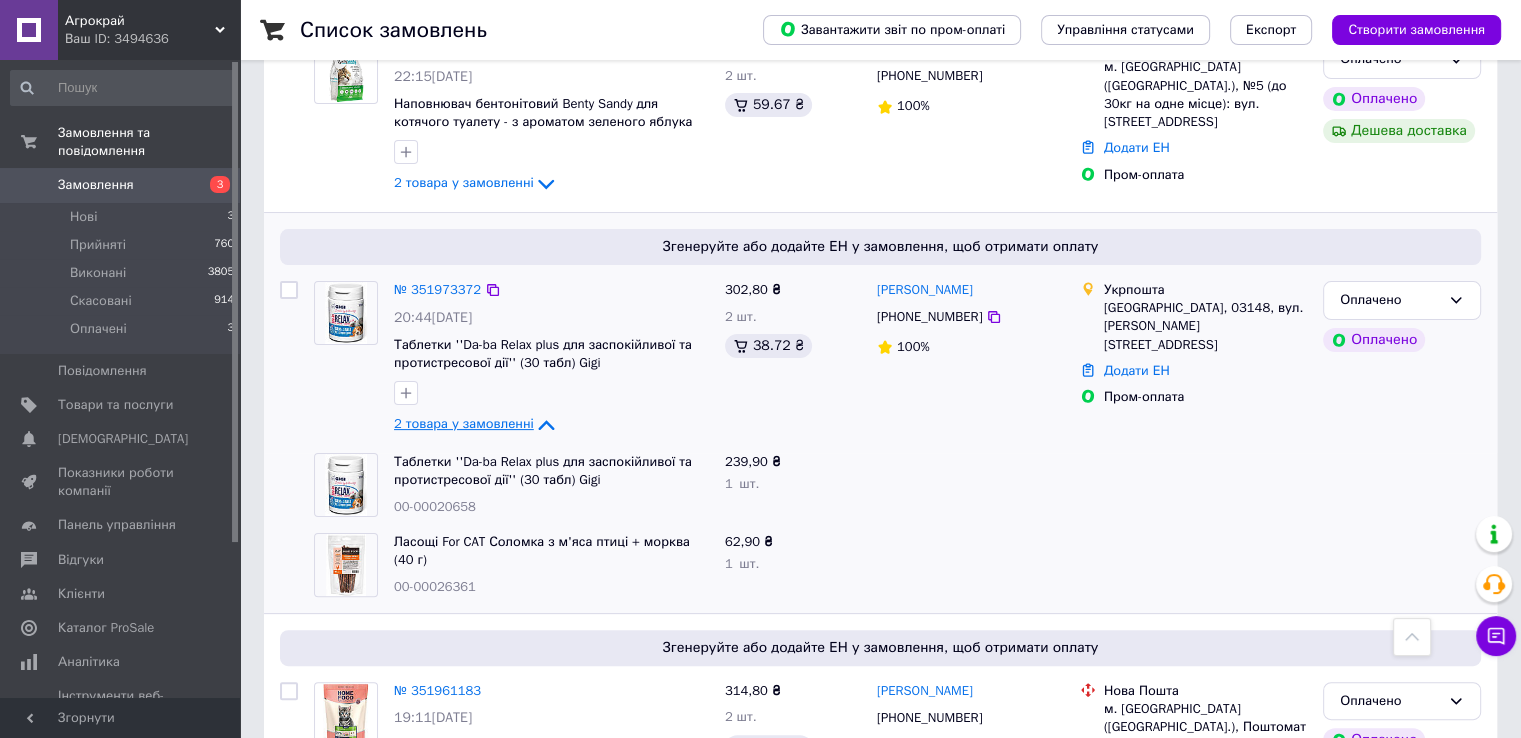 click 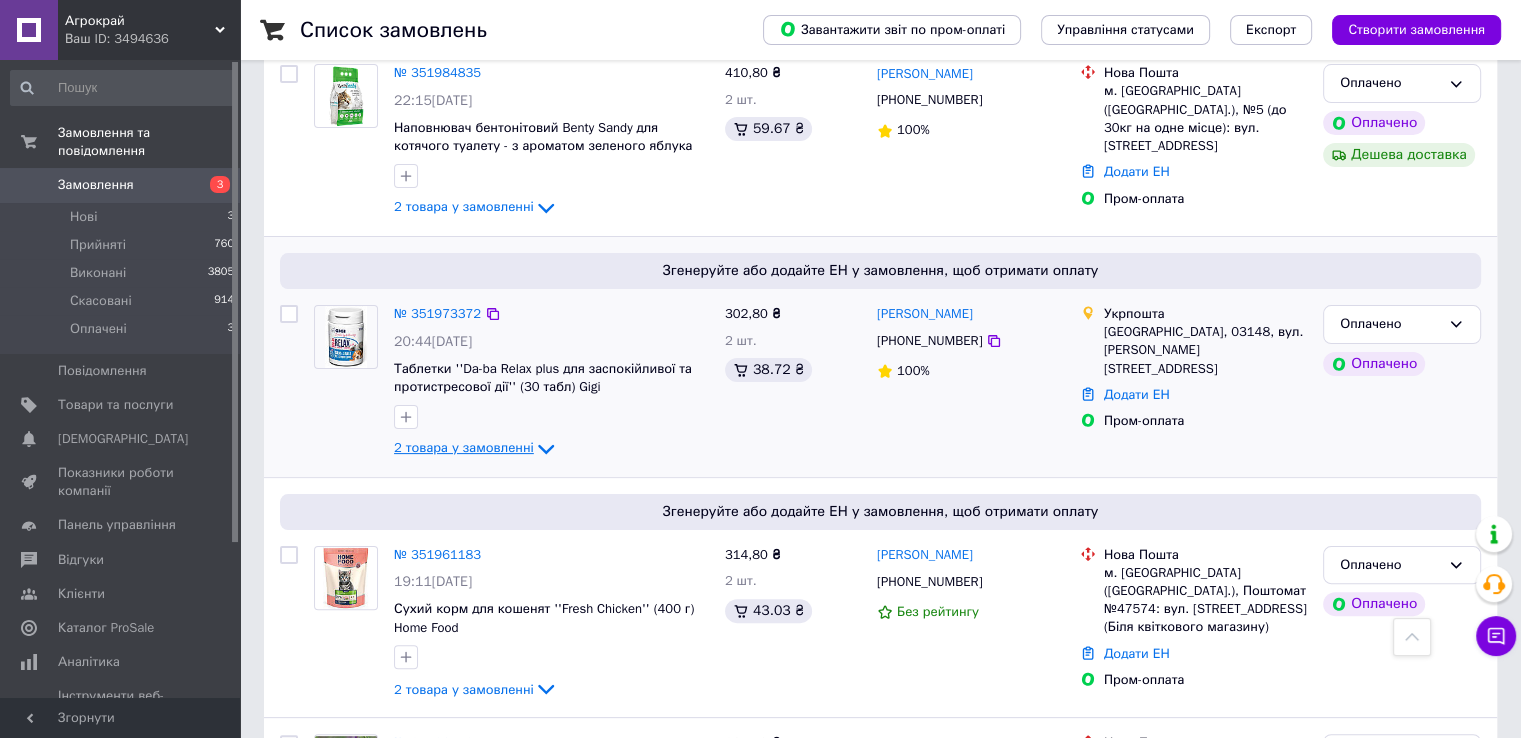 scroll, scrollTop: 500, scrollLeft: 0, axis: vertical 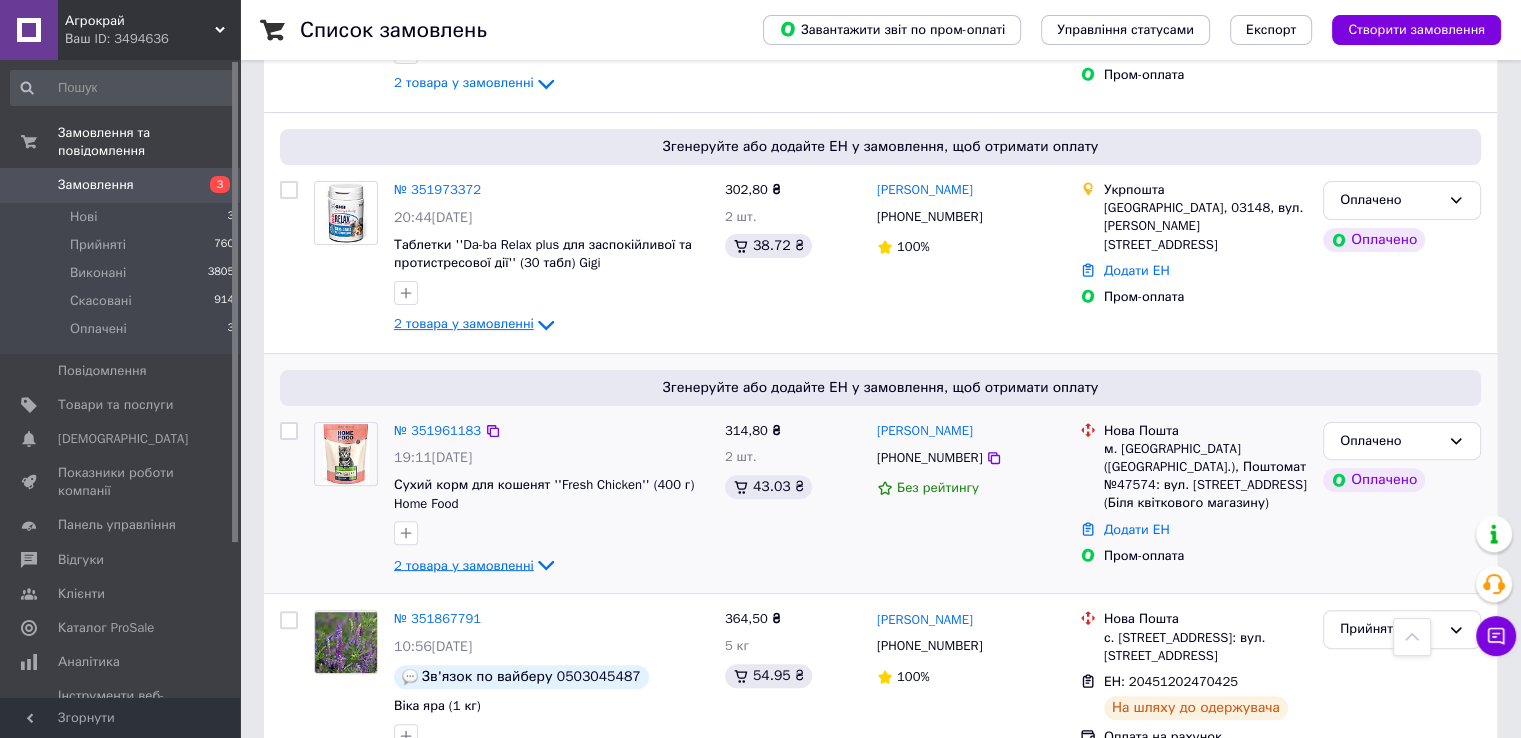 click 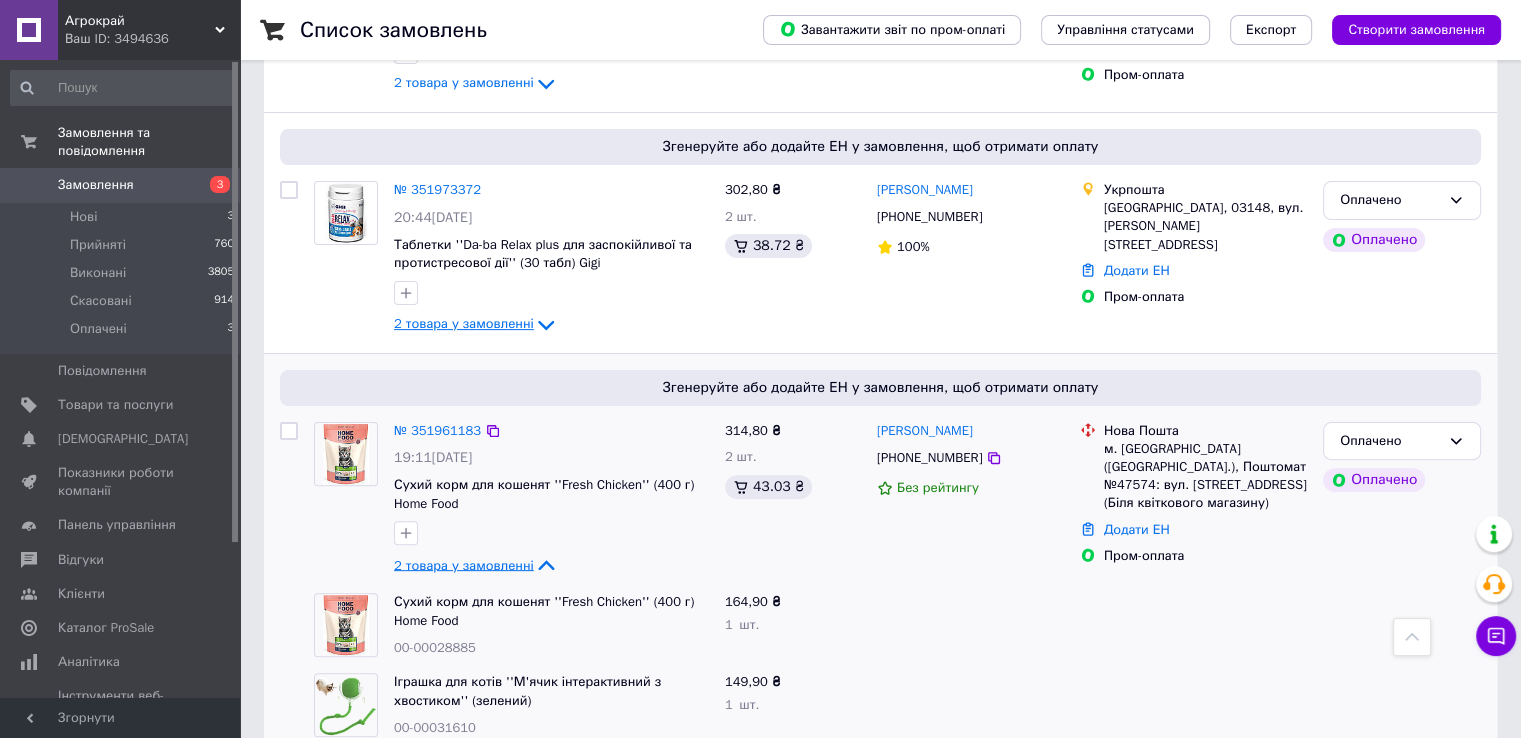 click 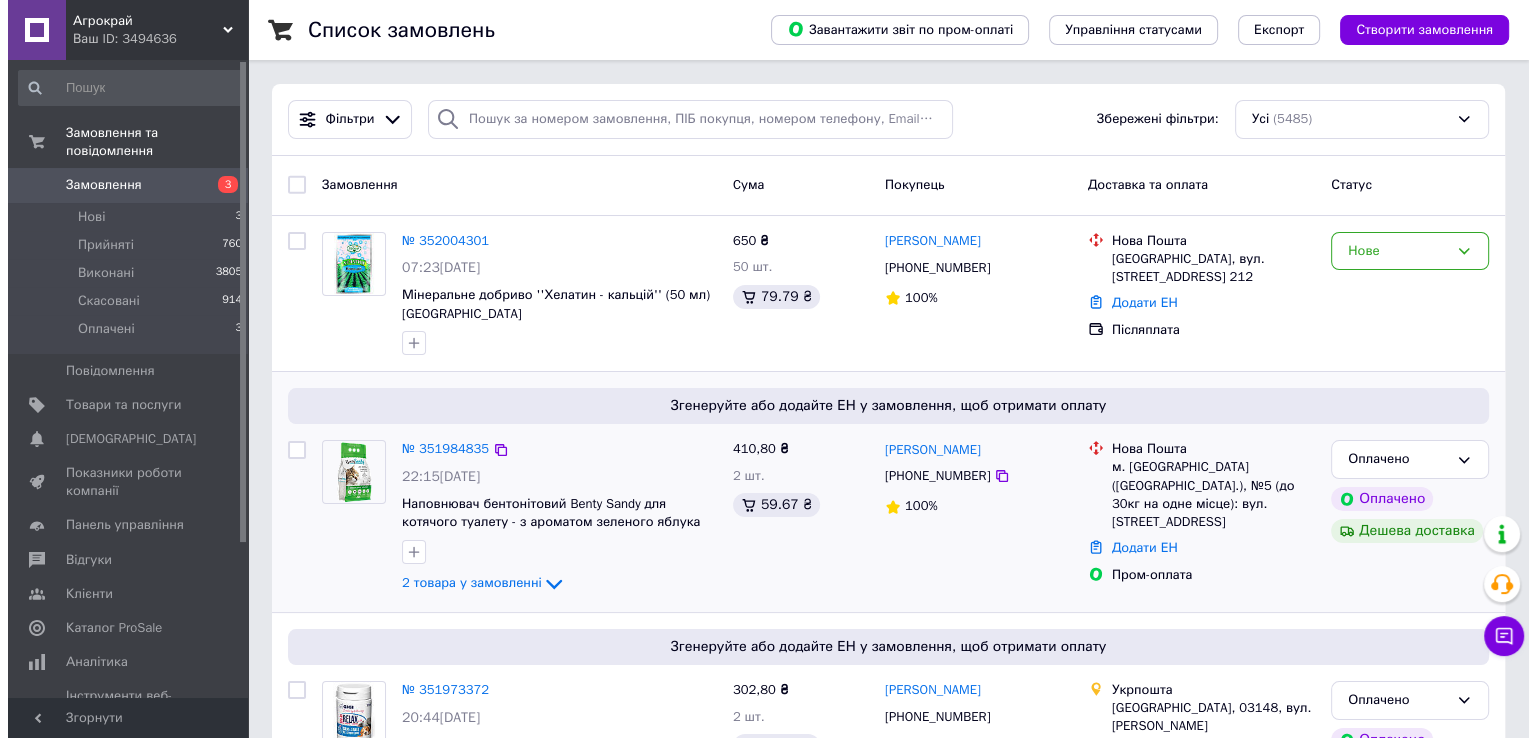 scroll, scrollTop: 0, scrollLeft: 0, axis: both 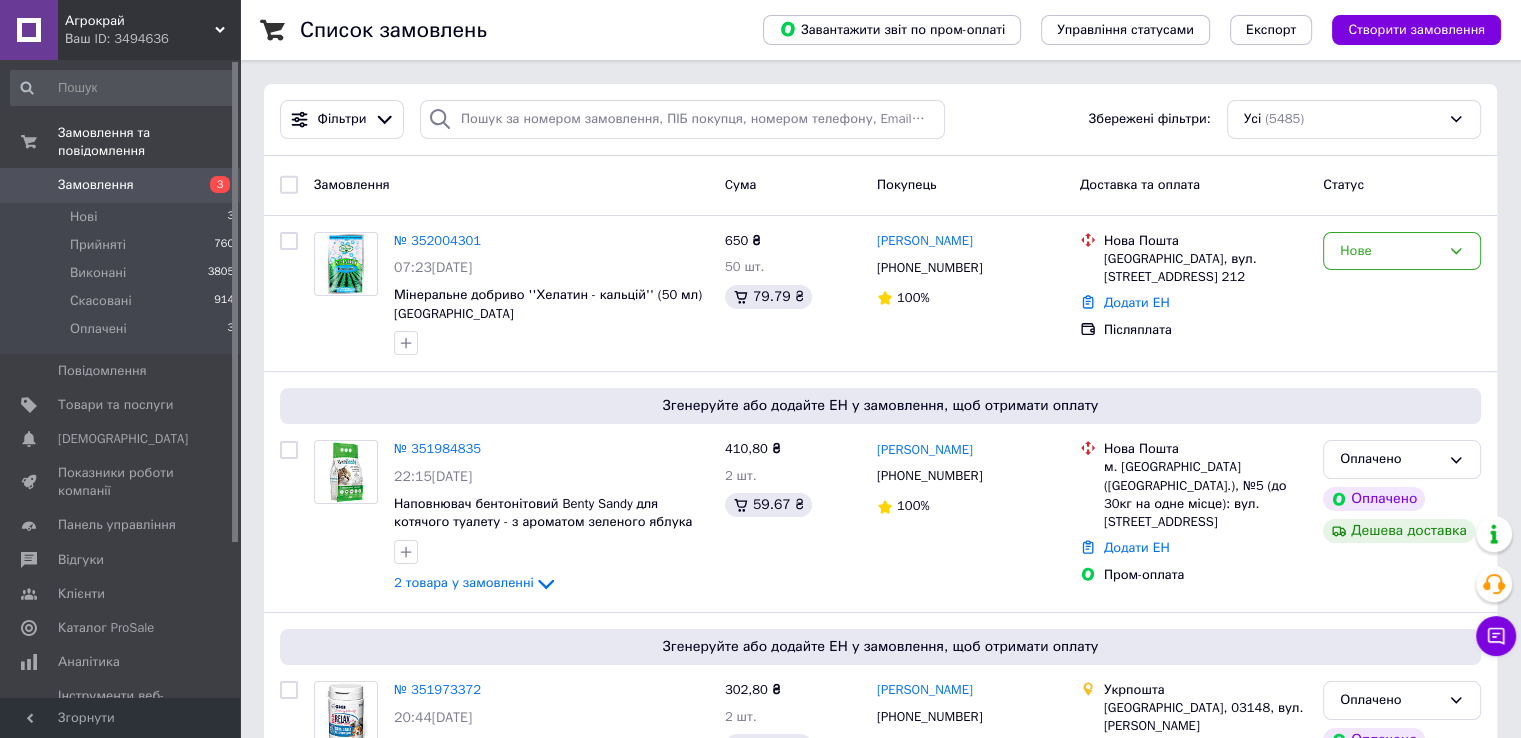 click on "Замовлення 3" at bounding box center (123, 185) 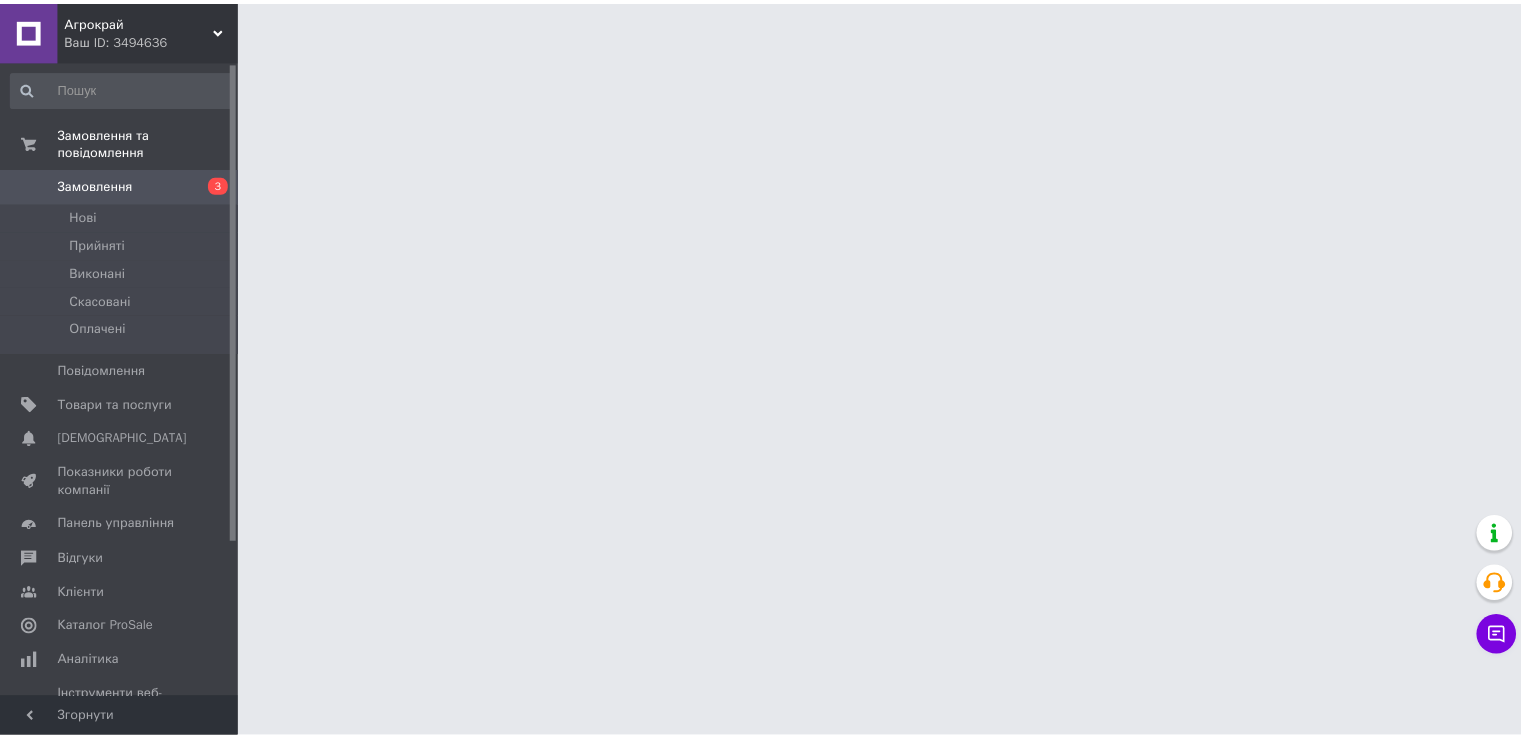 scroll, scrollTop: 0, scrollLeft: 0, axis: both 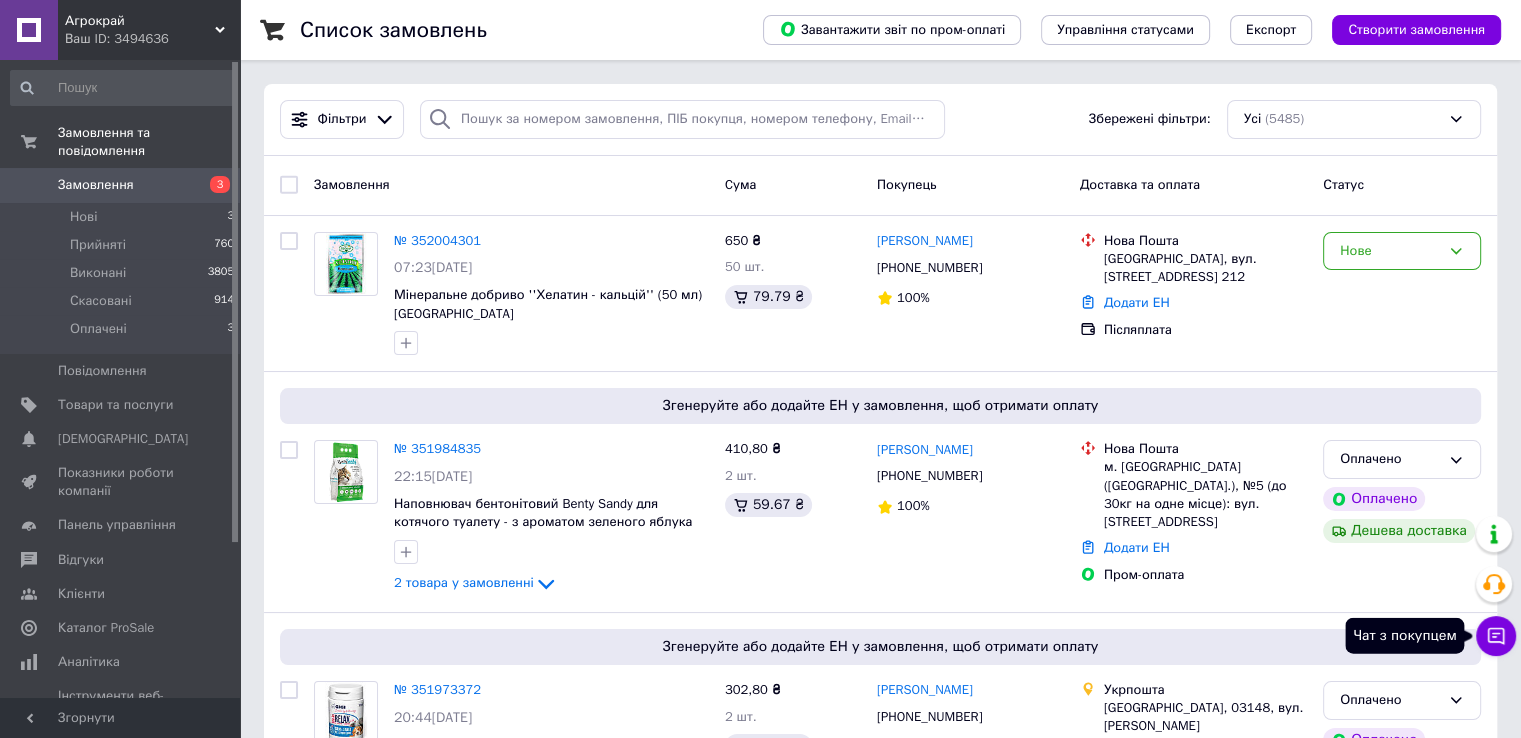 click 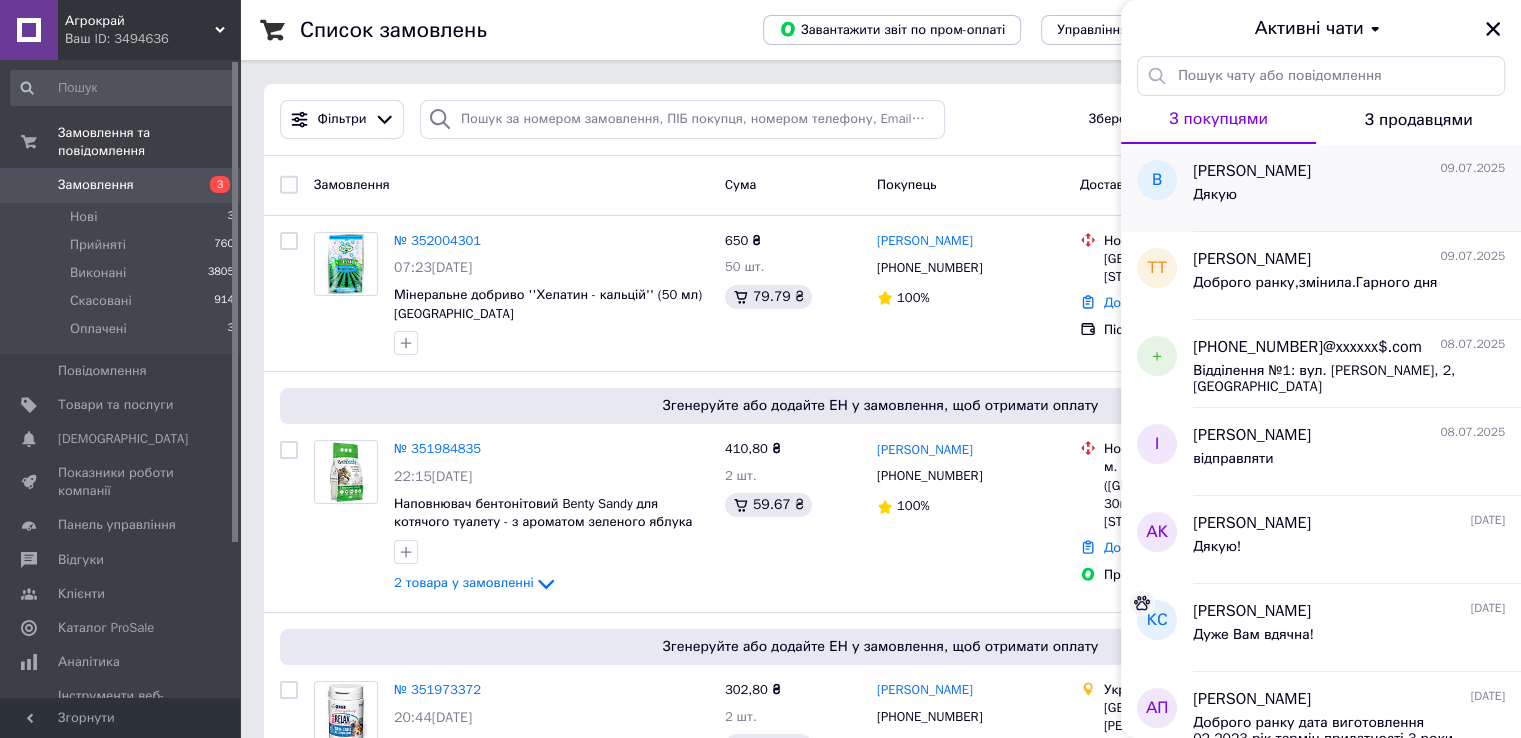 click on "[PERSON_NAME]" at bounding box center (1252, 171) 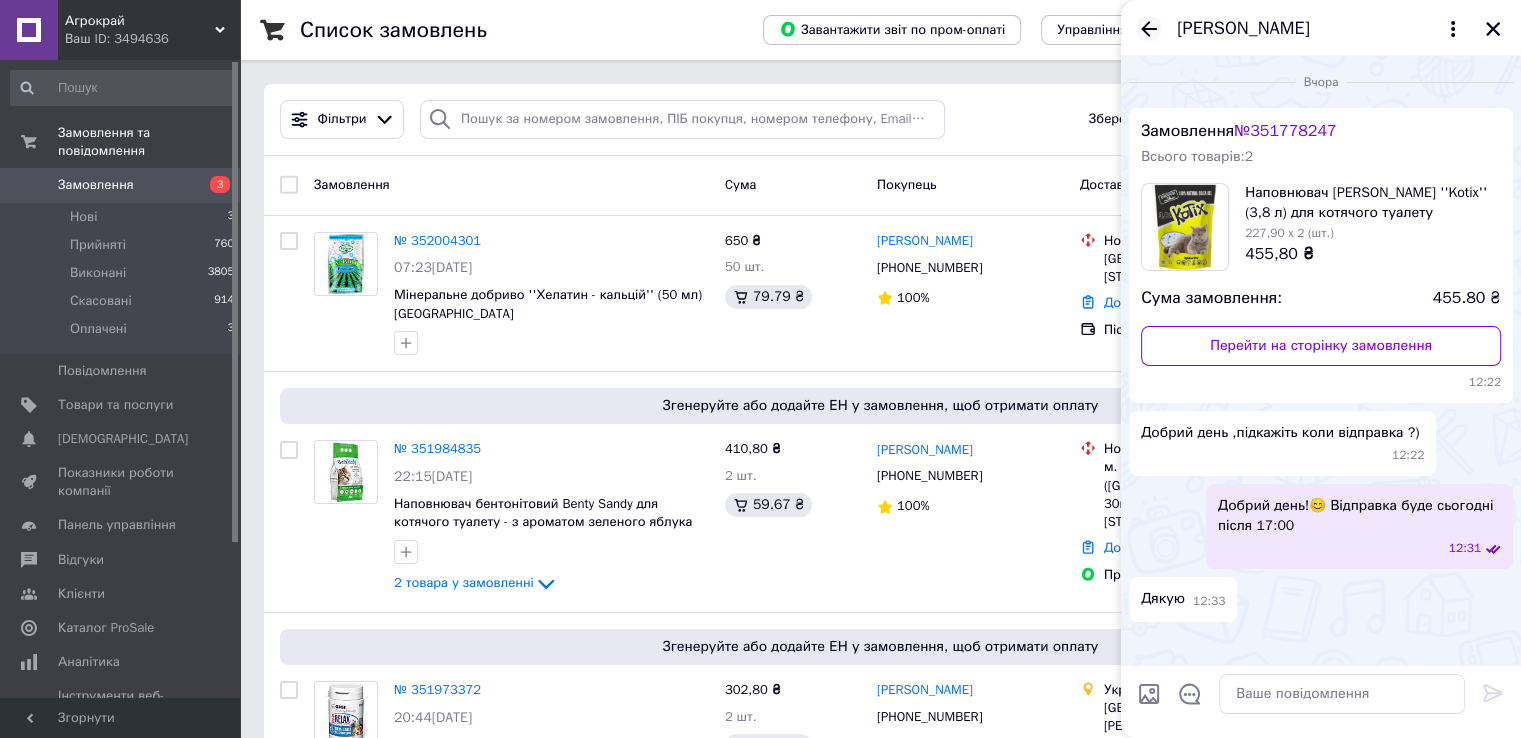 click 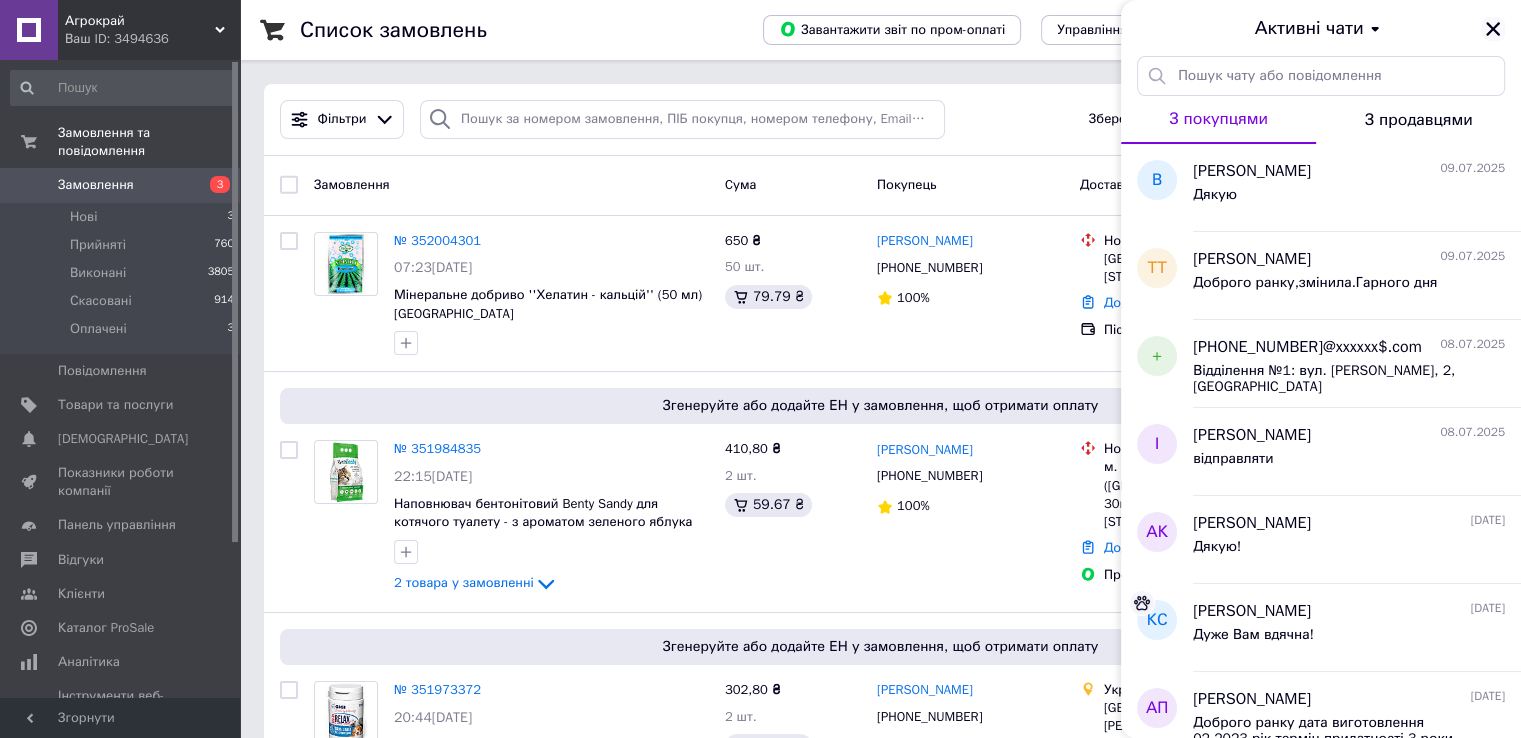 click at bounding box center [1493, 29] 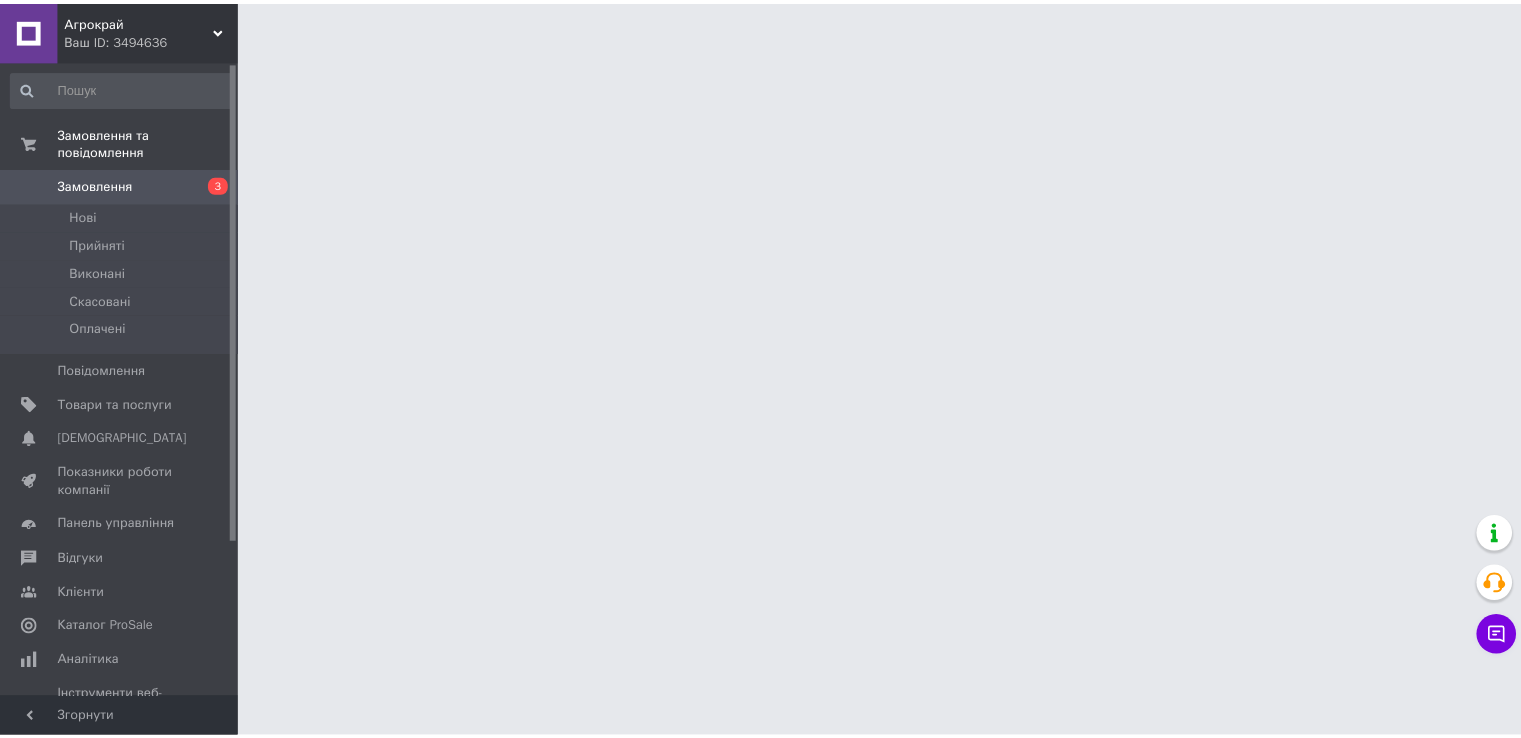 scroll, scrollTop: 0, scrollLeft: 0, axis: both 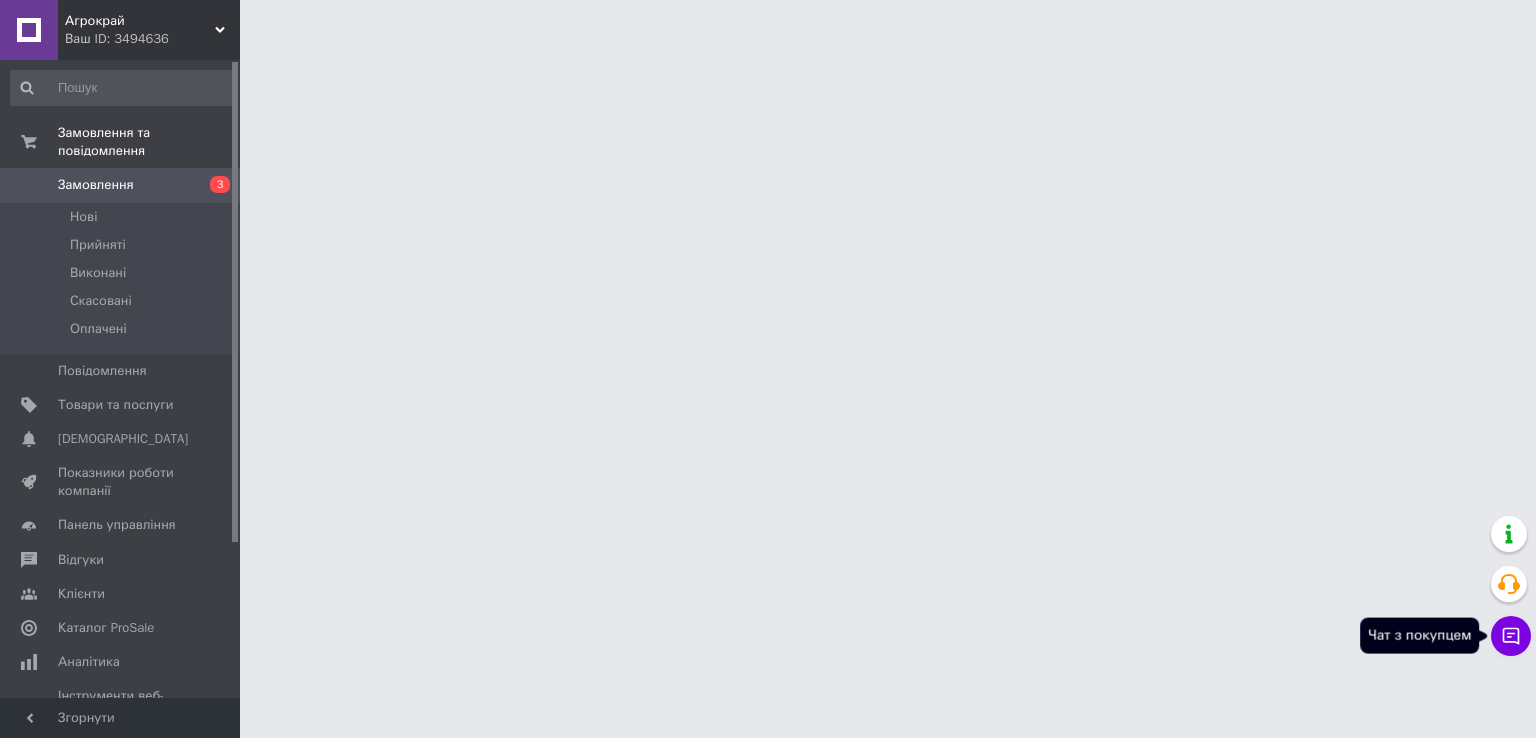 click 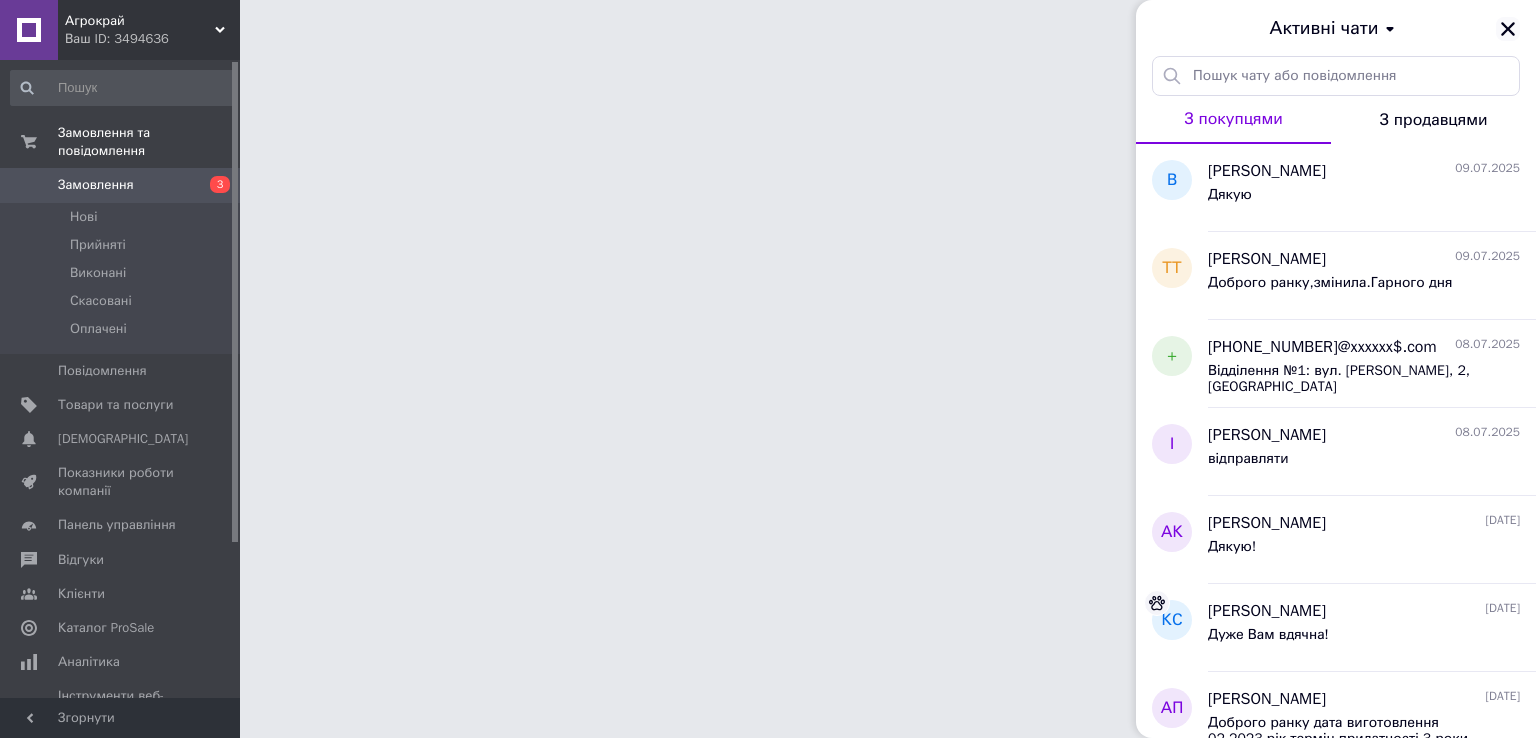 click on "Активні чати" at bounding box center (1336, 28) 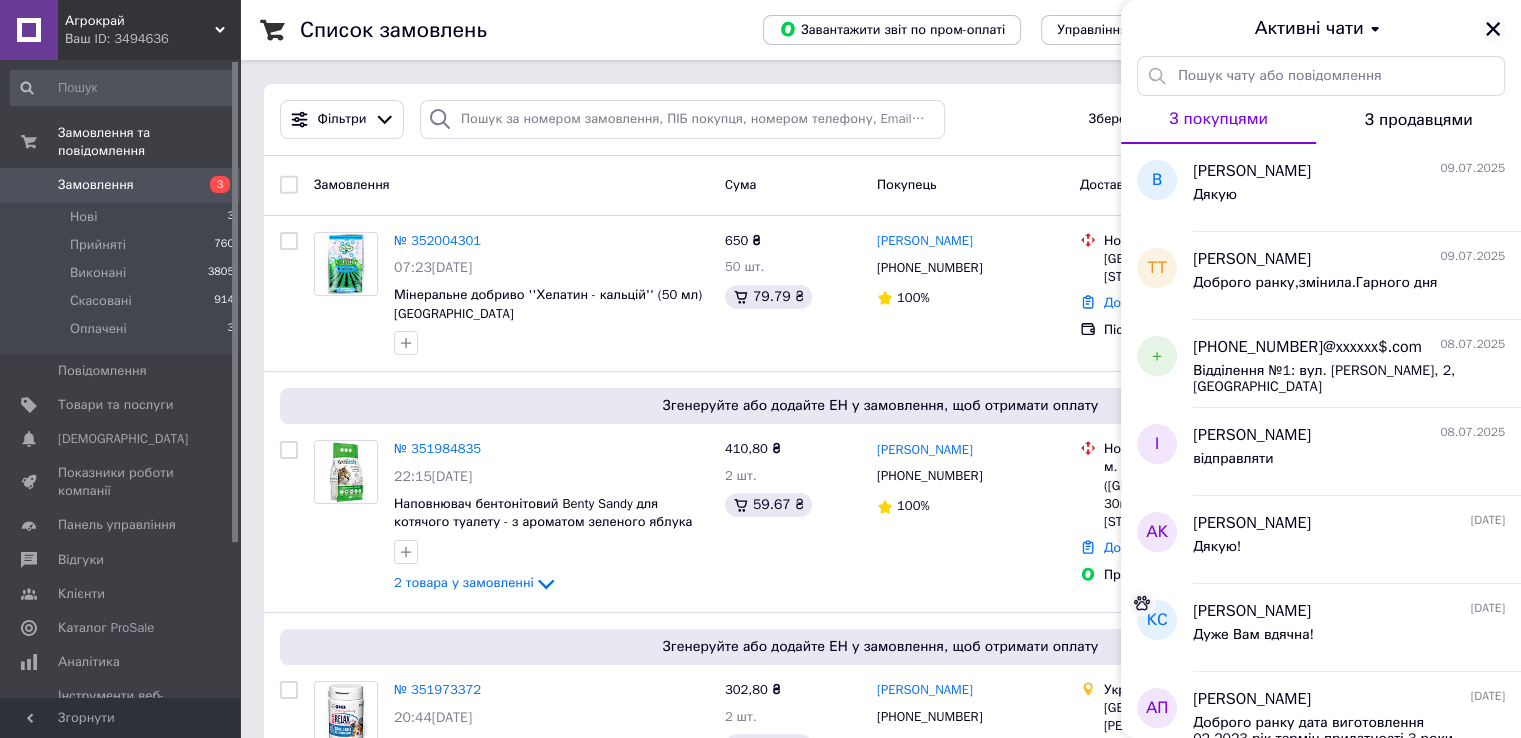 click at bounding box center (1493, 29) 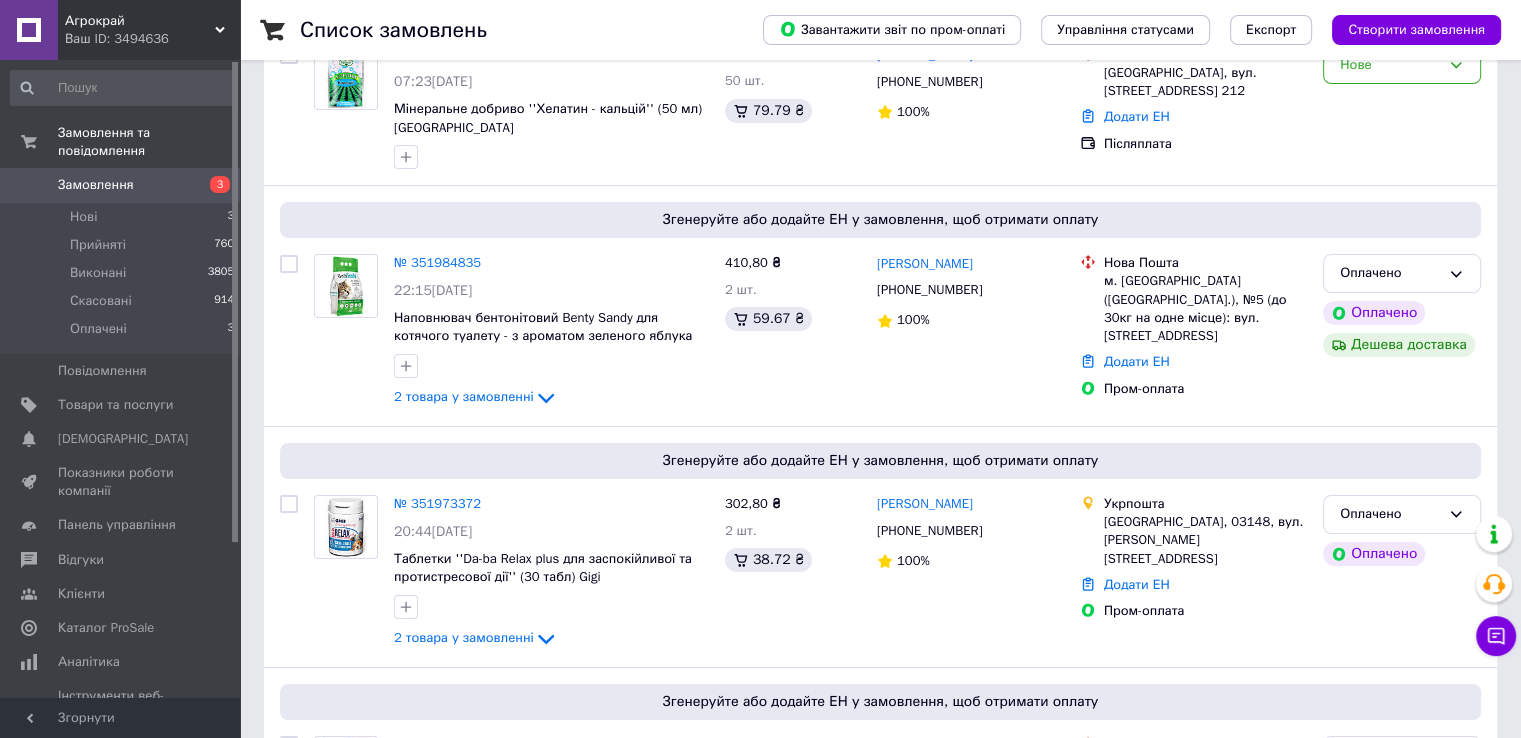 scroll, scrollTop: 200, scrollLeft: 0, axis: vertical 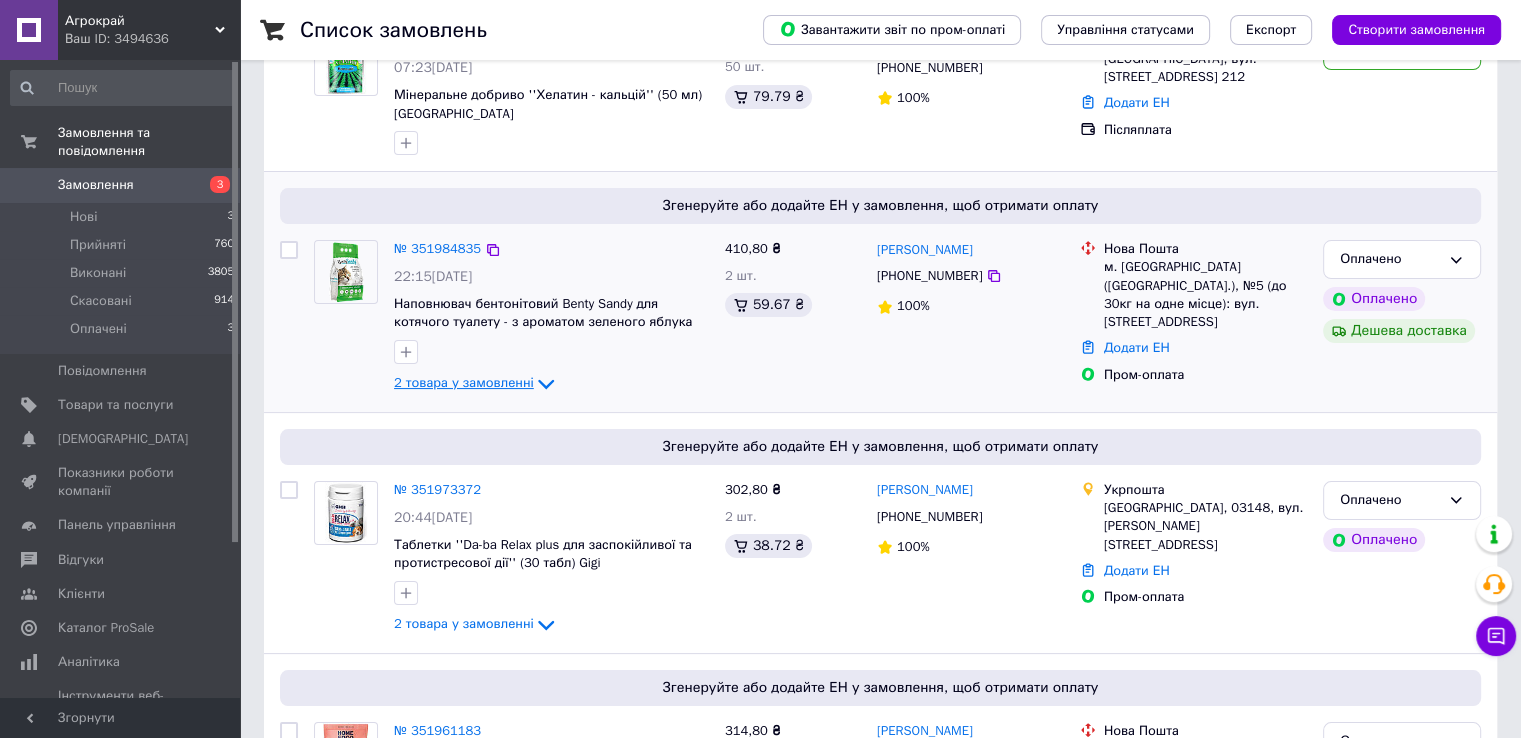 click 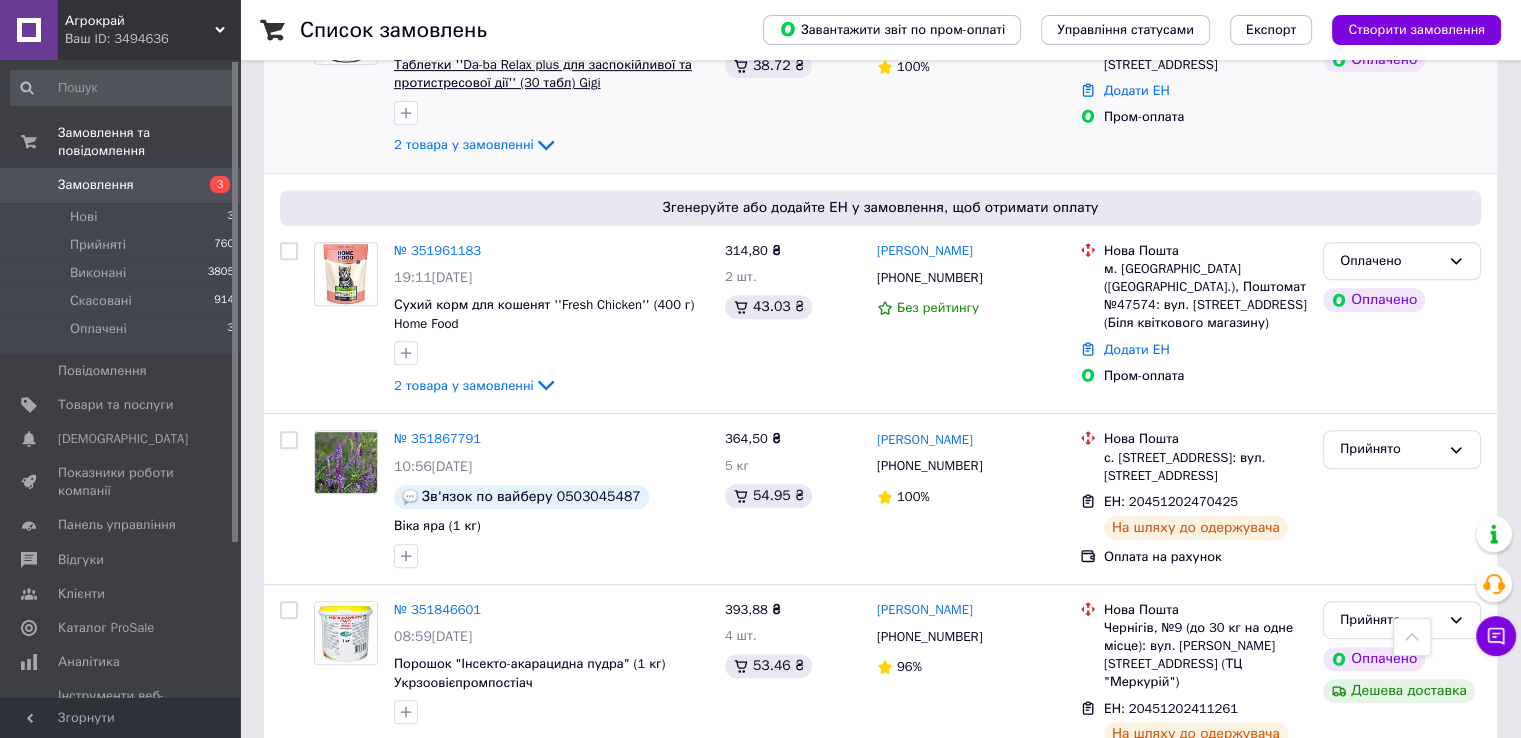 scroll, scrollTop: 900, scrollLeft: 0, axis: vertical 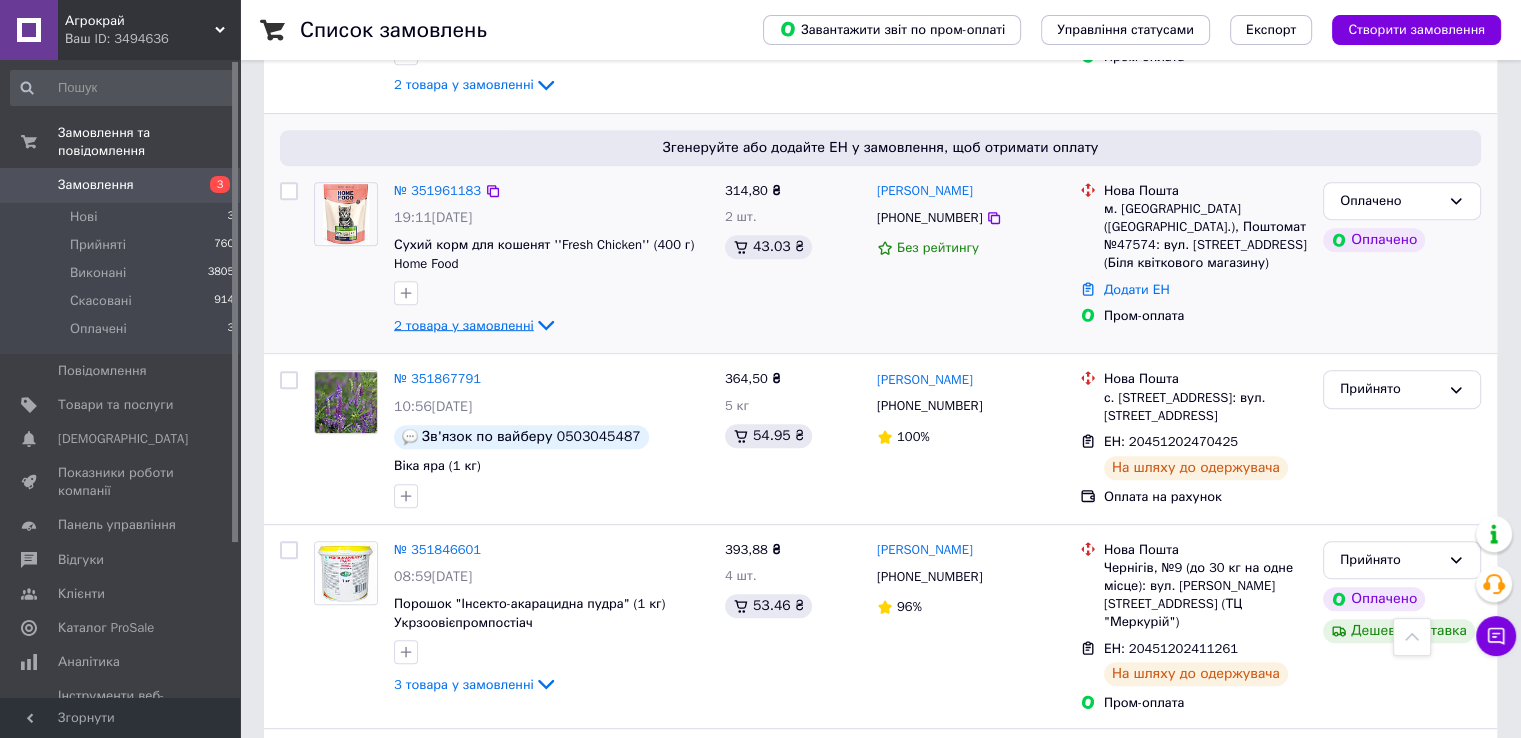 click 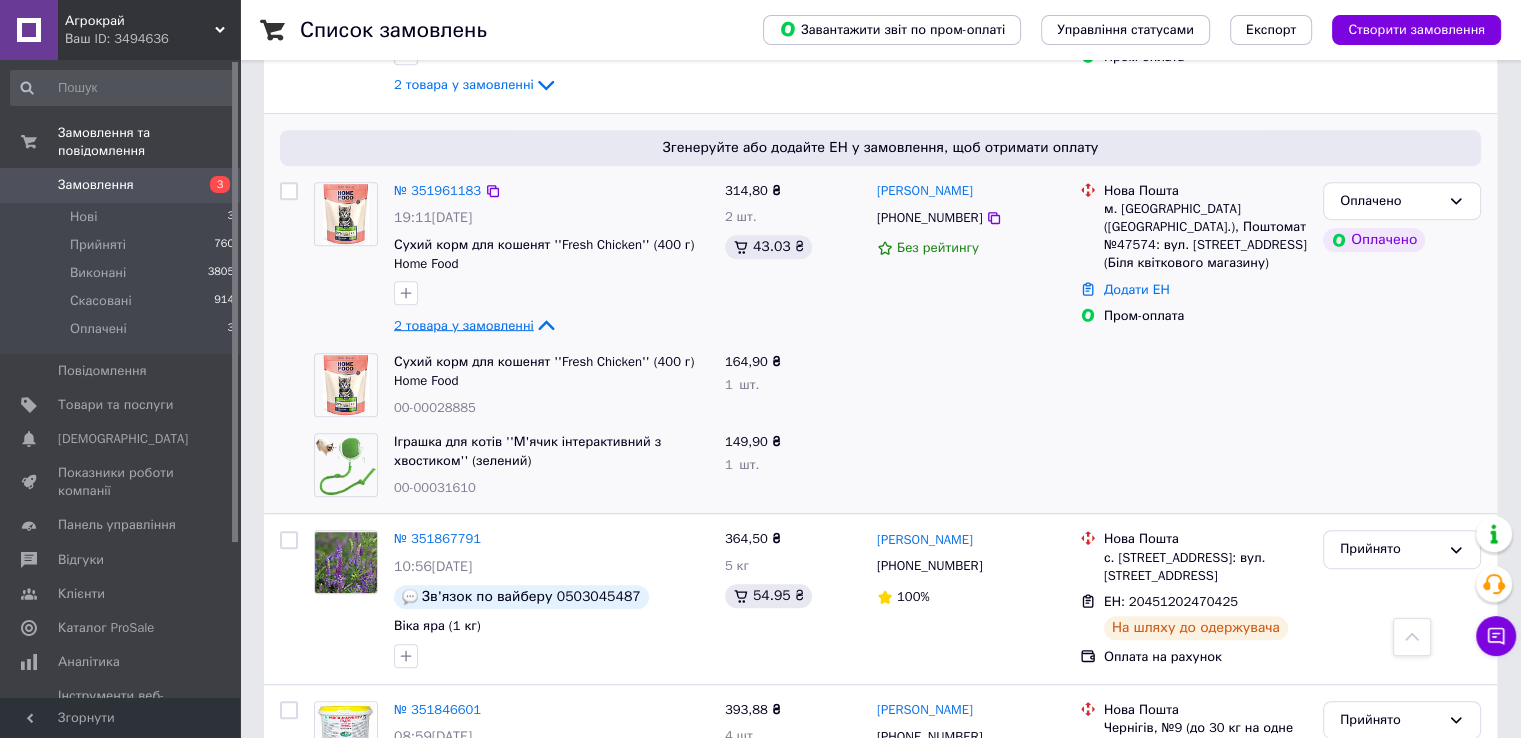 click 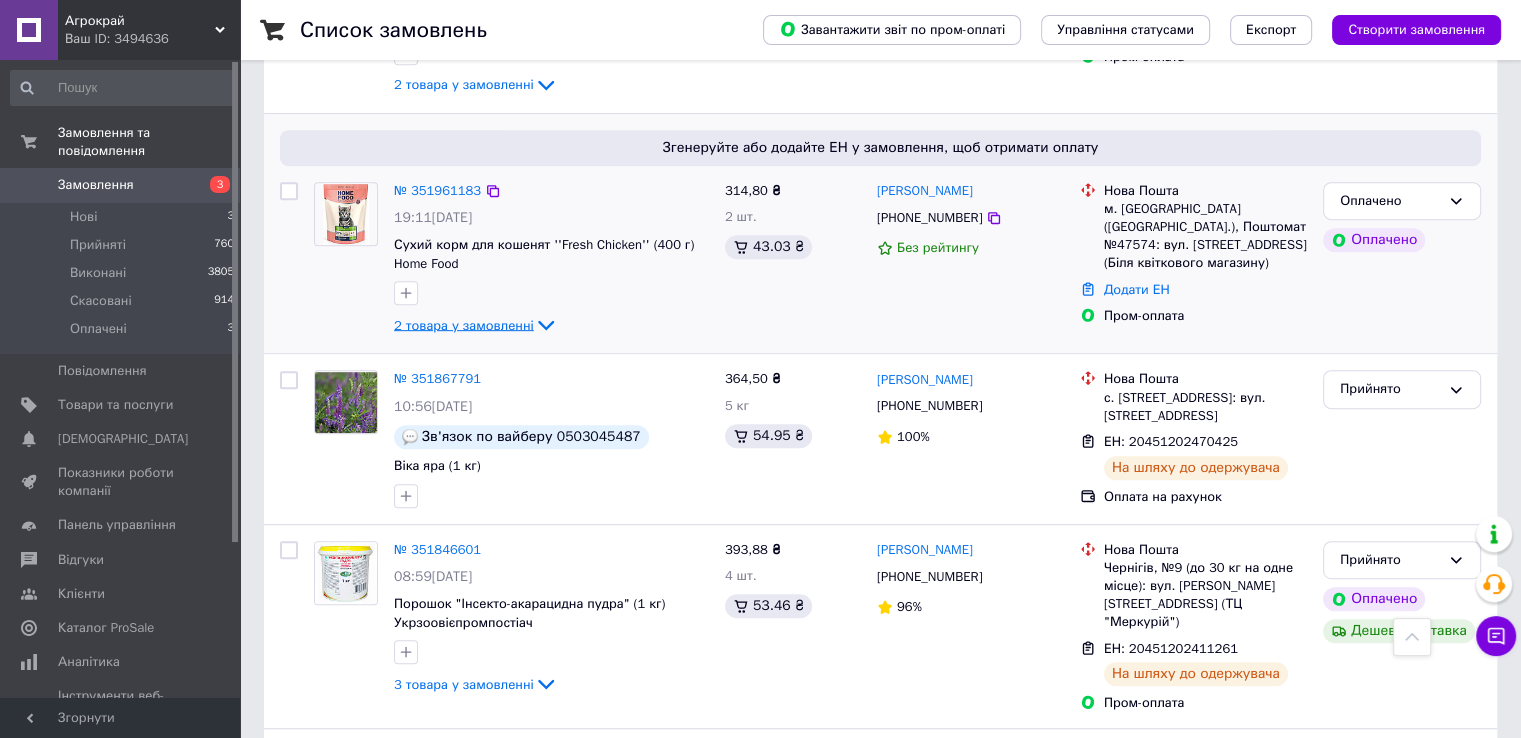 click 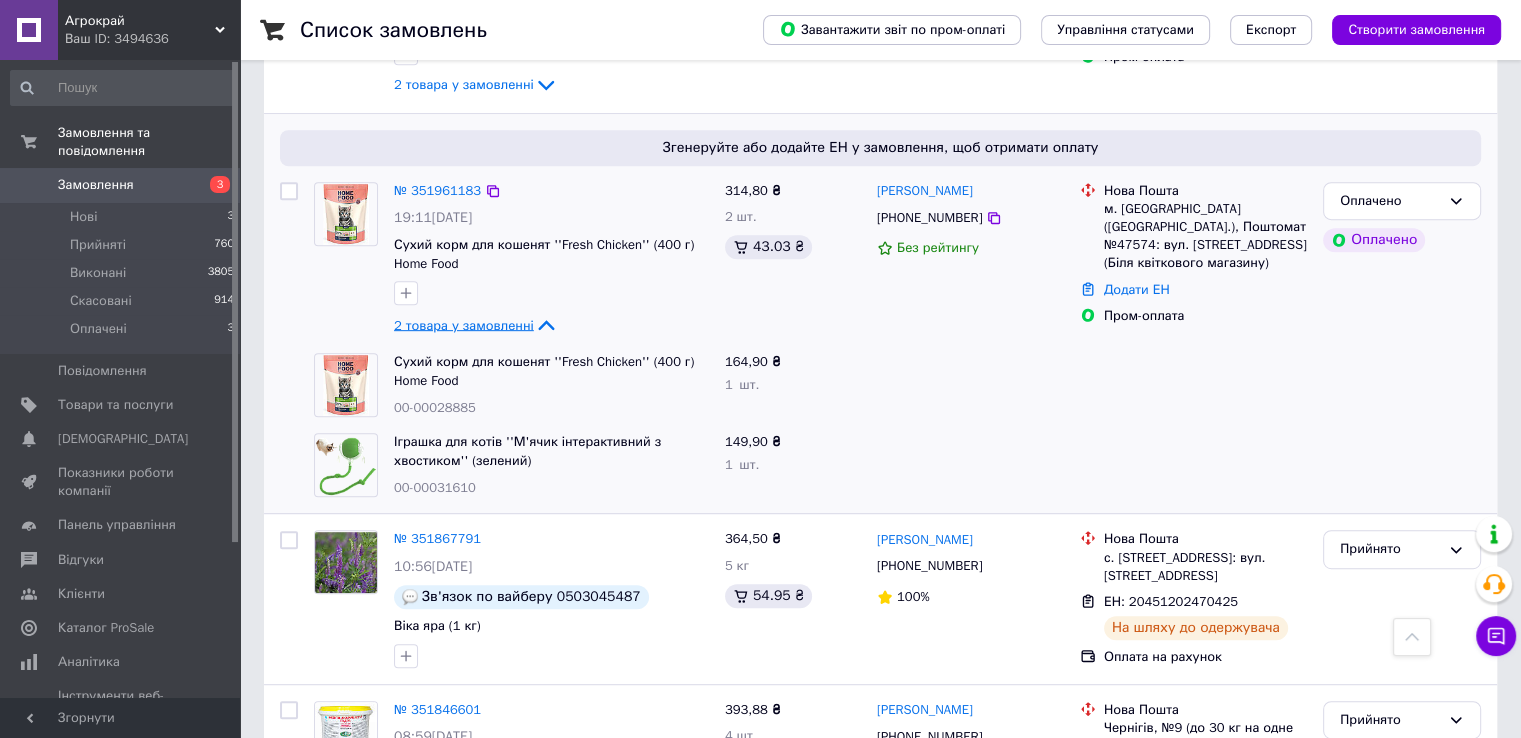 click 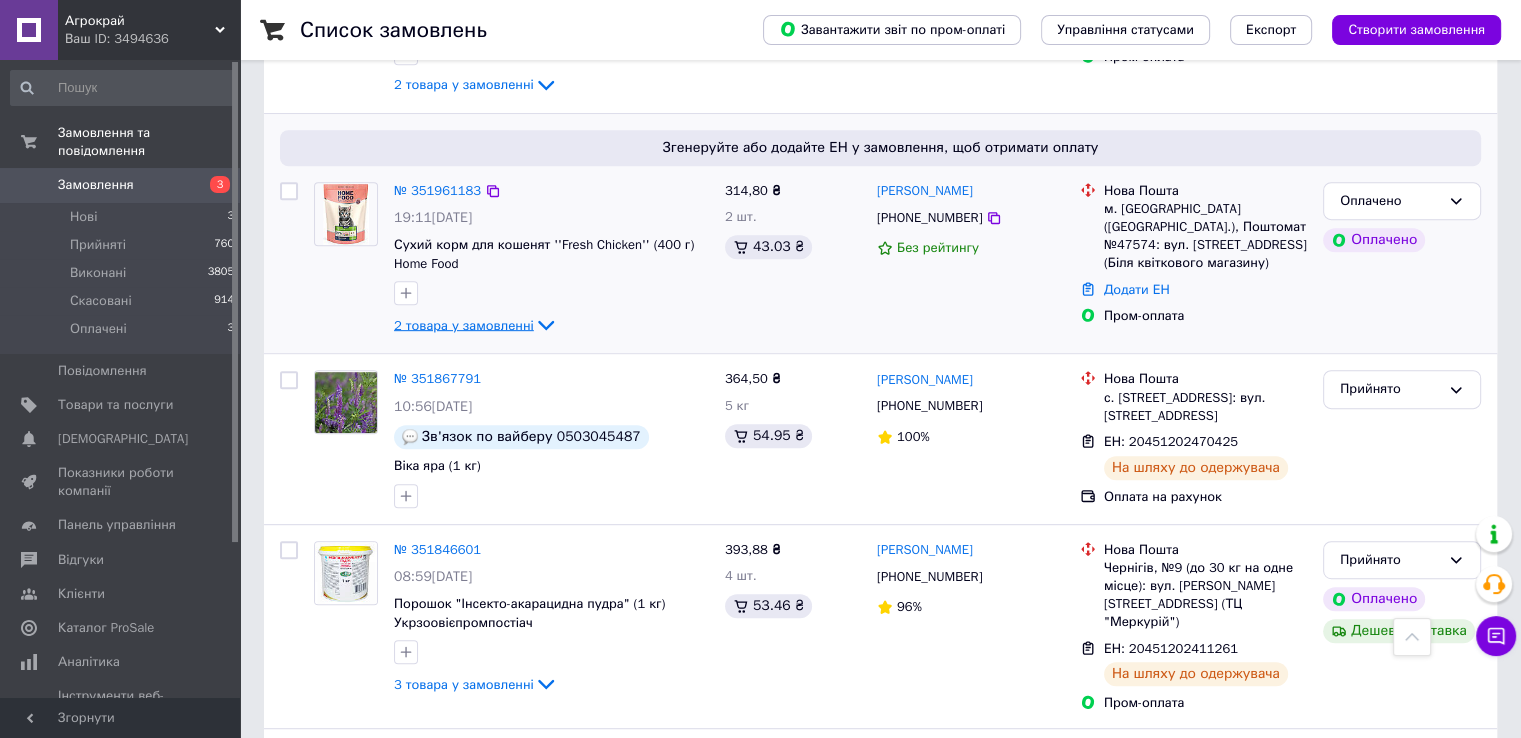 click 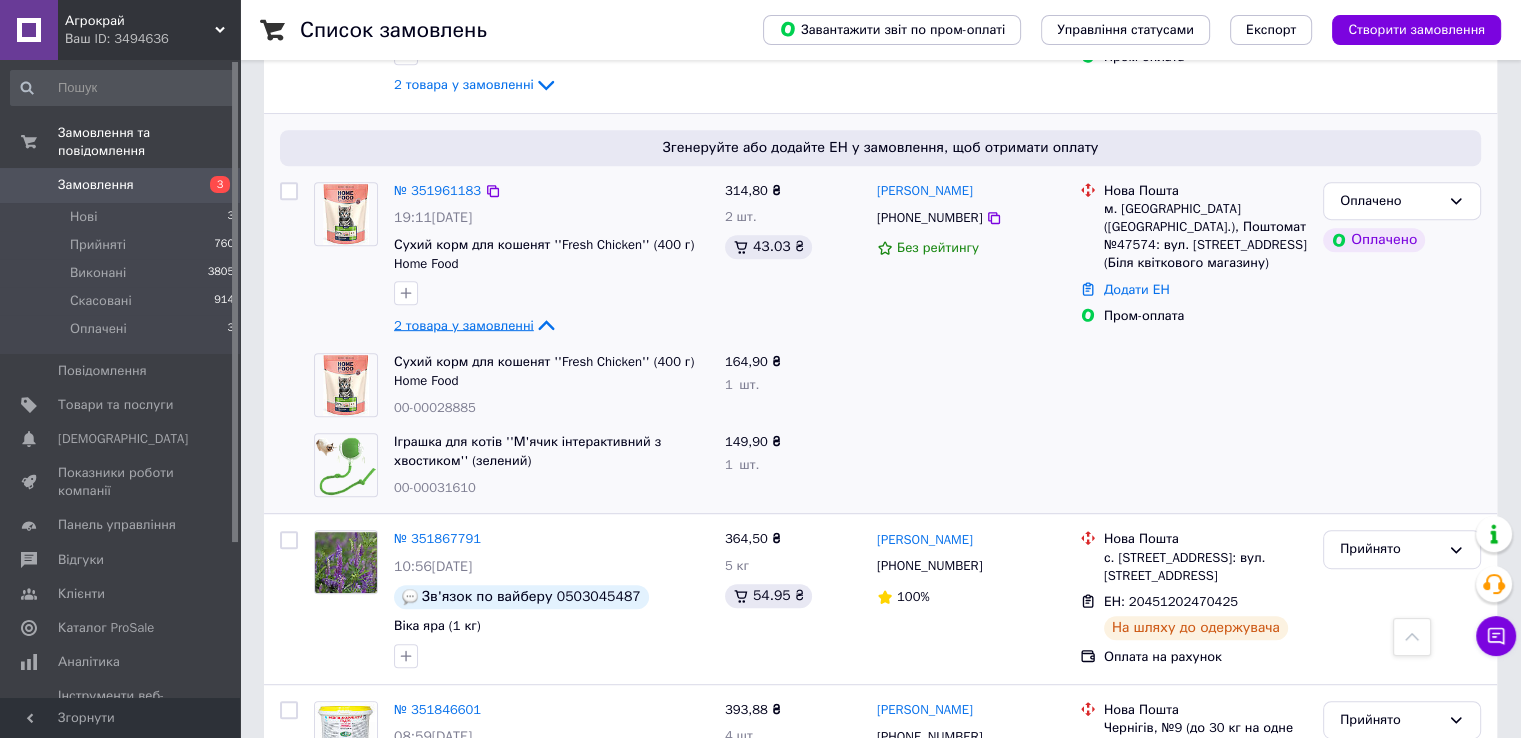 click 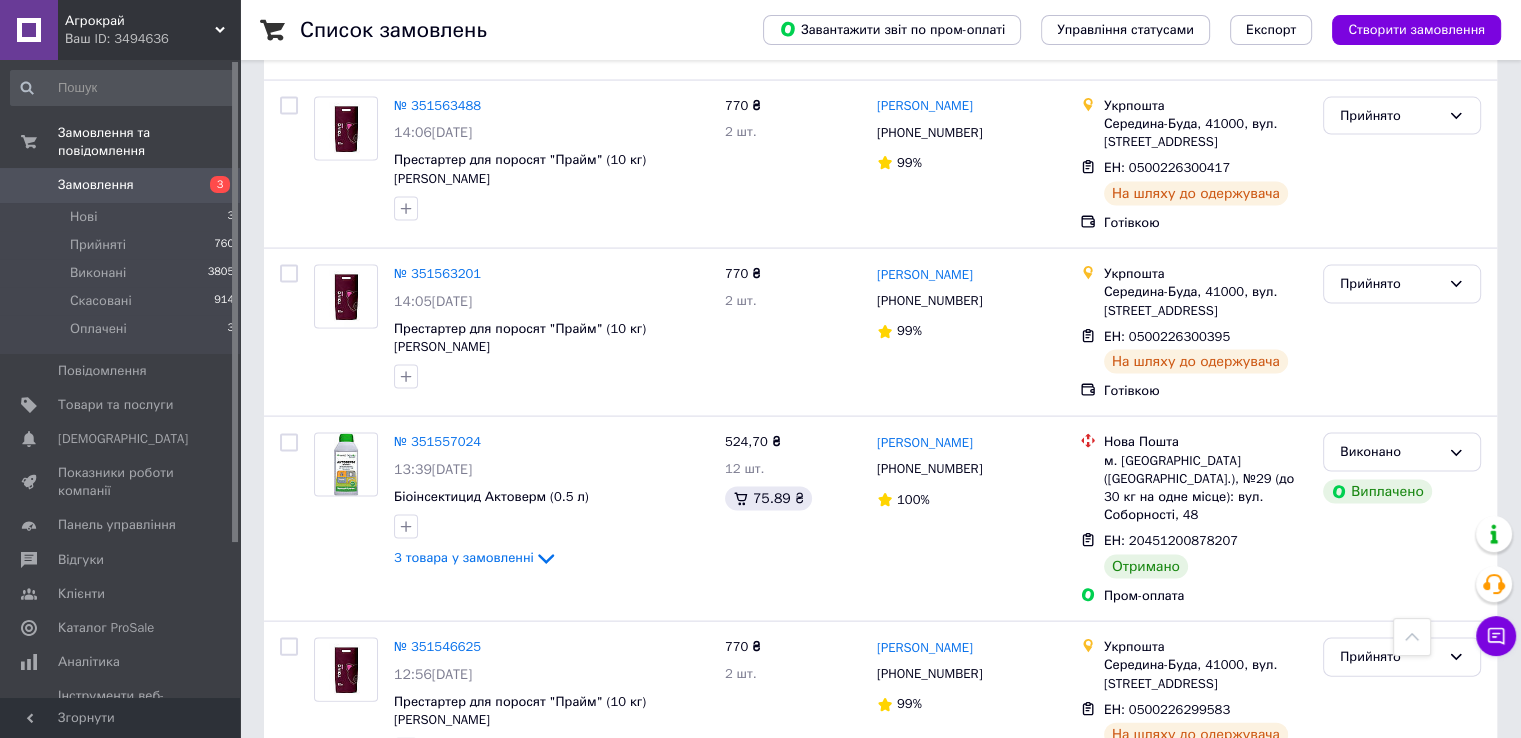scroll, scrollTop: 4100, scrollLeft: 0, axis: vertical 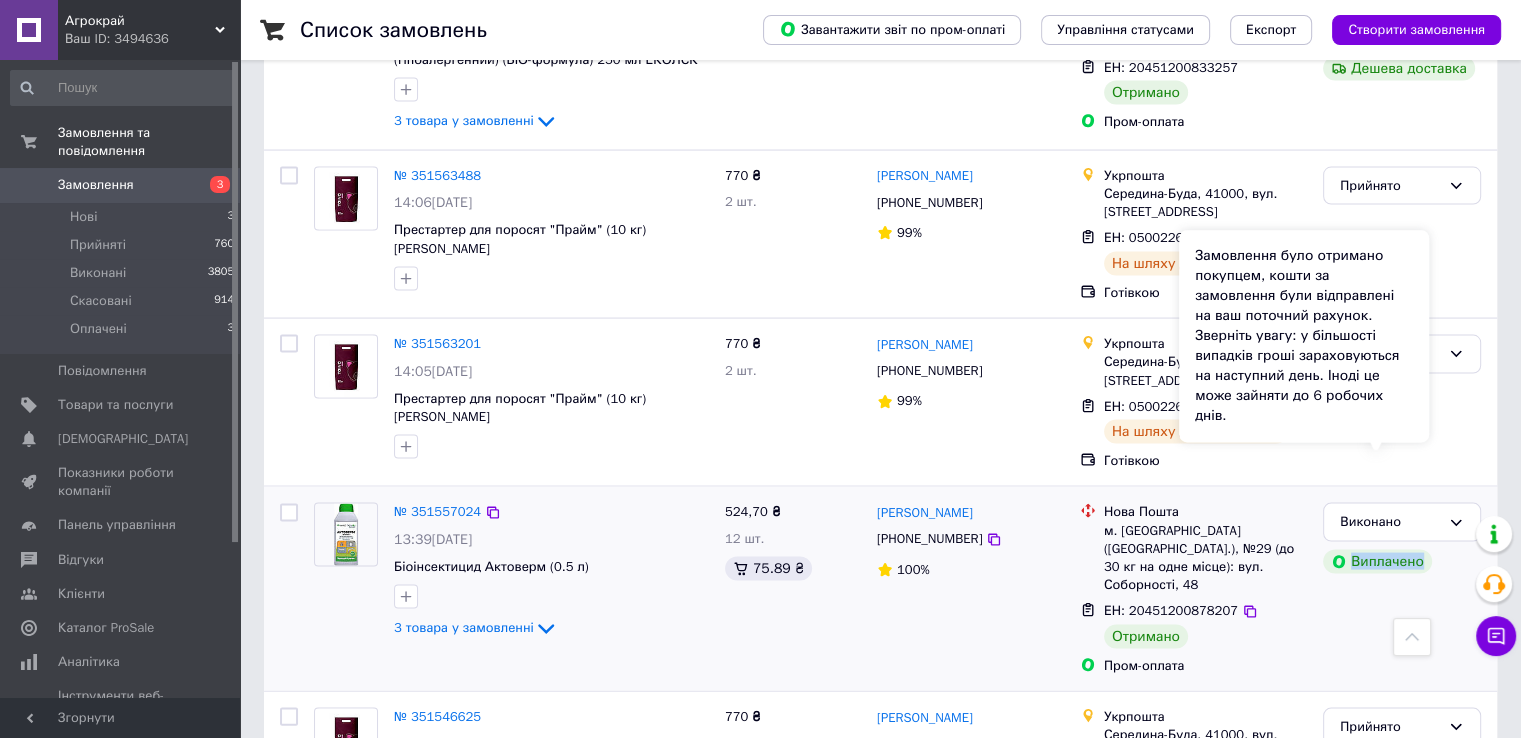 drag, startPoint x: 1351, startPoint y: 465, endPoint x: 1420, endPoint y: 465, distance: 69 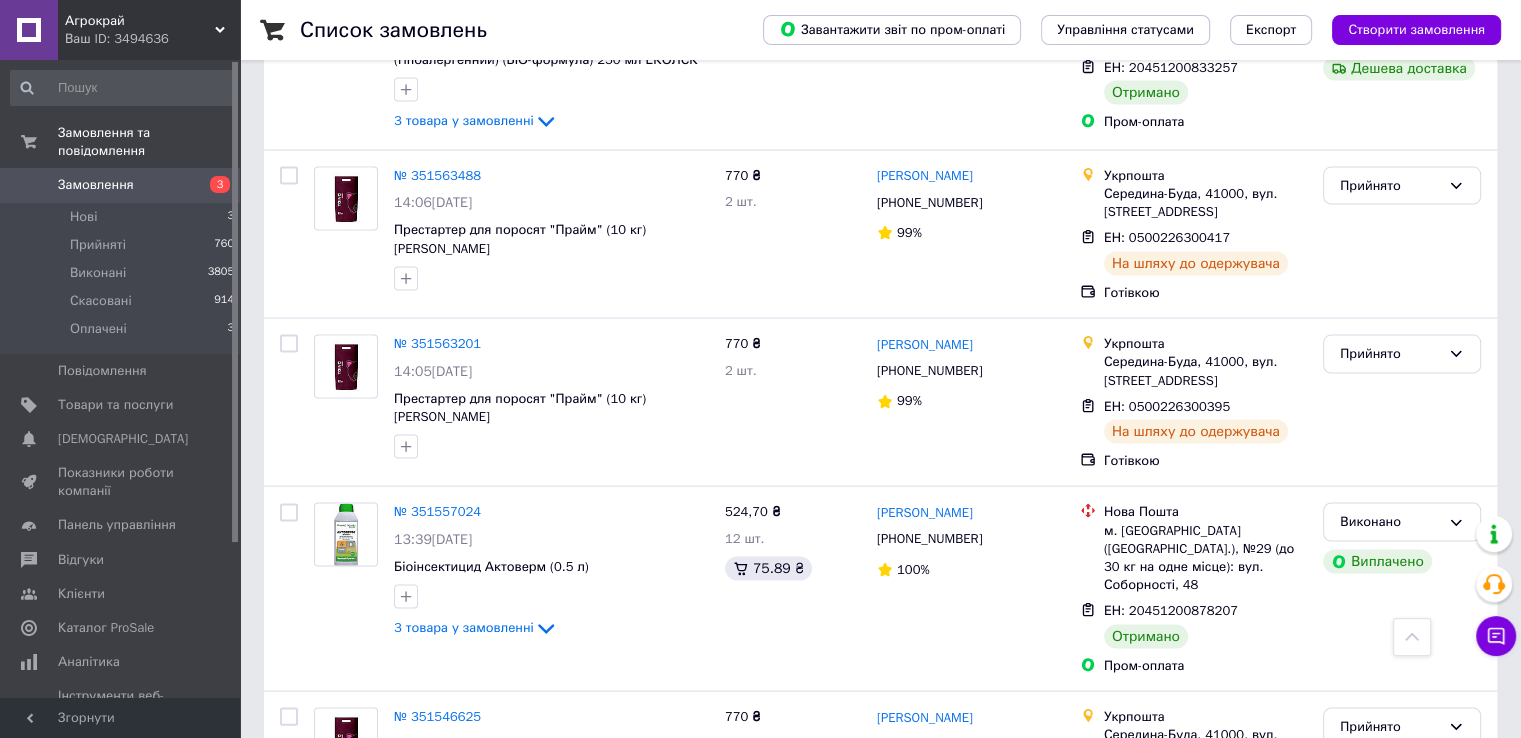 click on "Список замовлень   Завантажити звіт по пром-оплаті Управління статусами Експорт Створити замовлення Фільтри Збережені фільтри: Усі (5485) Замовлення Cума Покупець Доставка та оплата Статус № 352004301 07:23, 10.07.2025 Мінеральне добриво ''Хелатин - кальцій'' (50 мл) Караван 650 ₴ 50 шт. 79.79 ₴ Поліщук Леонід +380972842162 100% Нова Пошта Бориспіль, вул. Київський Шлях, будинок 84, кв. 212 Додати ЕН Післяплата Нове Згенеруйте або додайте ЕН у замовлення, щоб отримати оплату № 351984835 22:15, 09.07.2025 Наповнювач бентонітовий Benty Sandy для котячого туалету - з ароматом зеленого яблука (10 л) 410,80 ₴ 2 шт. 1 1" at bounding box center (880, 5881) 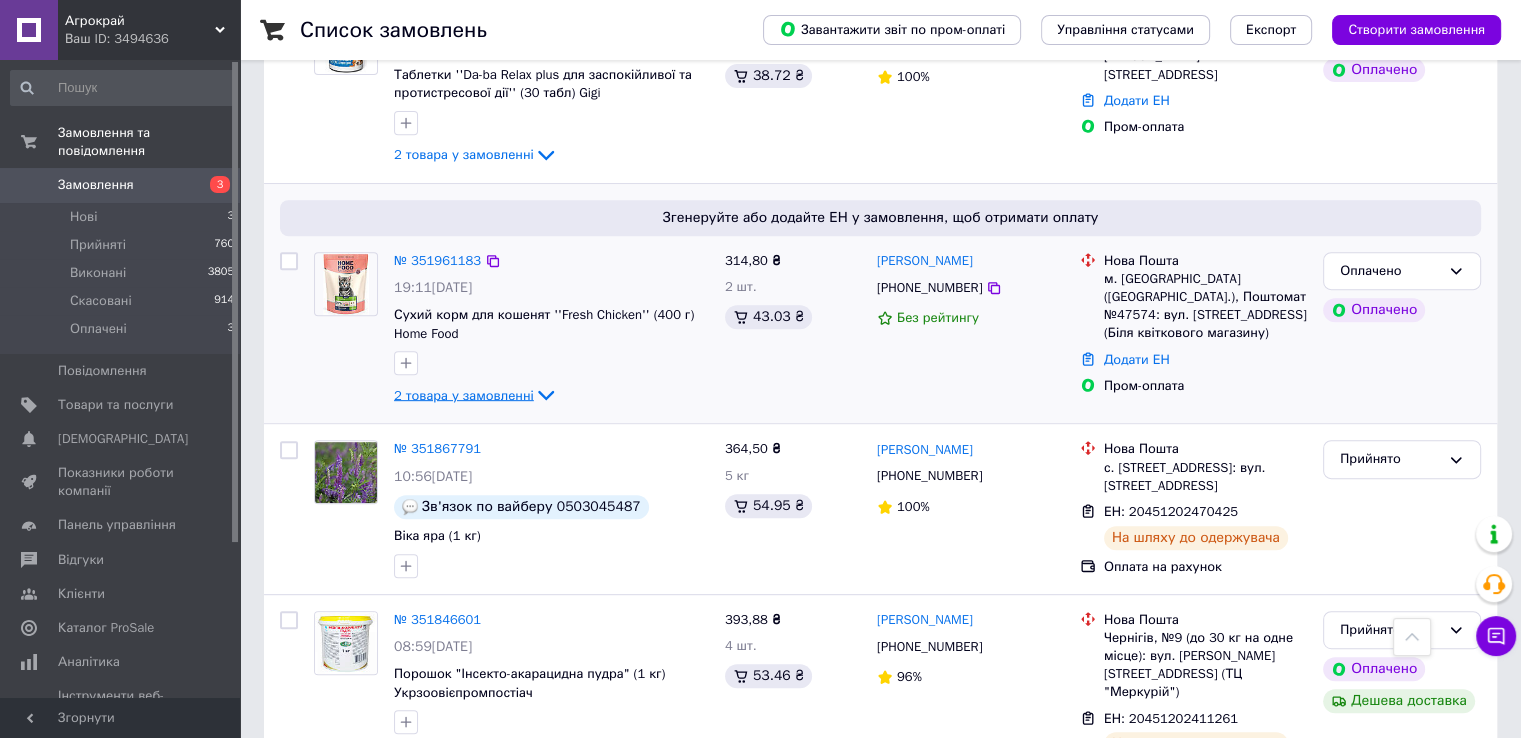 scroll, scrollTop: 828, scrollLeft: 0, axis: vertical 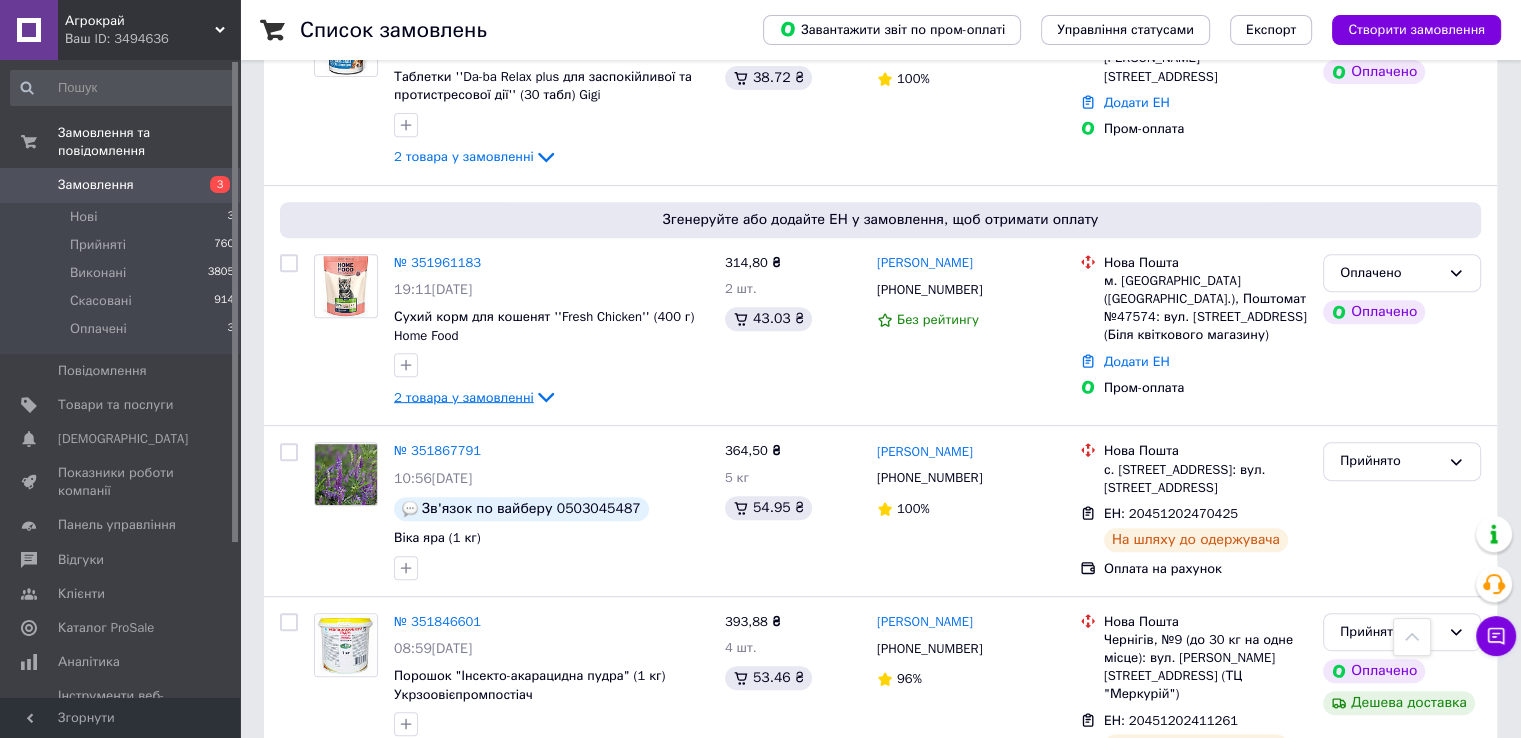 click 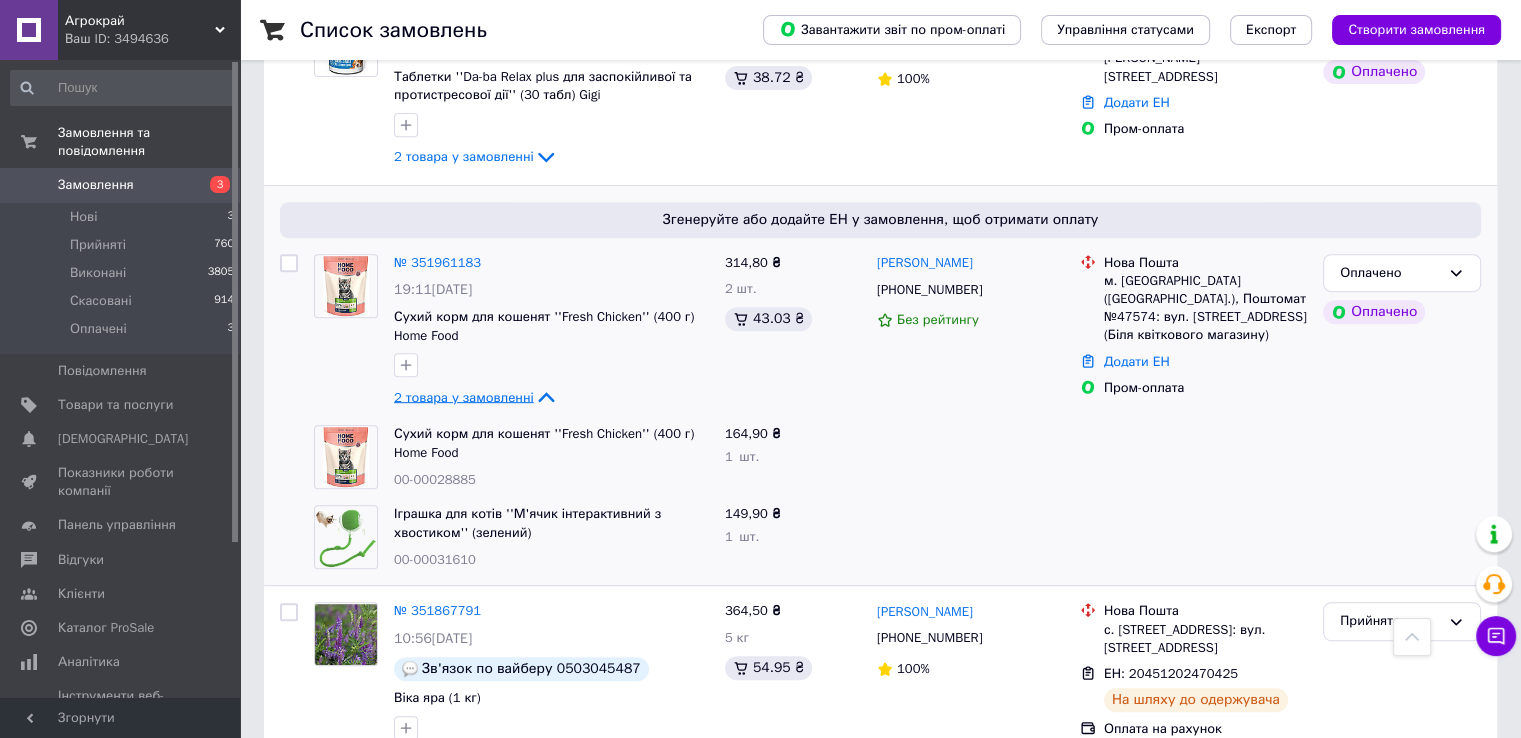 click 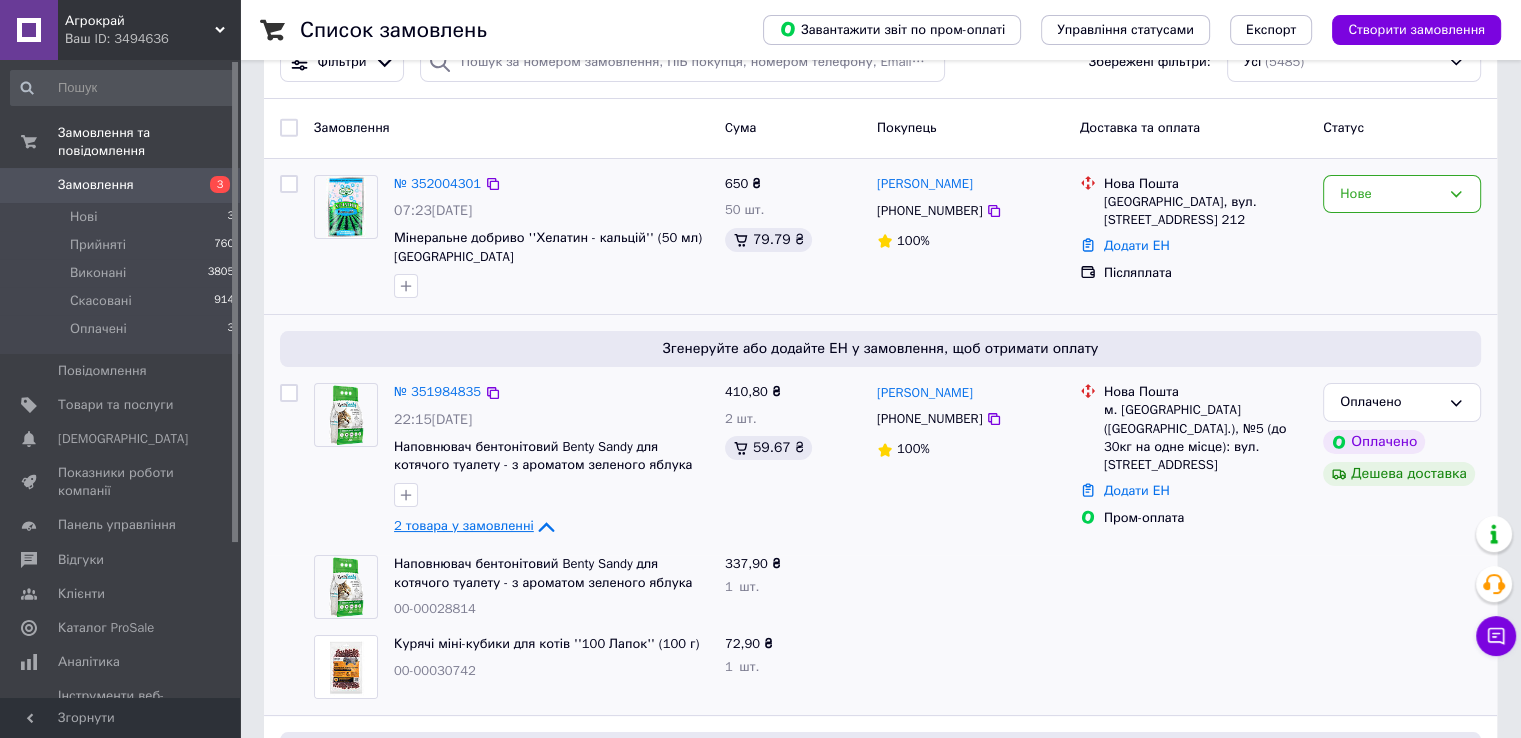 scroll, scrollTop: 0, scrollLeft: 0, axis: both 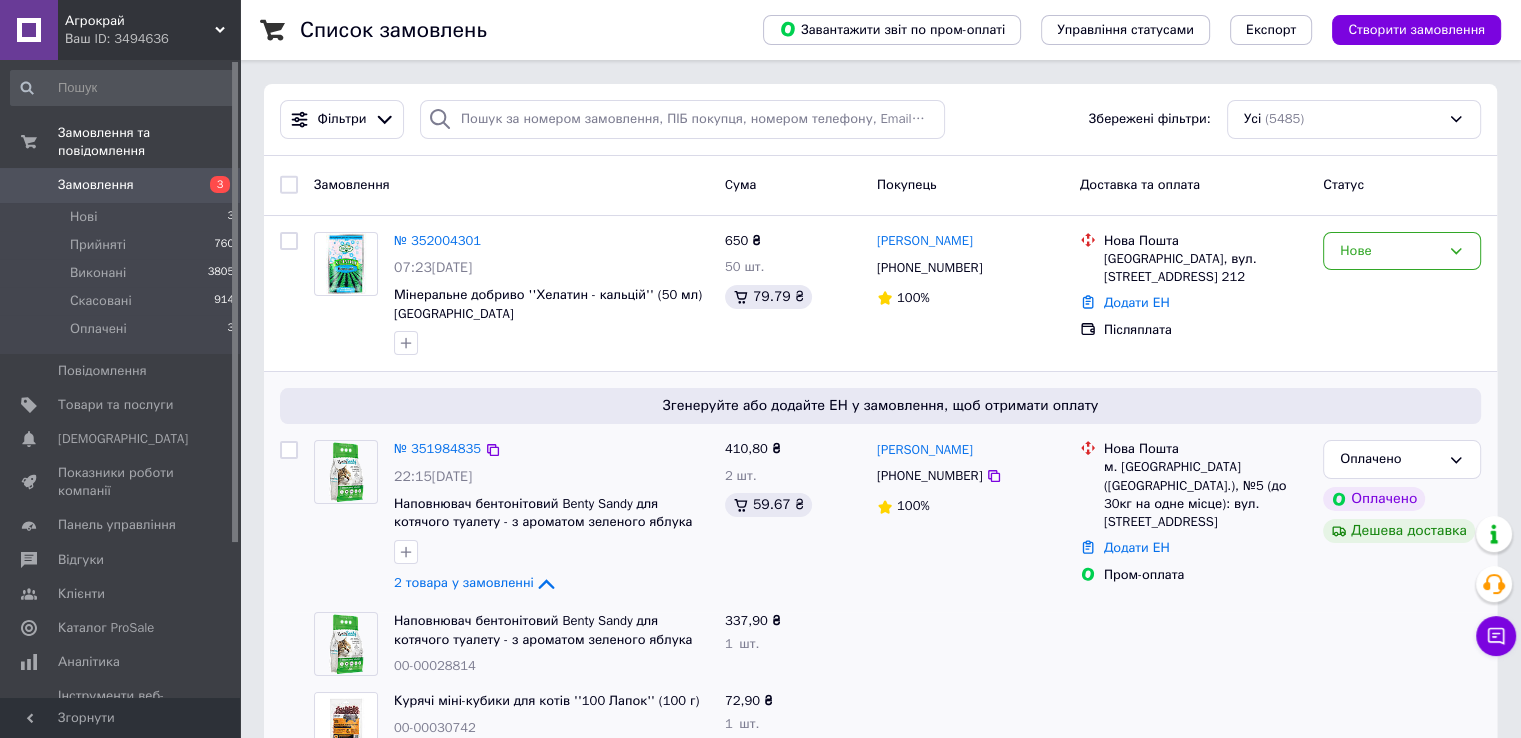 drag, startPoint x: 546, startPoint y: 585, endPoint x: 575, endPoint y: 541, distance: 52.69725 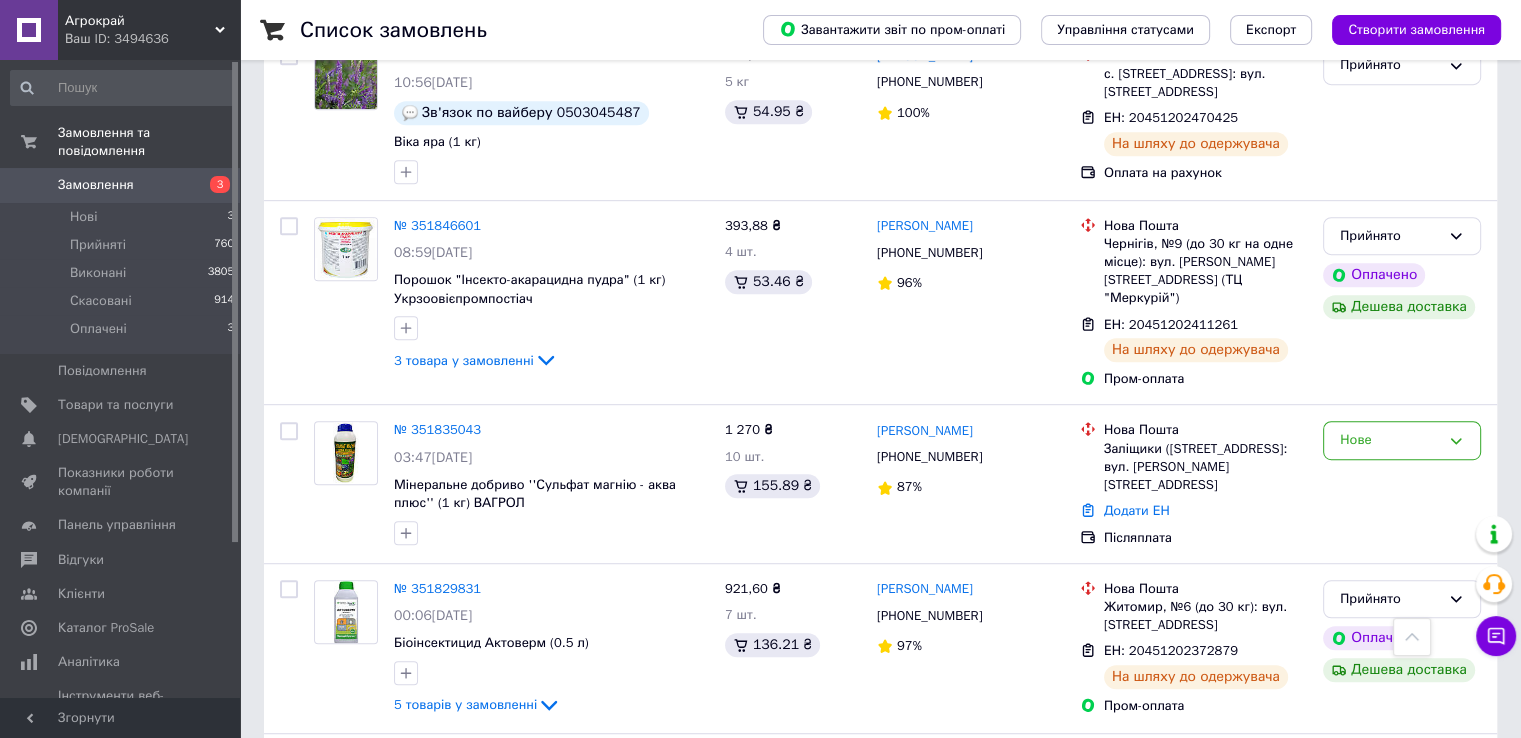 scroll, scrollTop: 1100, scrollLeft: 0, axis: vertical 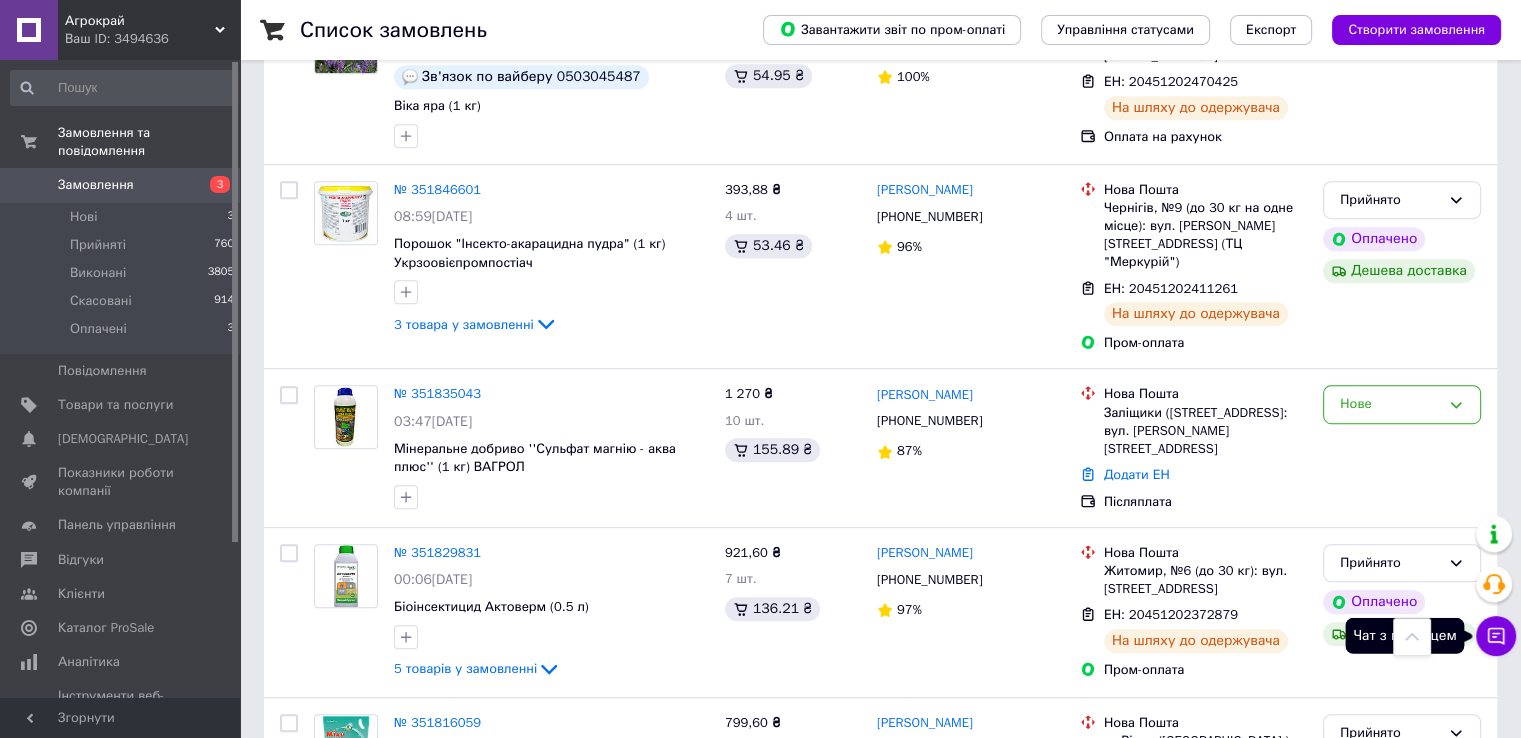 click 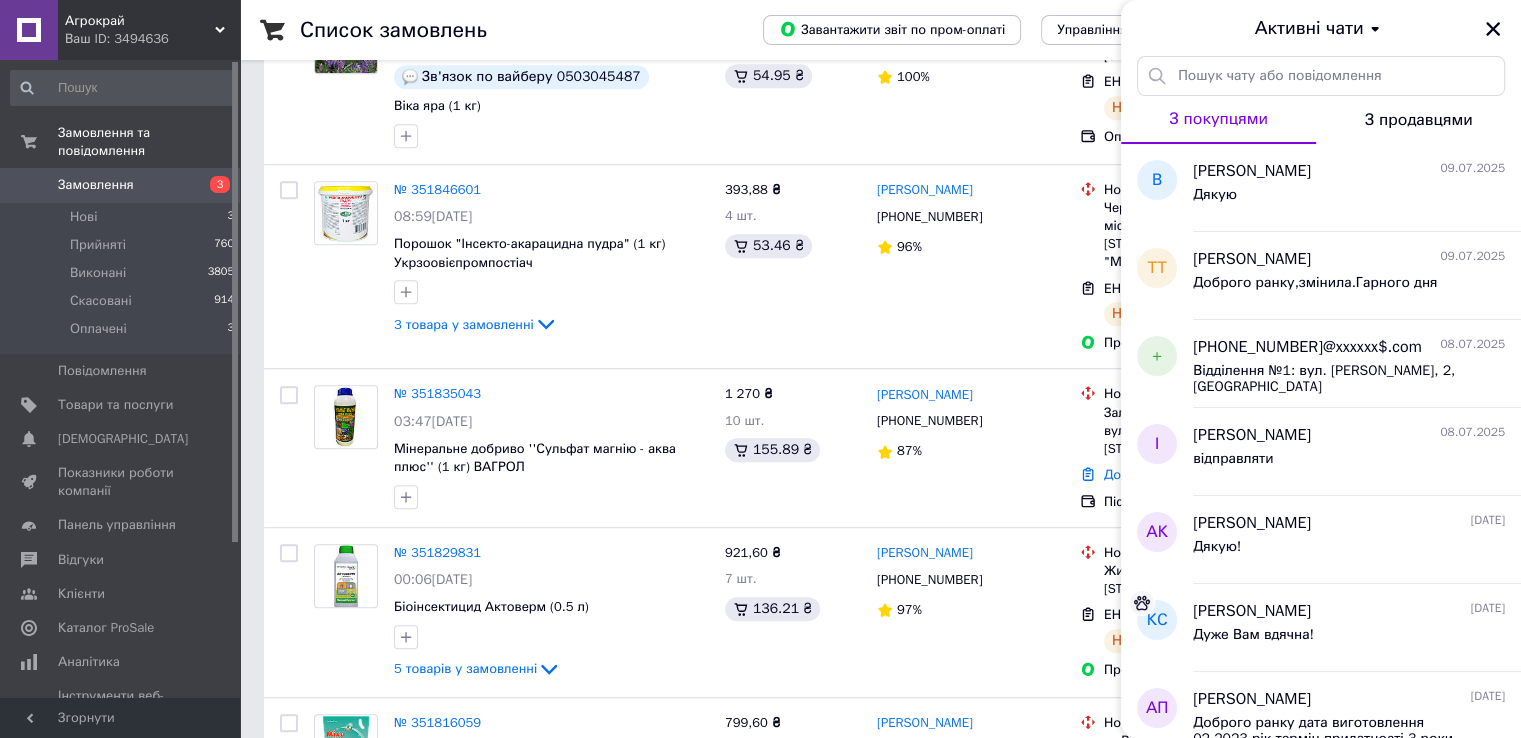 click on "Список замовлень" at bounding box center (511, 30) 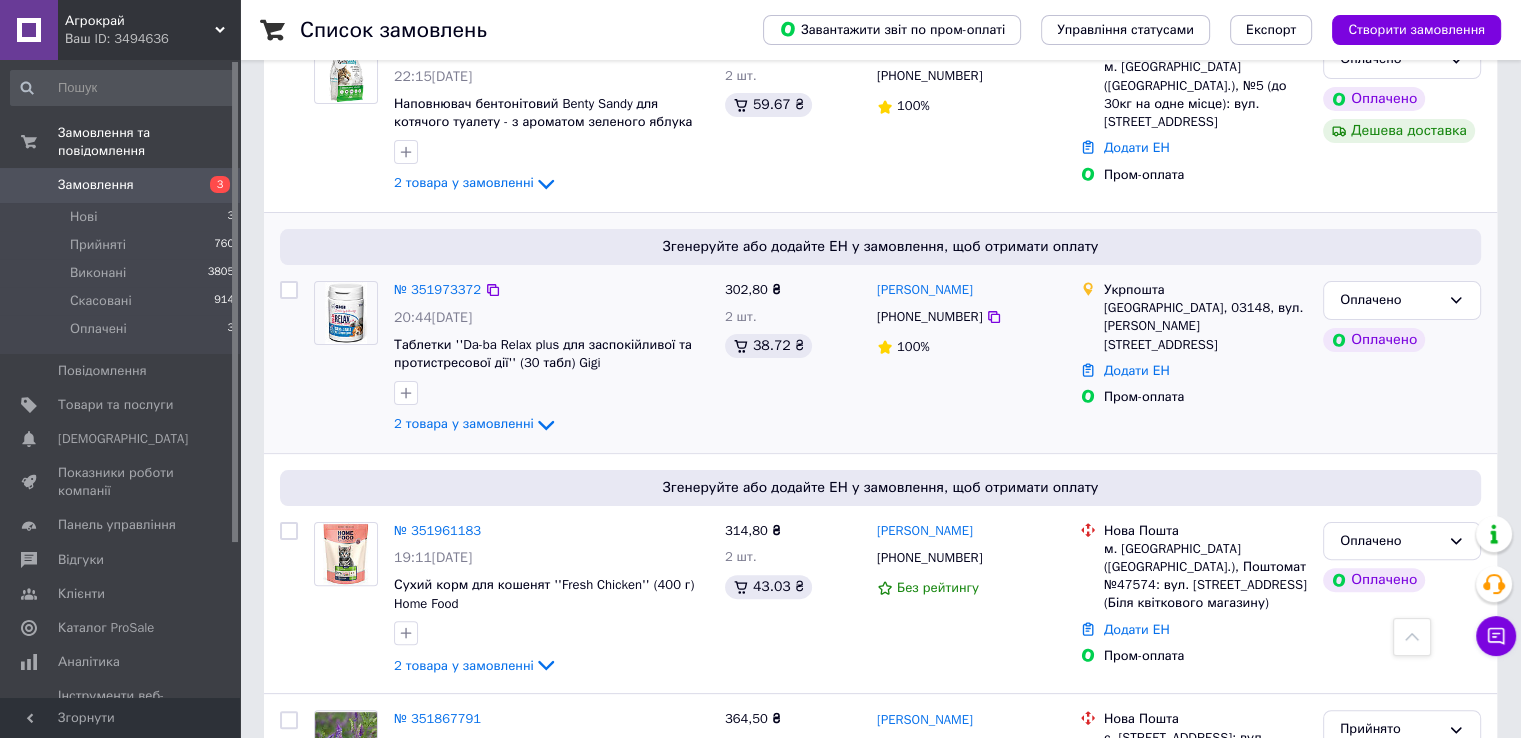 scroll, scrollTop: 0, scrollLeft: 0, axis: both 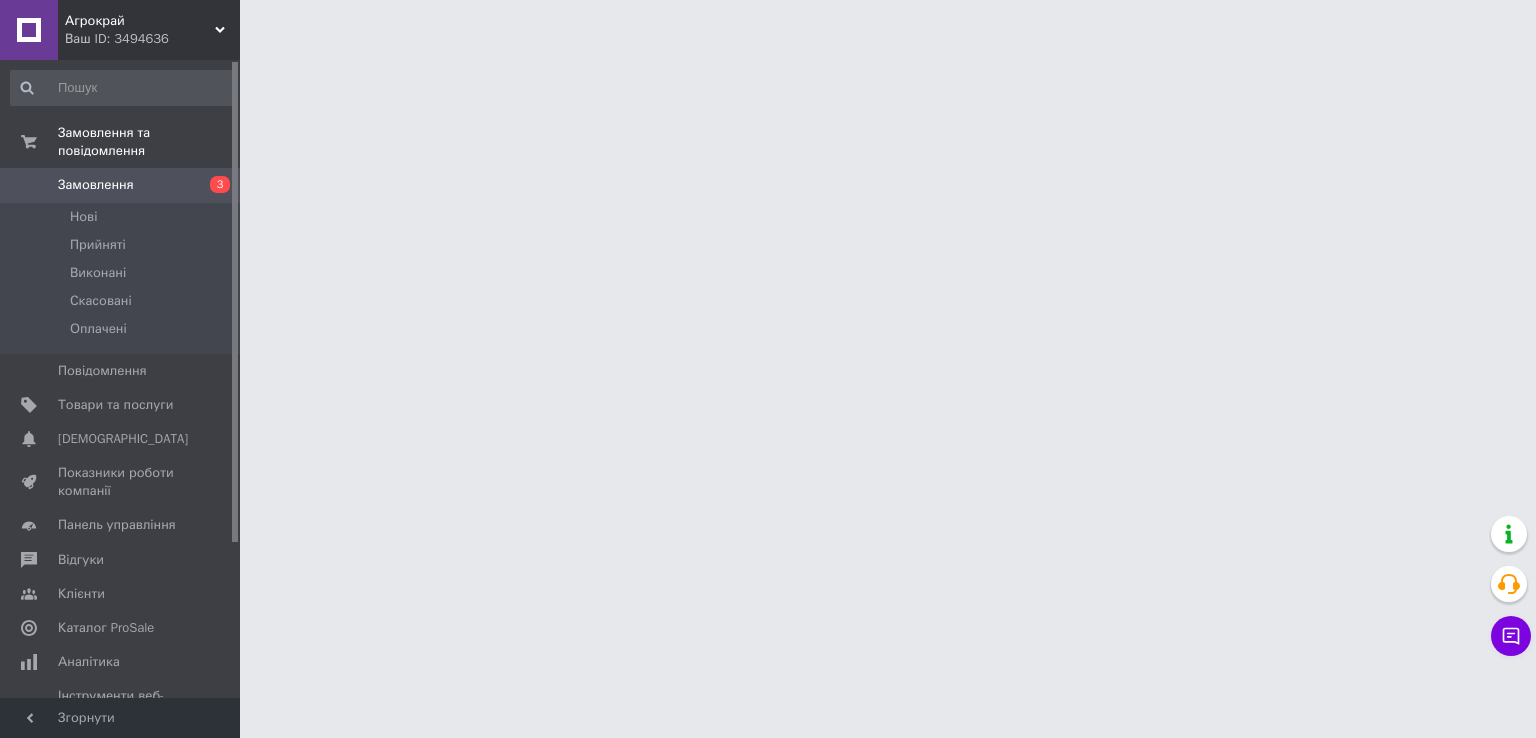 click on "Агрокрай Ваш ID: 3494636 Сайт Агрокрай Кабінет покупця Перевірити стан системи Сторінка на порталі Довідка Вийти Замовлення та повідомлення Замовлення 3 [GEOGRAPHIC_DATA] Виконані Скасовані Оплачені Повідомлення 0 Товари та послуги Сповіщення 0 0 Показники роботи компанії Панель управління Відгуки Клієнти Каталог ProSale Аналітика Інструменти веб-майстра та SEO Управління сайтом Гаманець компанії [PERSON_NAME] Тарифи та рахунки Prom мікс 6 000 Згорнути" at bounding box center [768, 25] 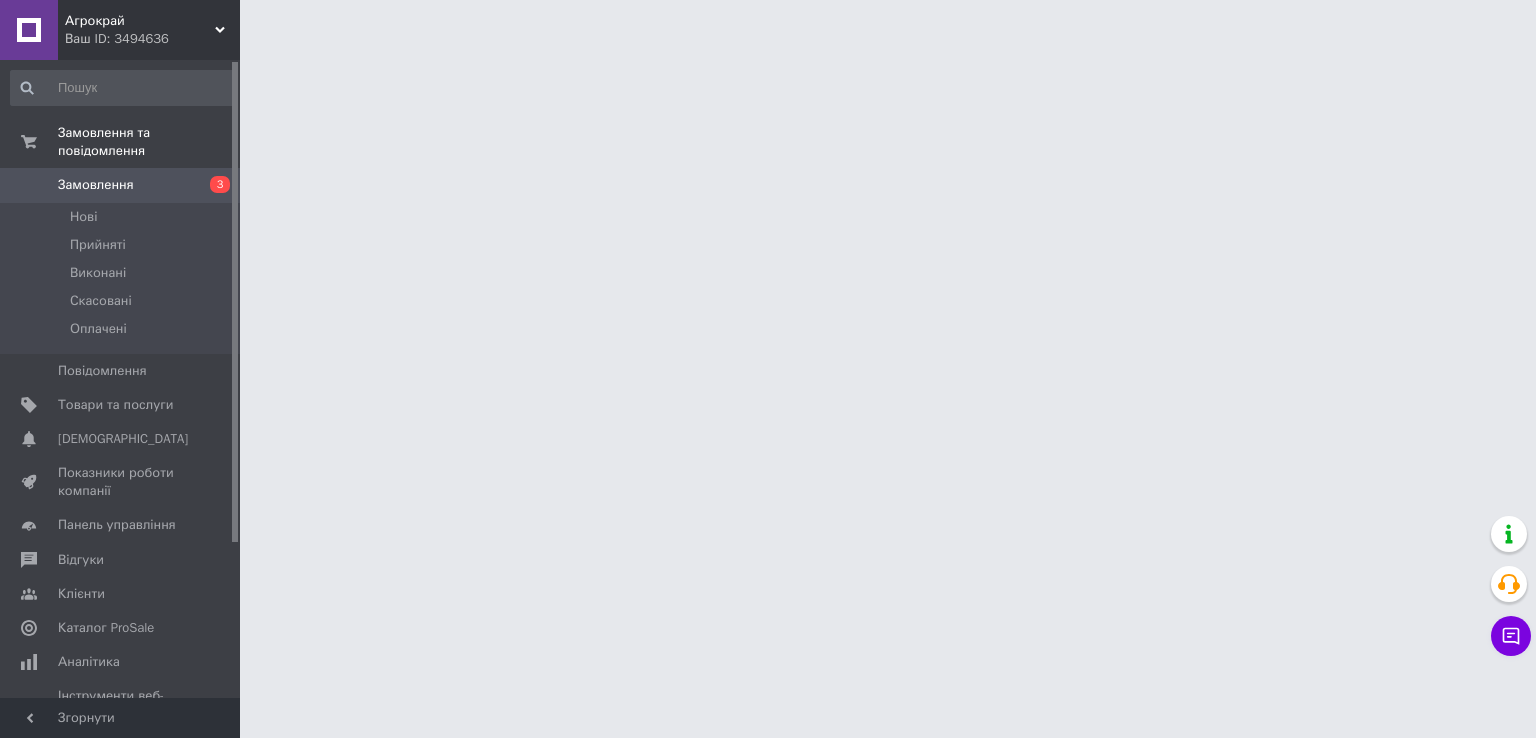 click on "Чат з покупцем Тех підтримка
Чат з покупцем" at bounding box center [1511, 586] 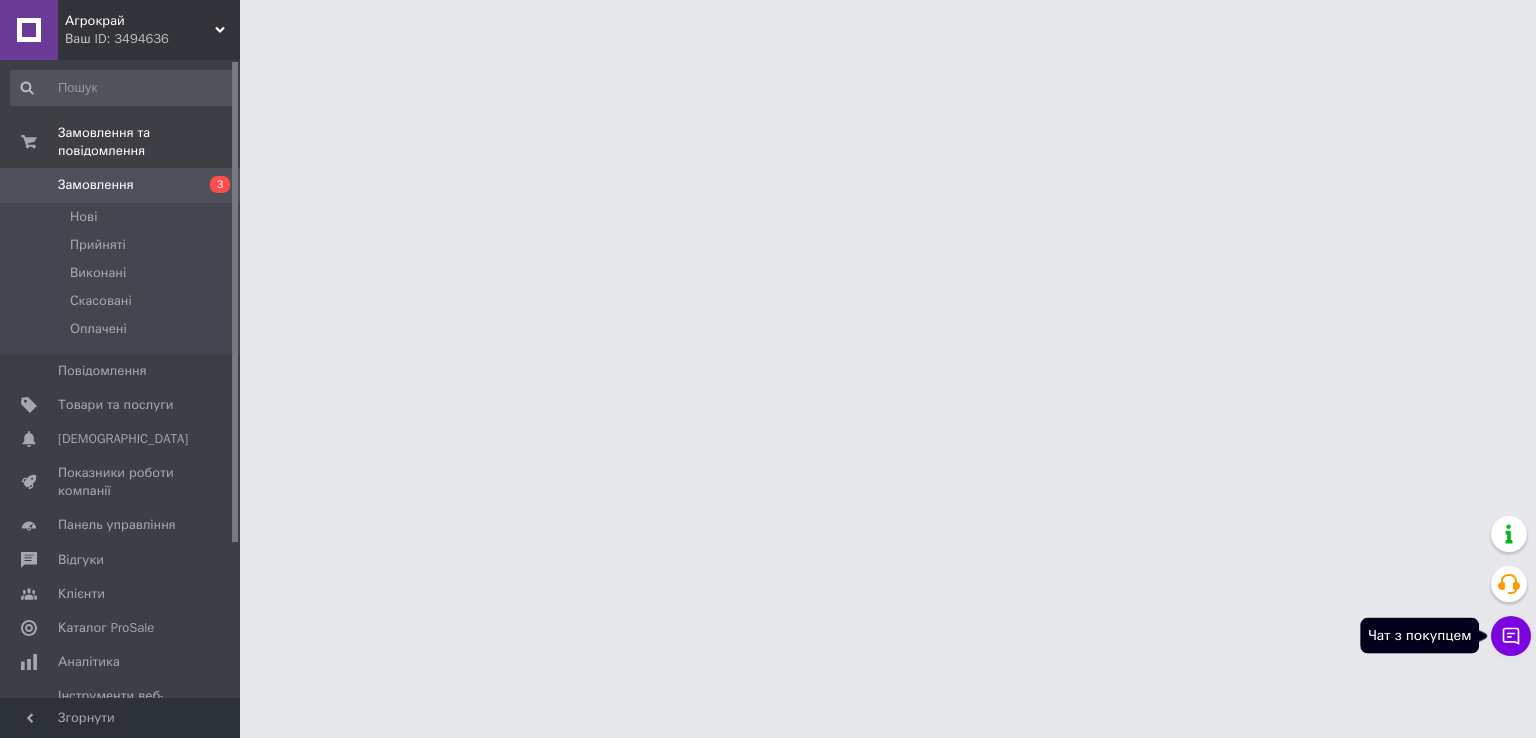 click 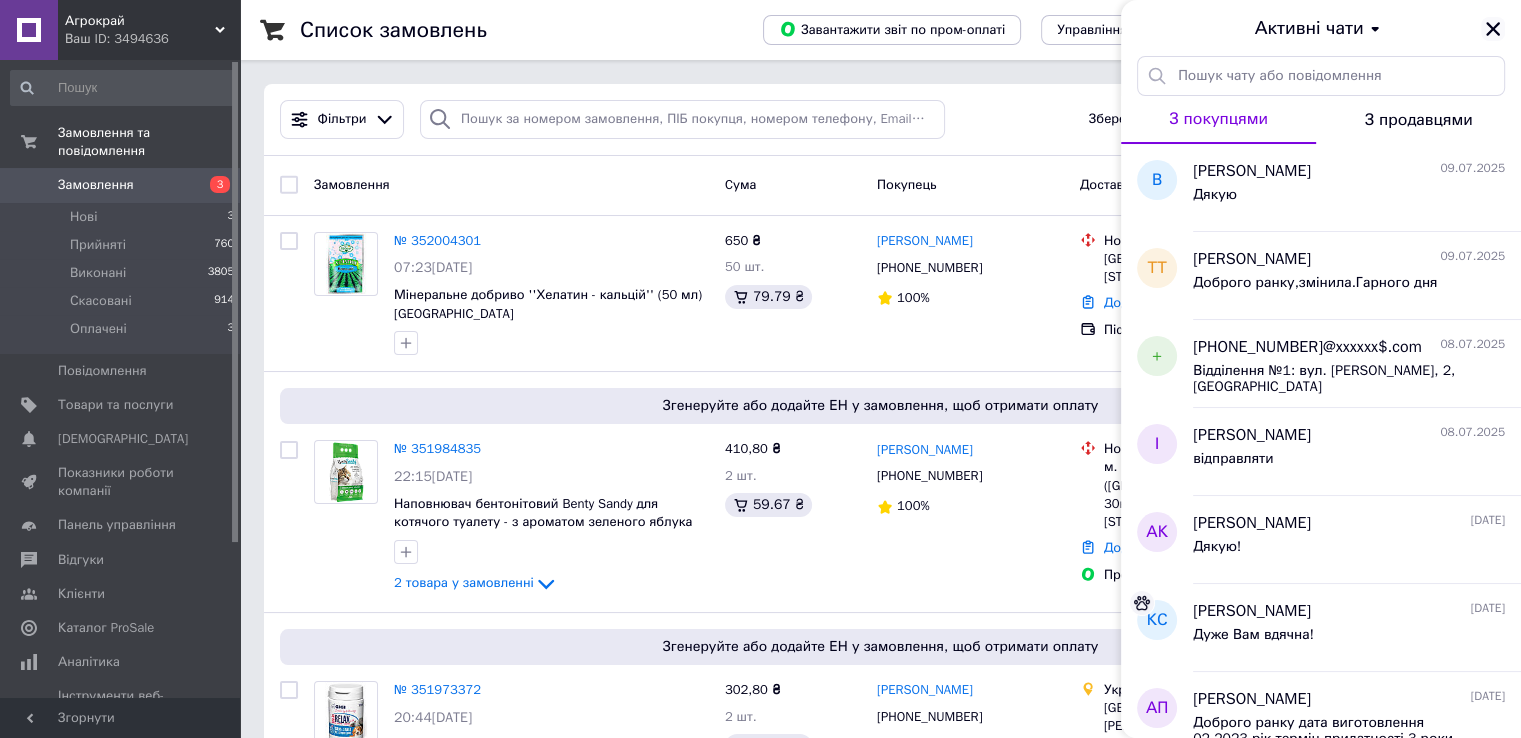 click 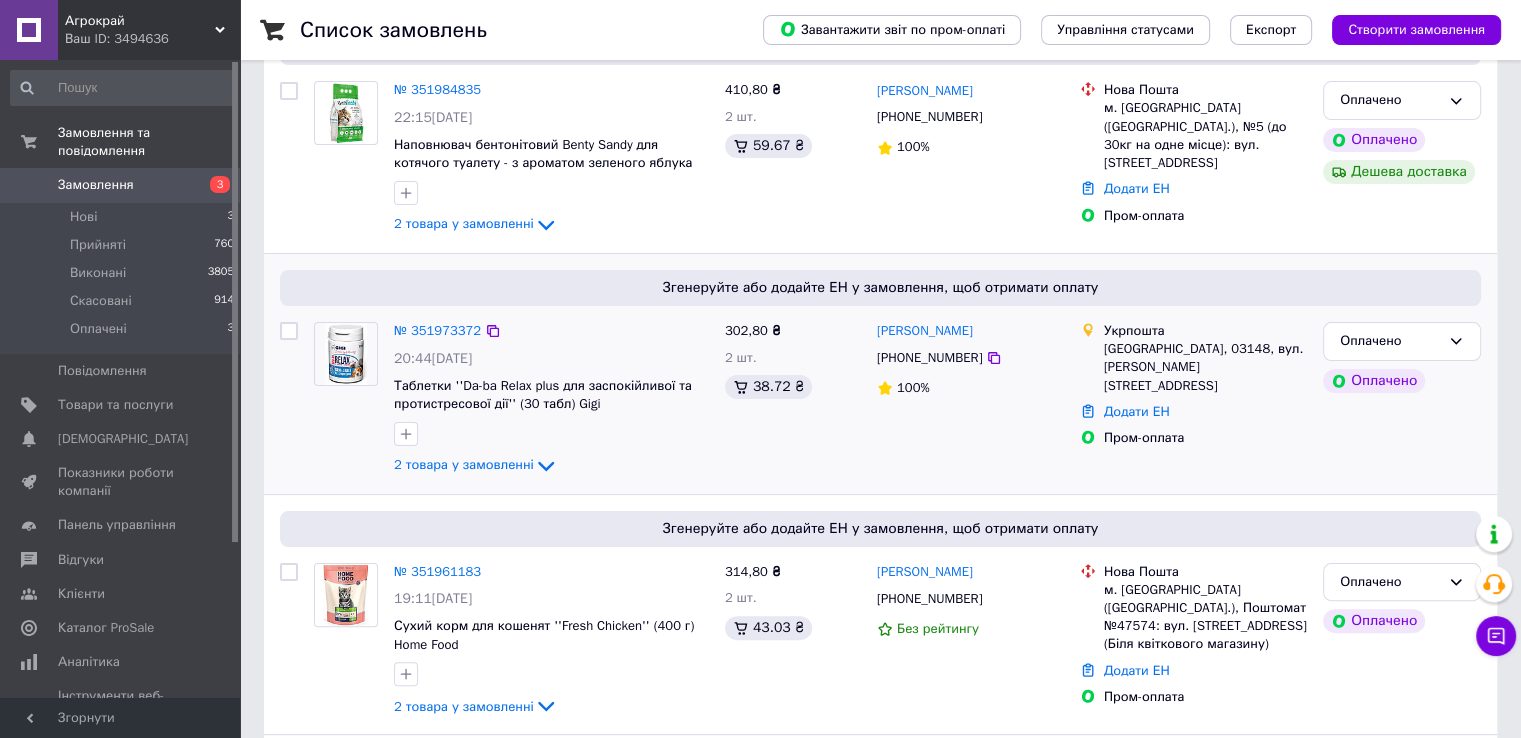 scroll, scrollTop: 400, scrollLeft: 0, axis: vertical 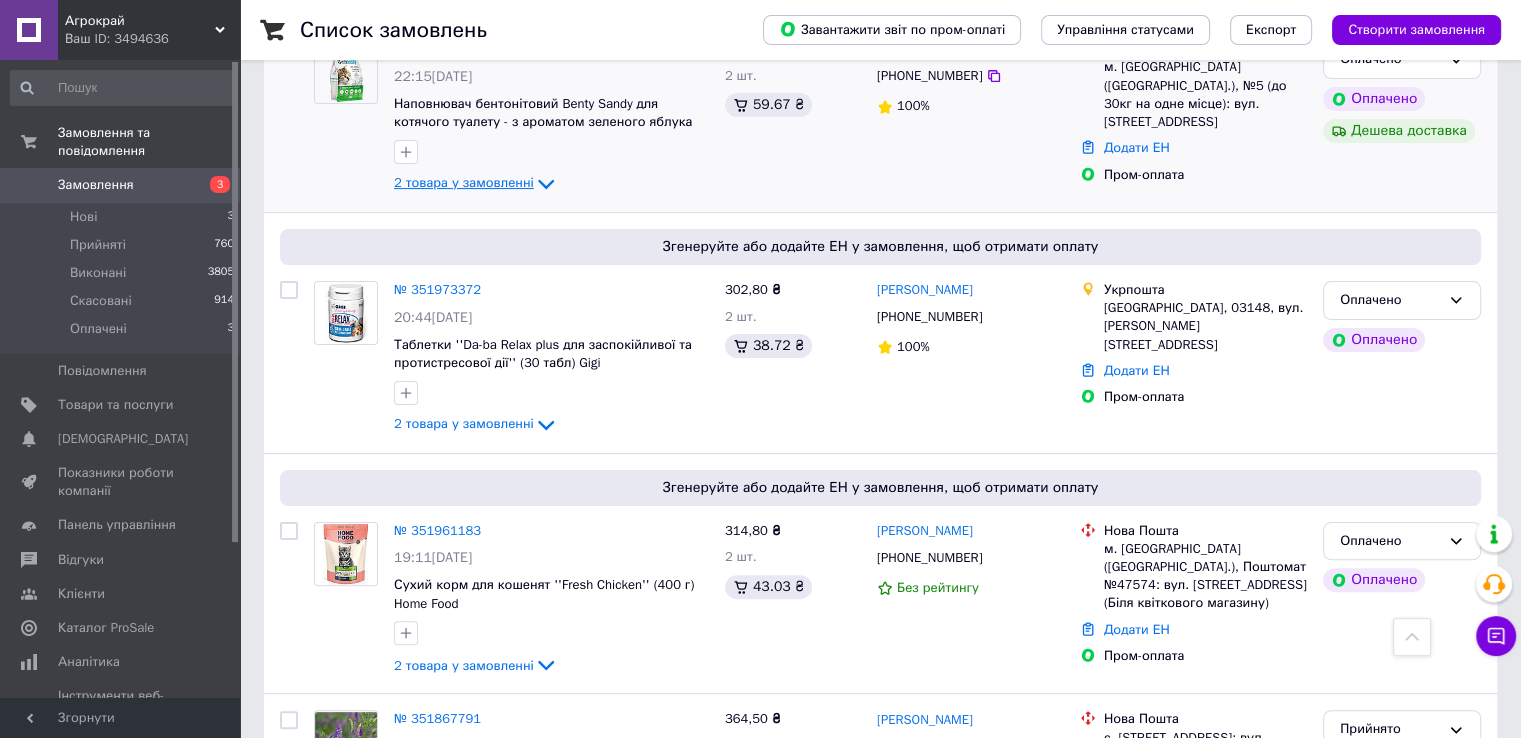 click 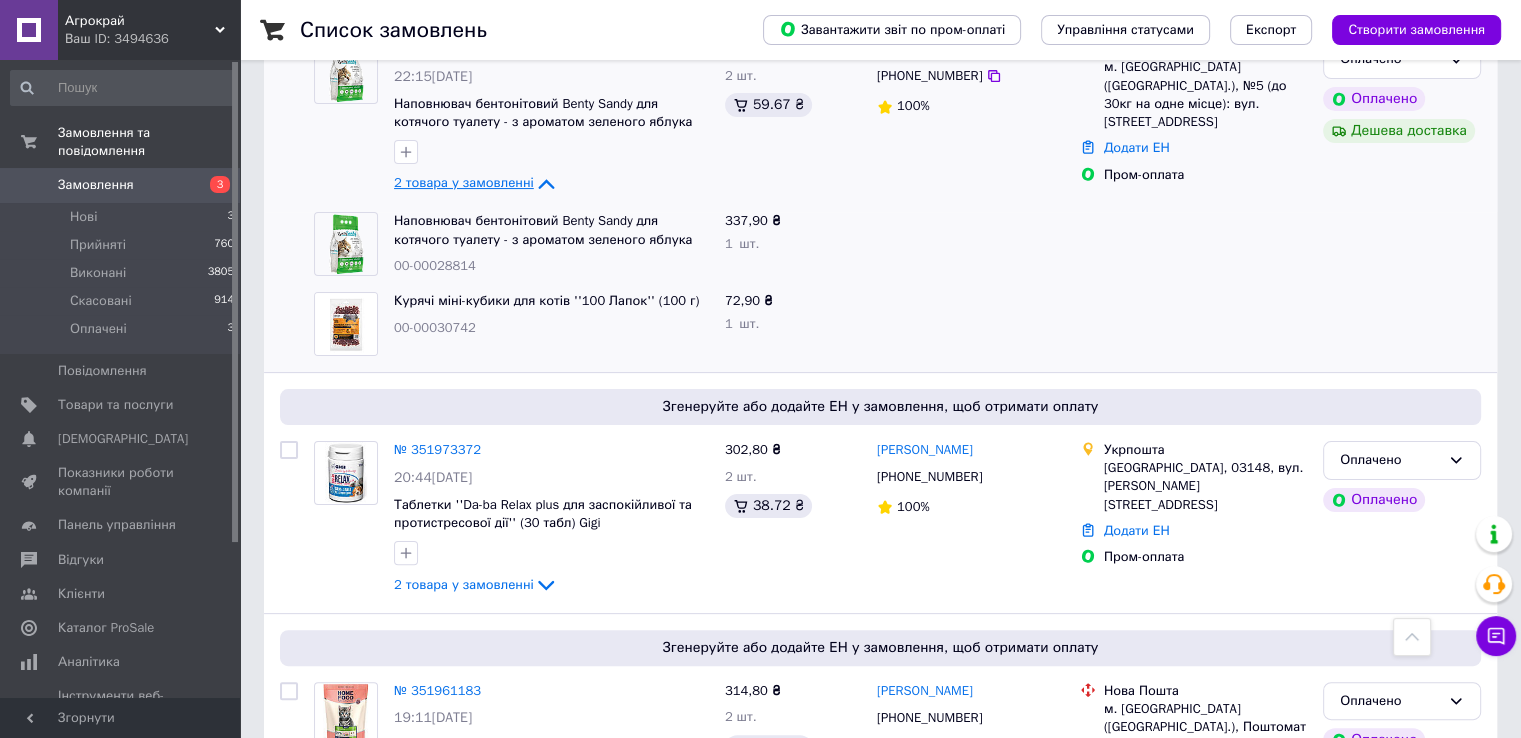 click 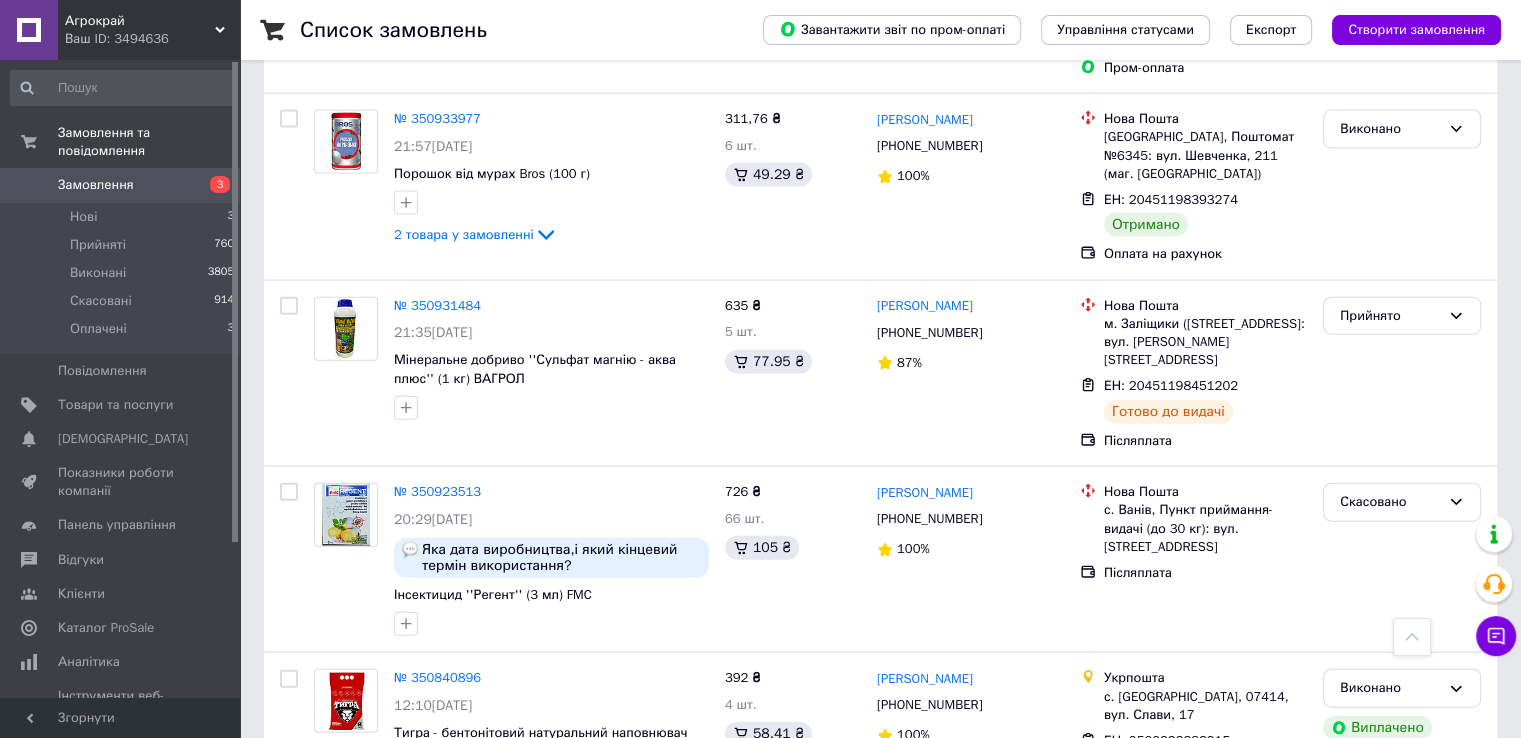 scroll, scrollTop: 12100, scrollLeft: 0, axis: vertical 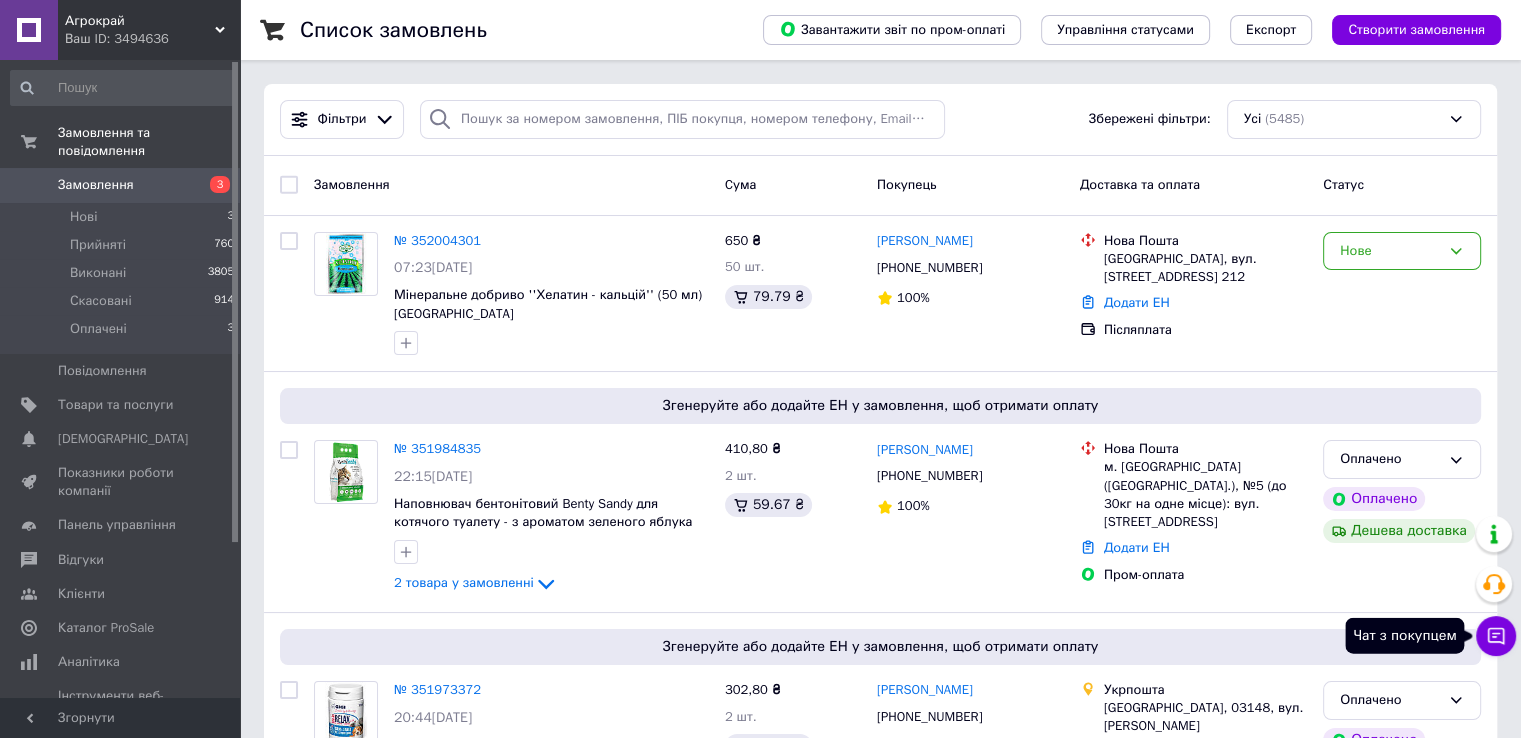 click on "Чат з покупцем" at bounding box center (1496, 636) 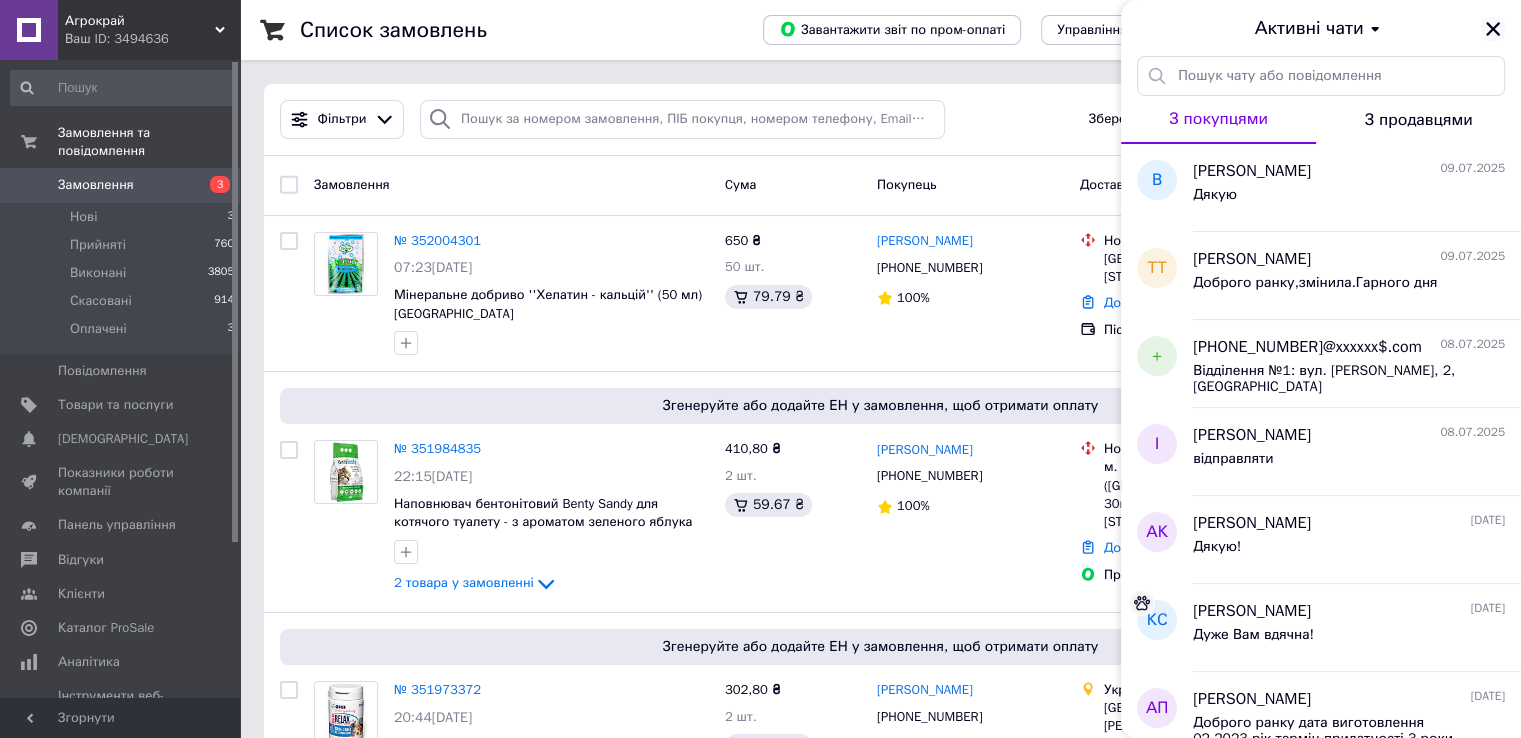 click 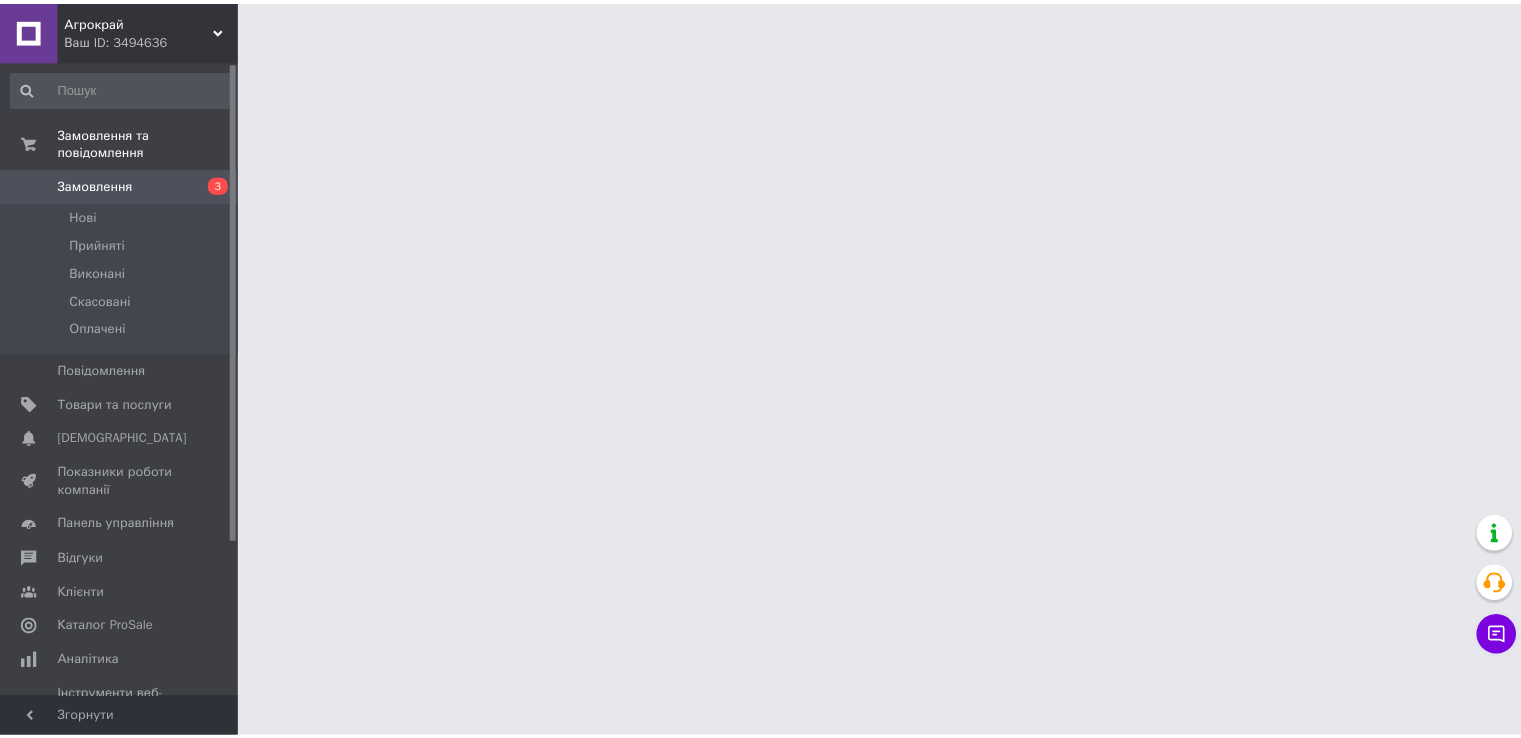 scroll, scrollTop: 0, scrollLeft: 0, axis: both 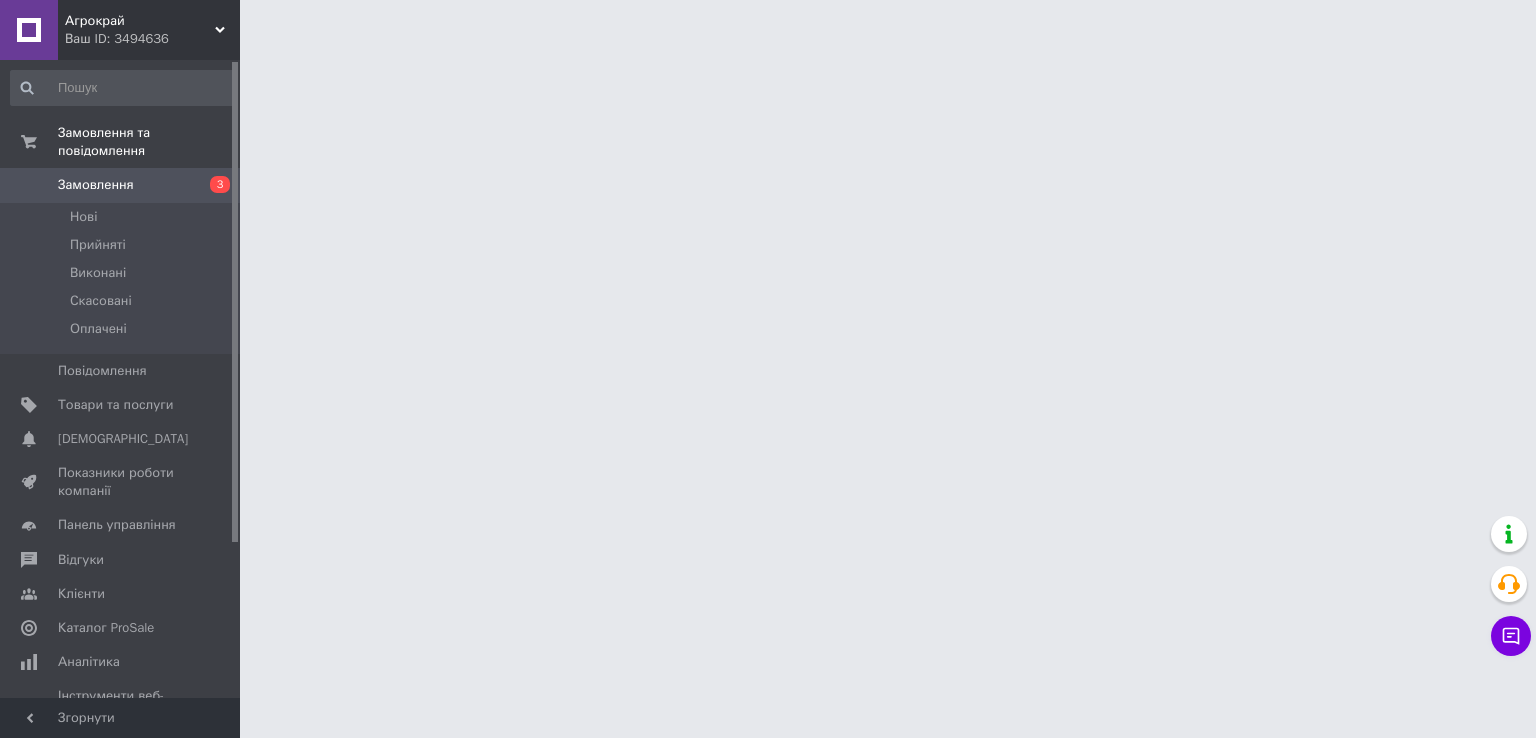 click on "Чат з покупцем" at bounding box center [1511, 636] 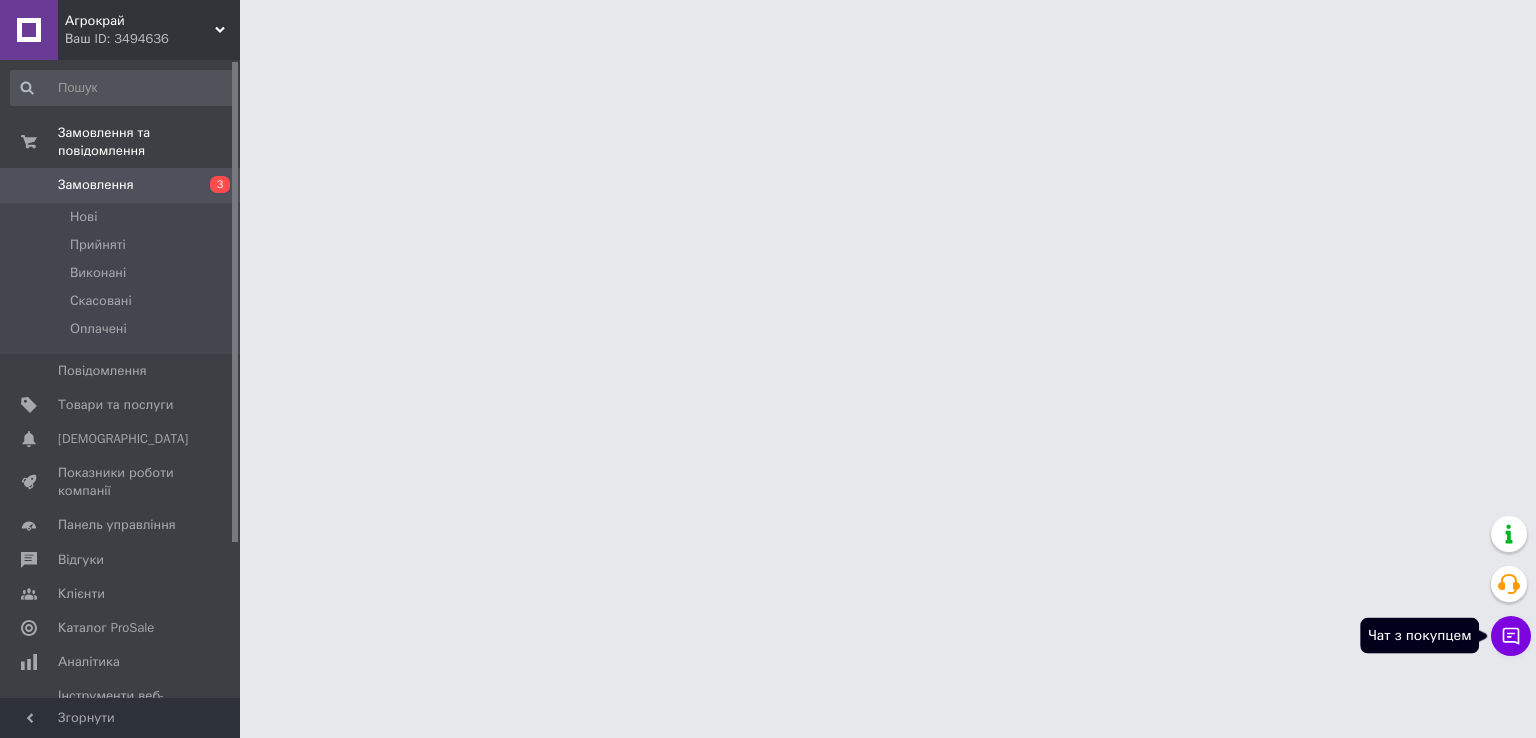 click 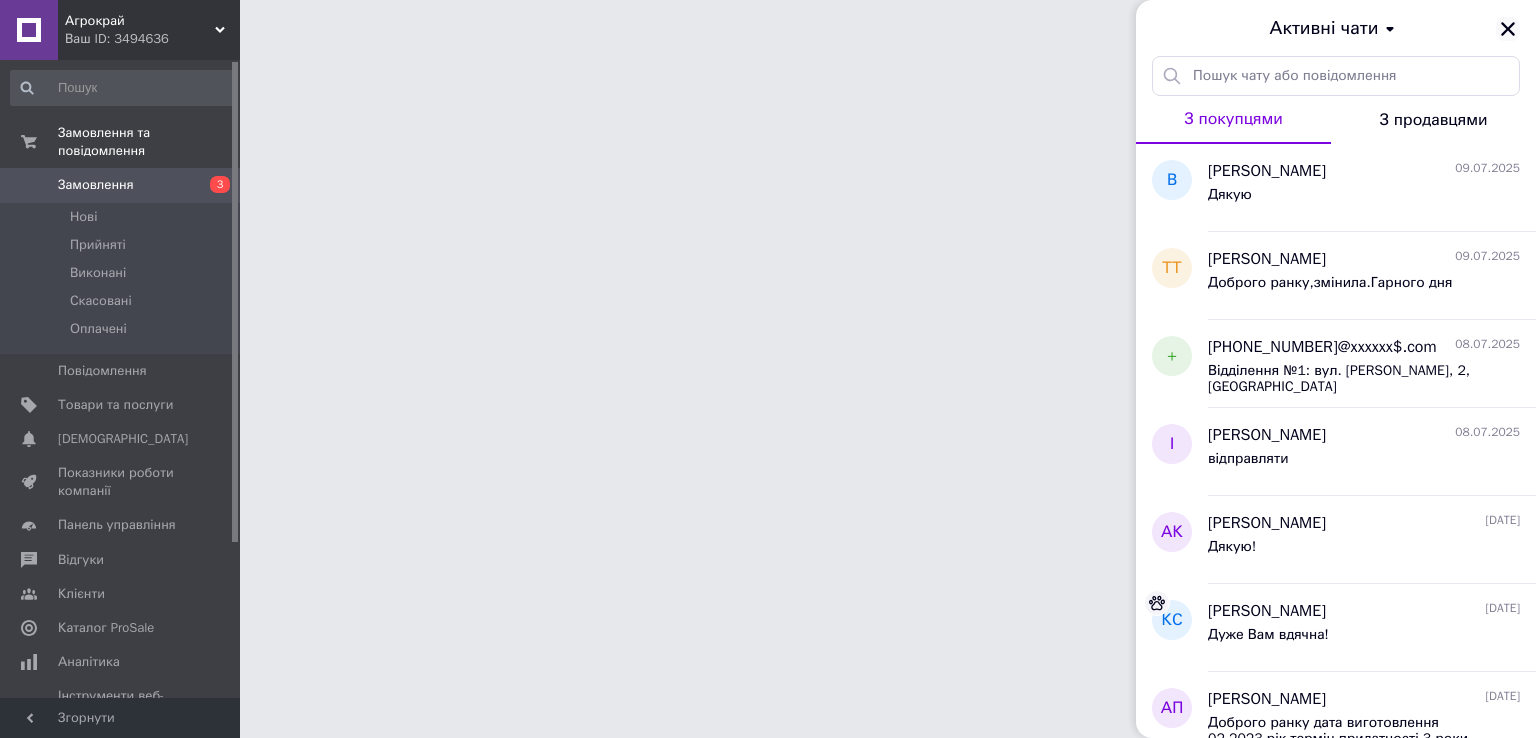 click 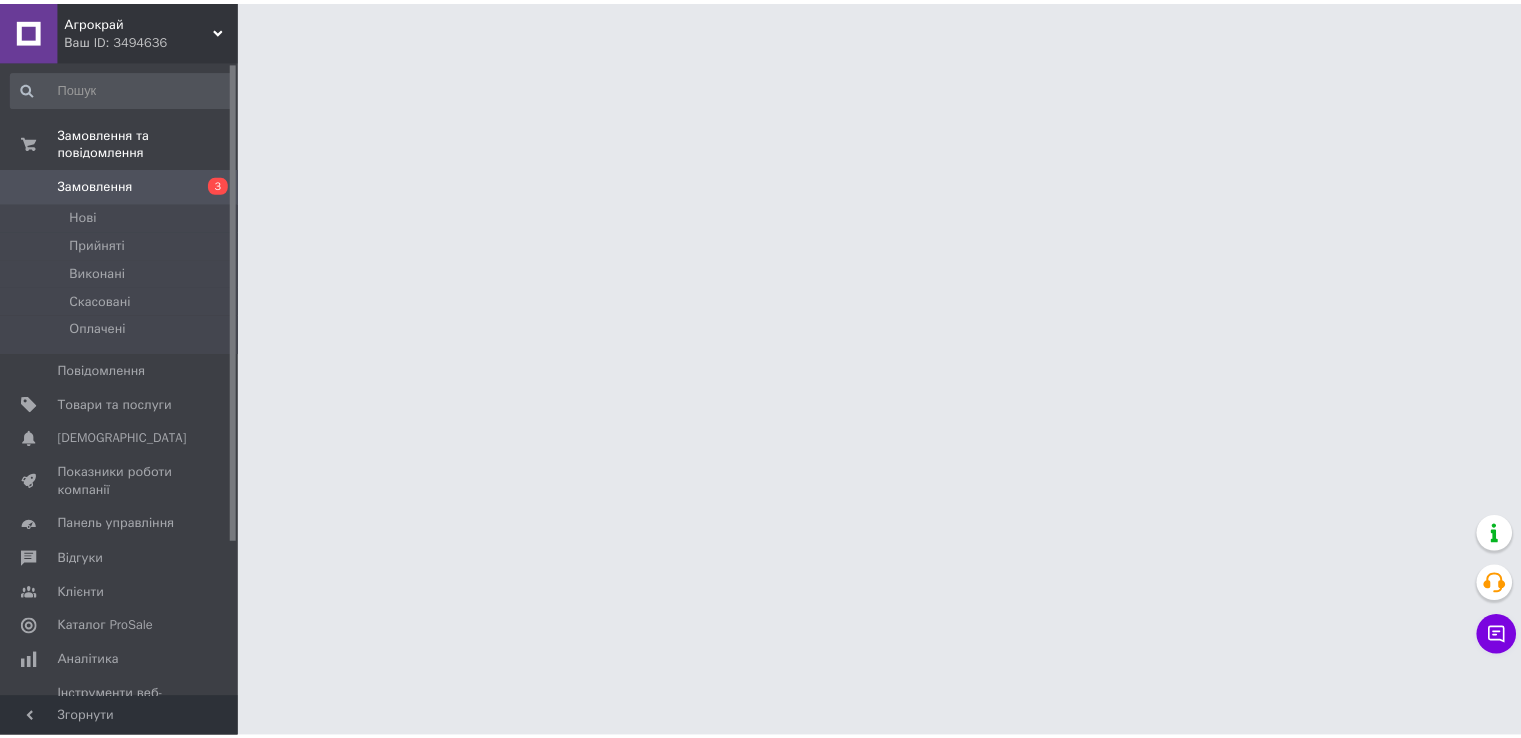 scroll, scrollTop: 0, scrollLeft: 0, axis: both 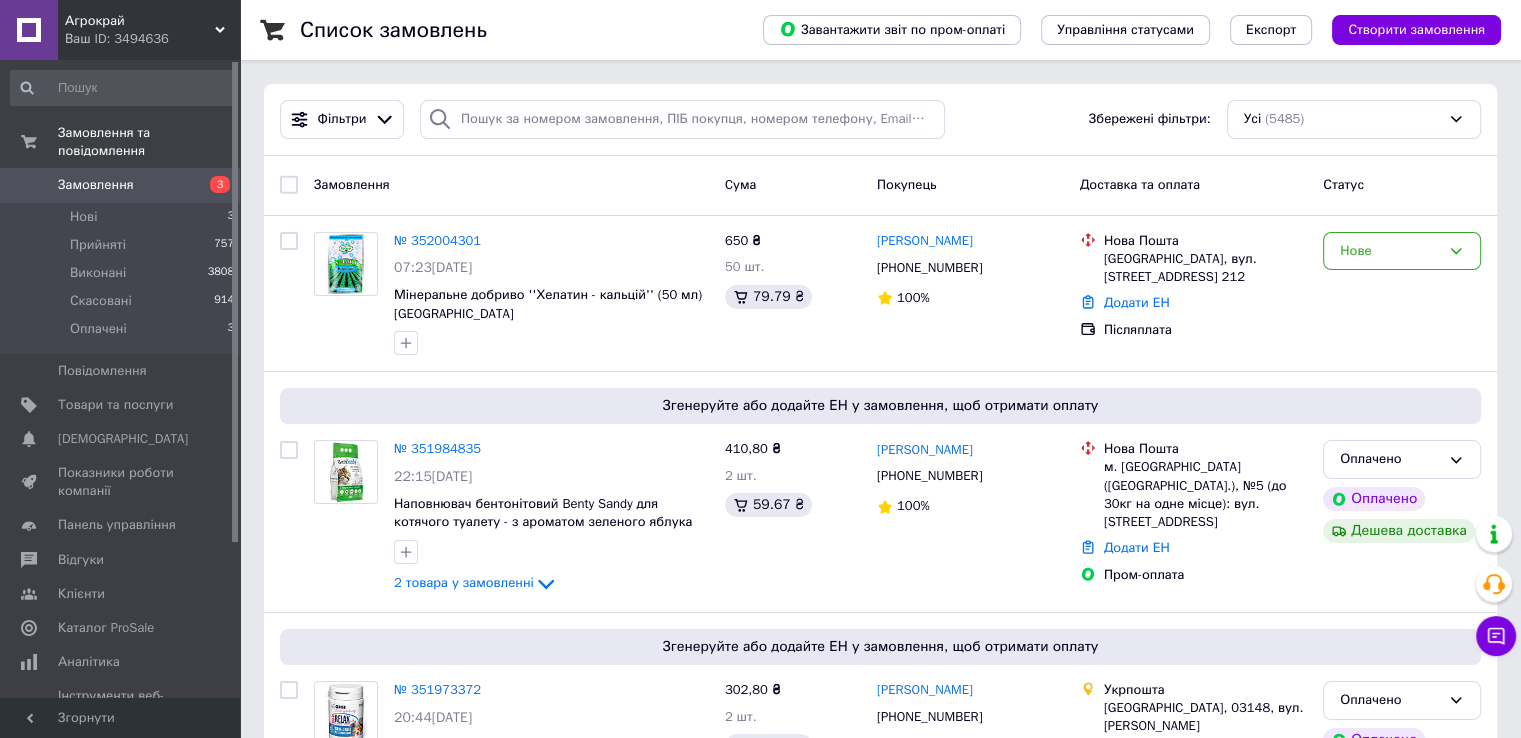 drag, startPoint x: 235, startPoint y: 121, endPoint x: 253, endPoint y: 36, distance: 86.88498 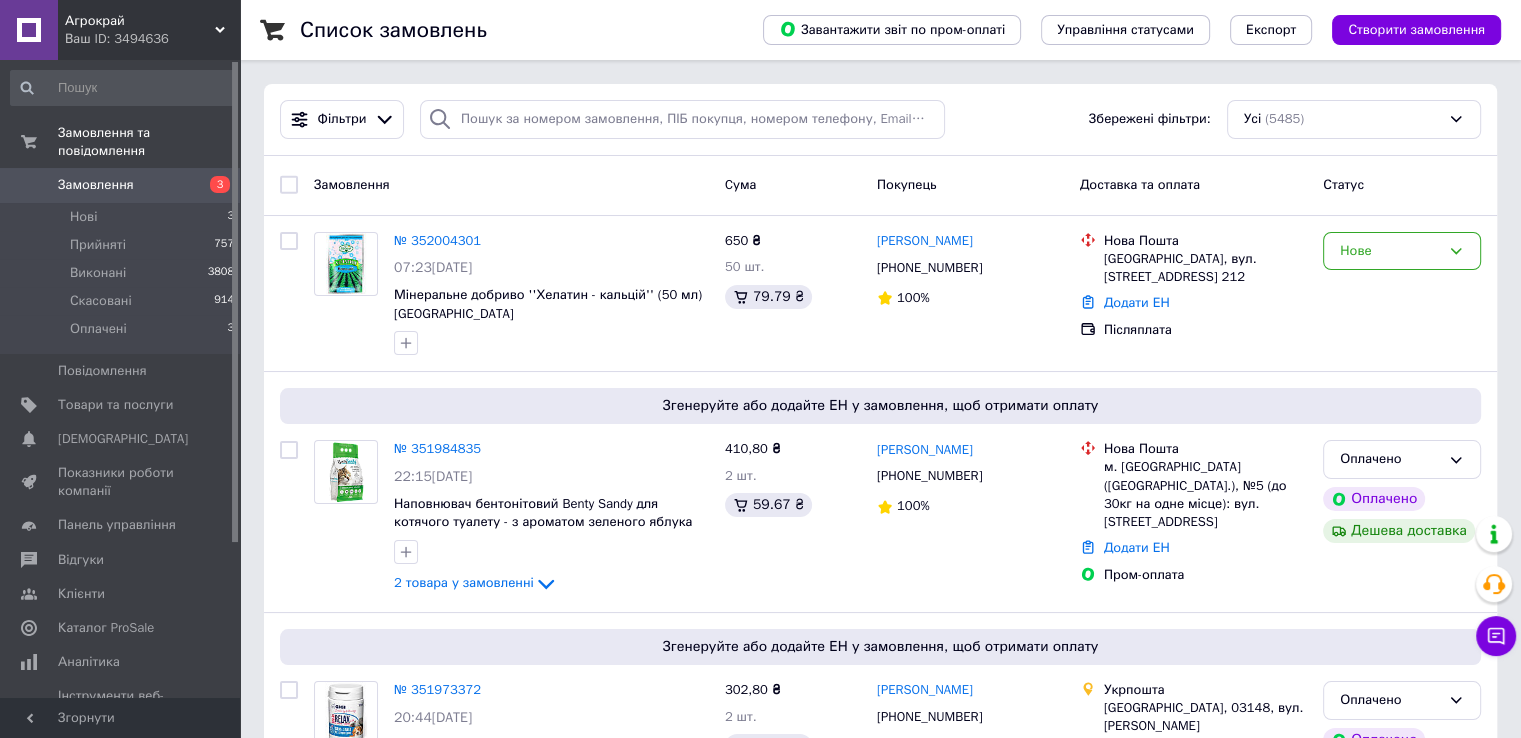 click on "Список замовлень" at bounding box center [511, 30] 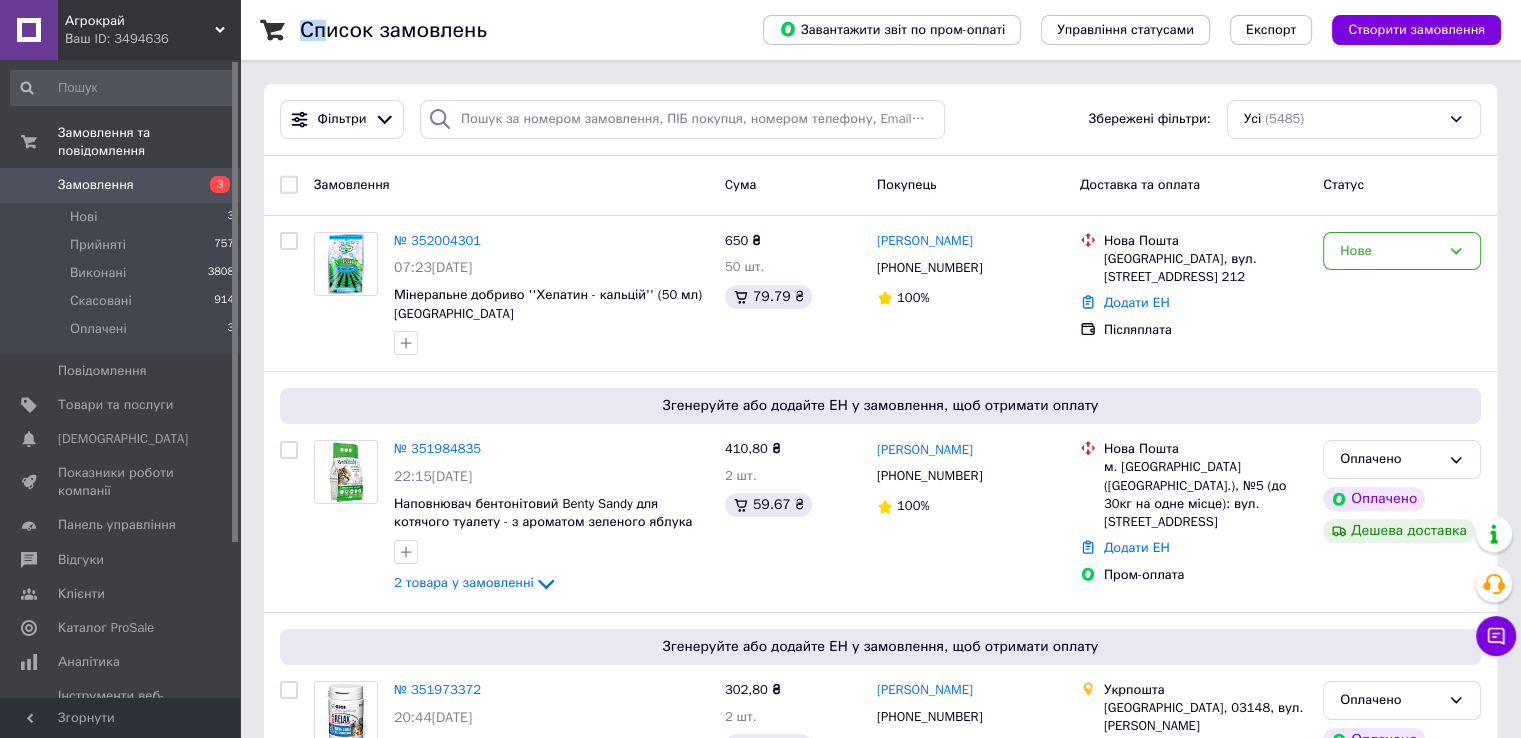 drag, startPoint x: 492, startPoint y: 28, endPoint x: 416, endPoint y: 20, distance: 76.41989 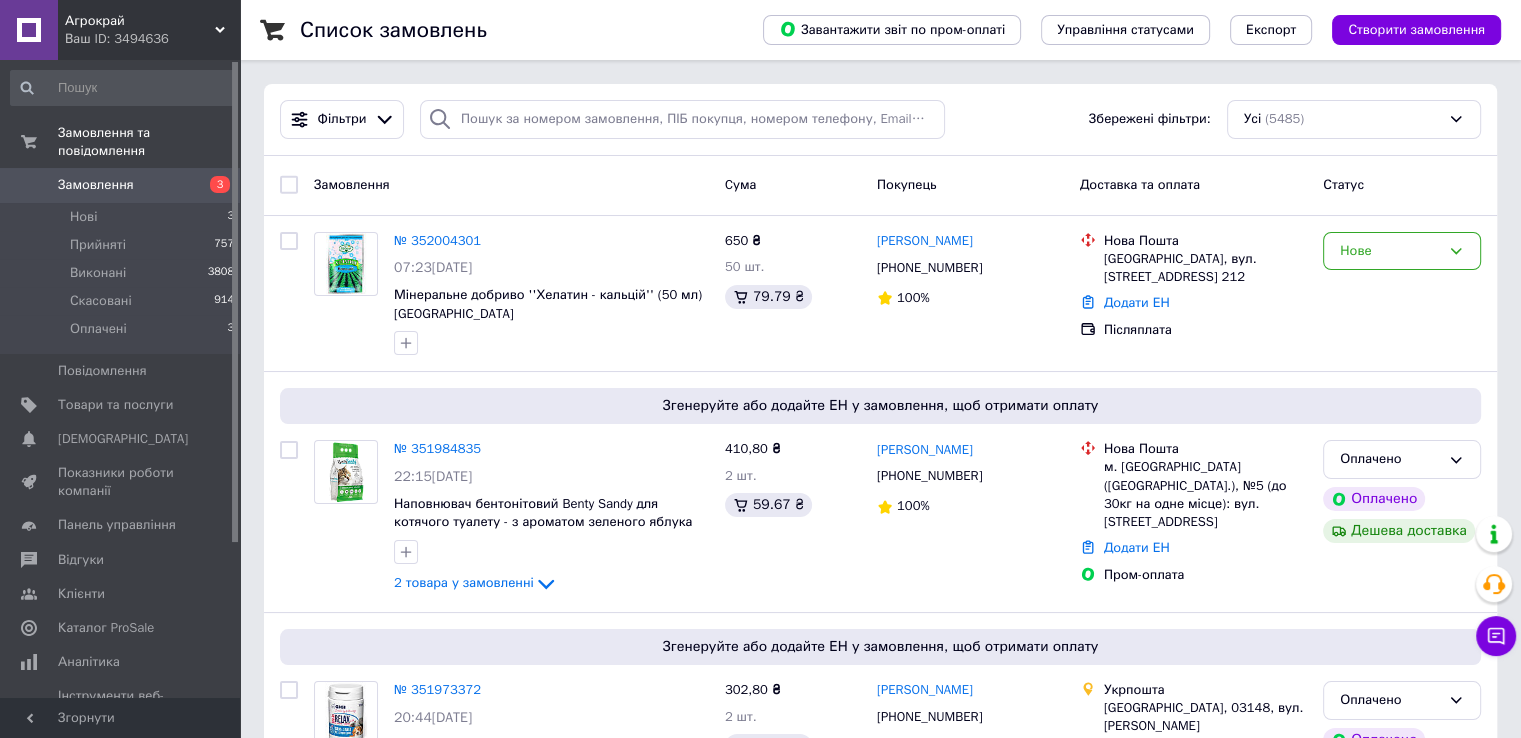 click on "Список замовлень" at bounding box center [511, 30] 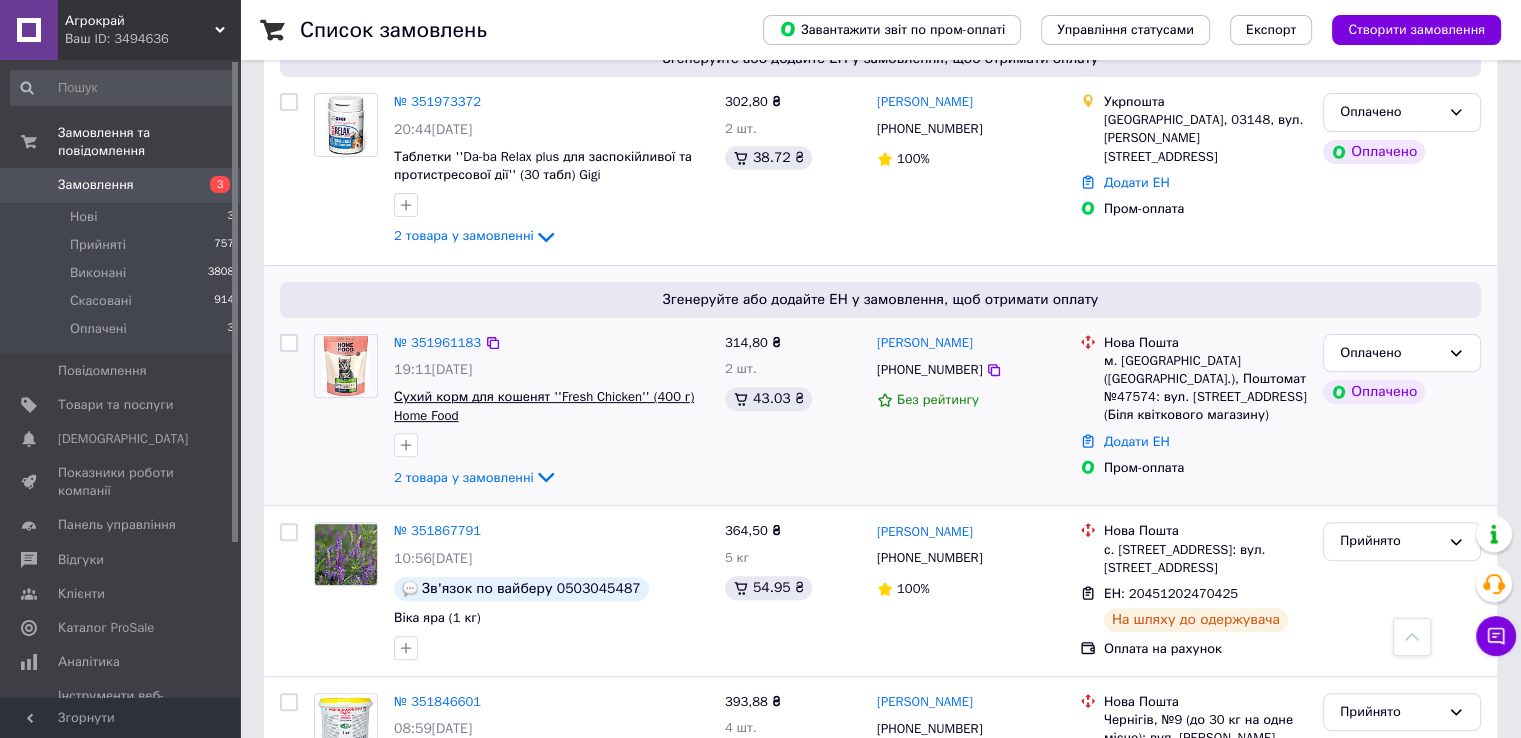 scroll, scrollTop: 500, scrollLeft: 0, axis: vertical 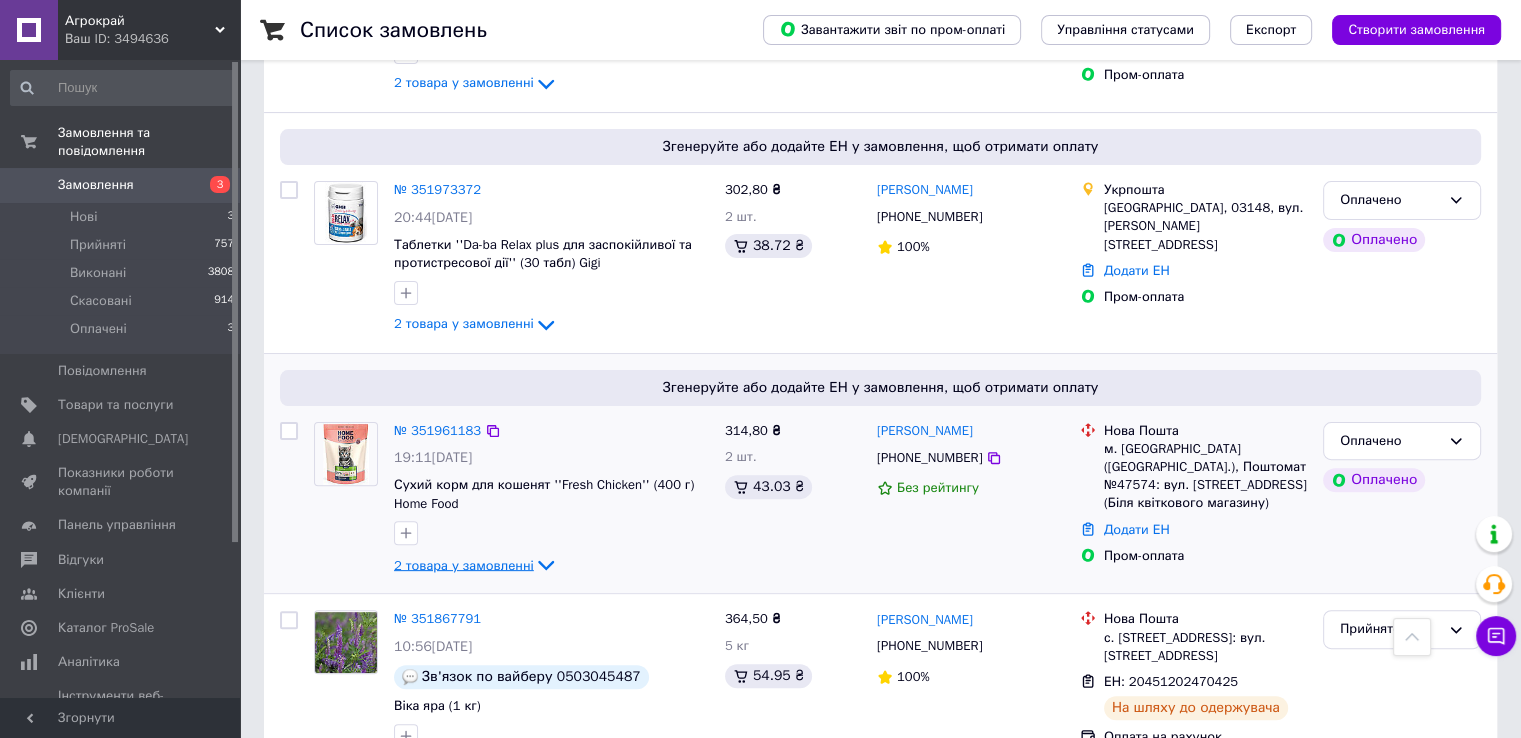 click 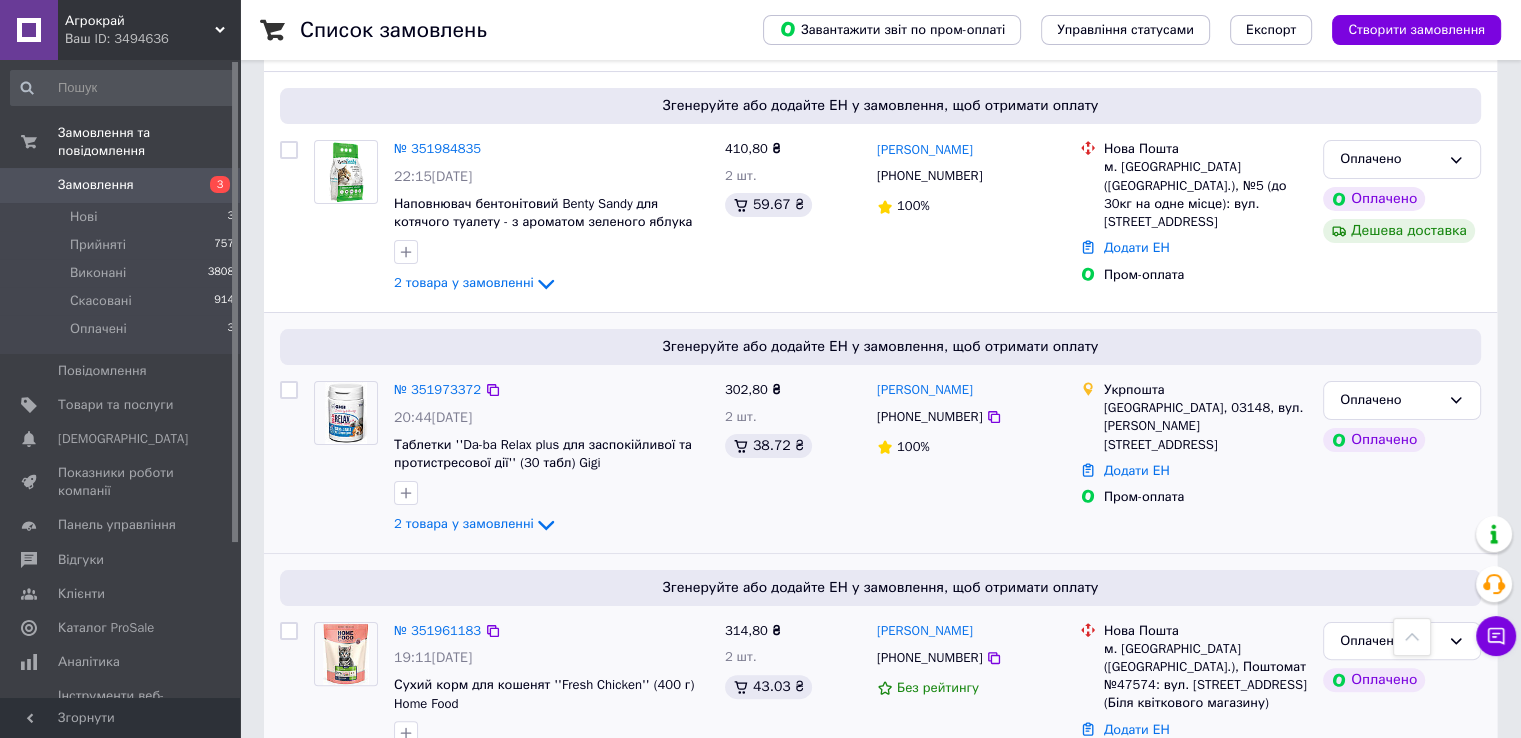 scroll, scrollTop: 300, scrollLeft: 0, axis: vertical 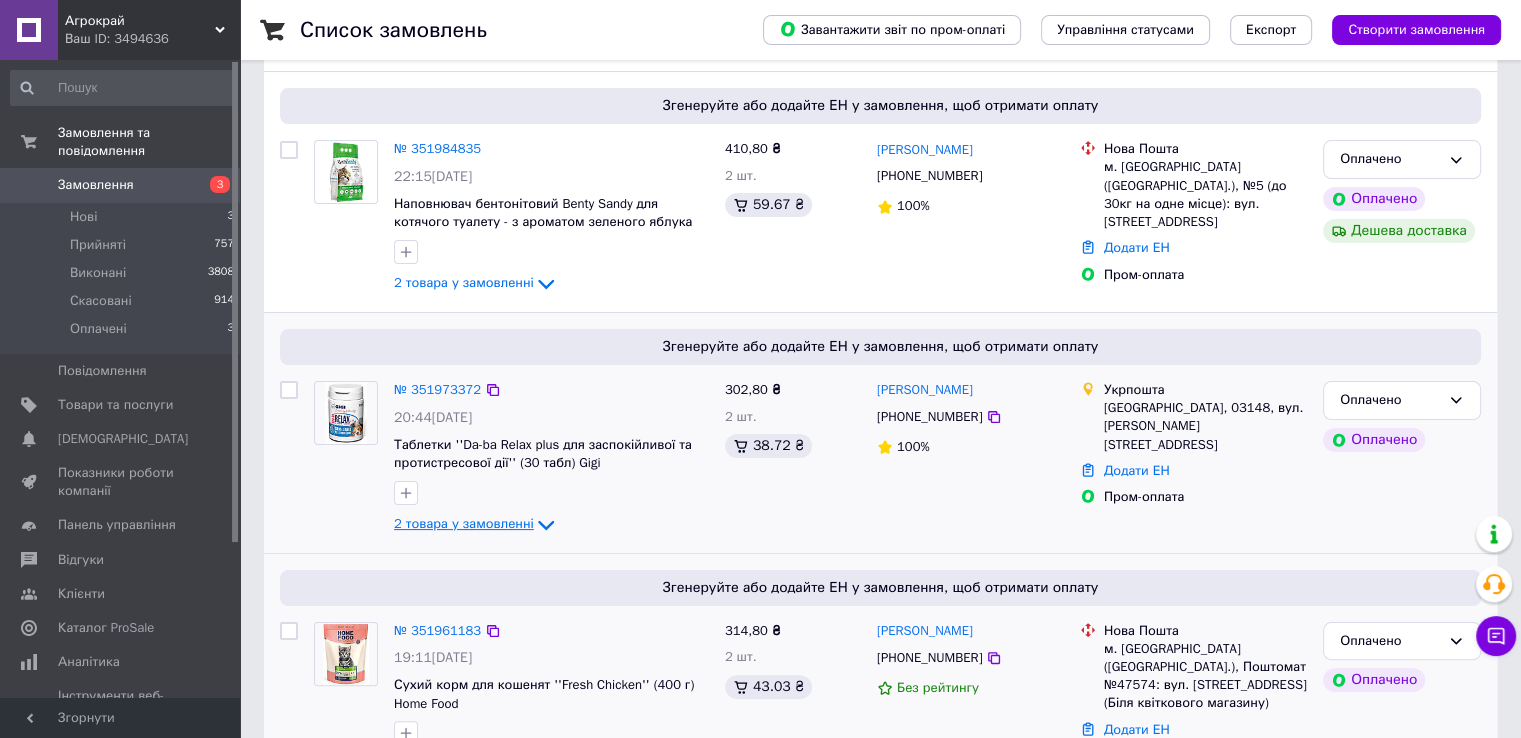 click 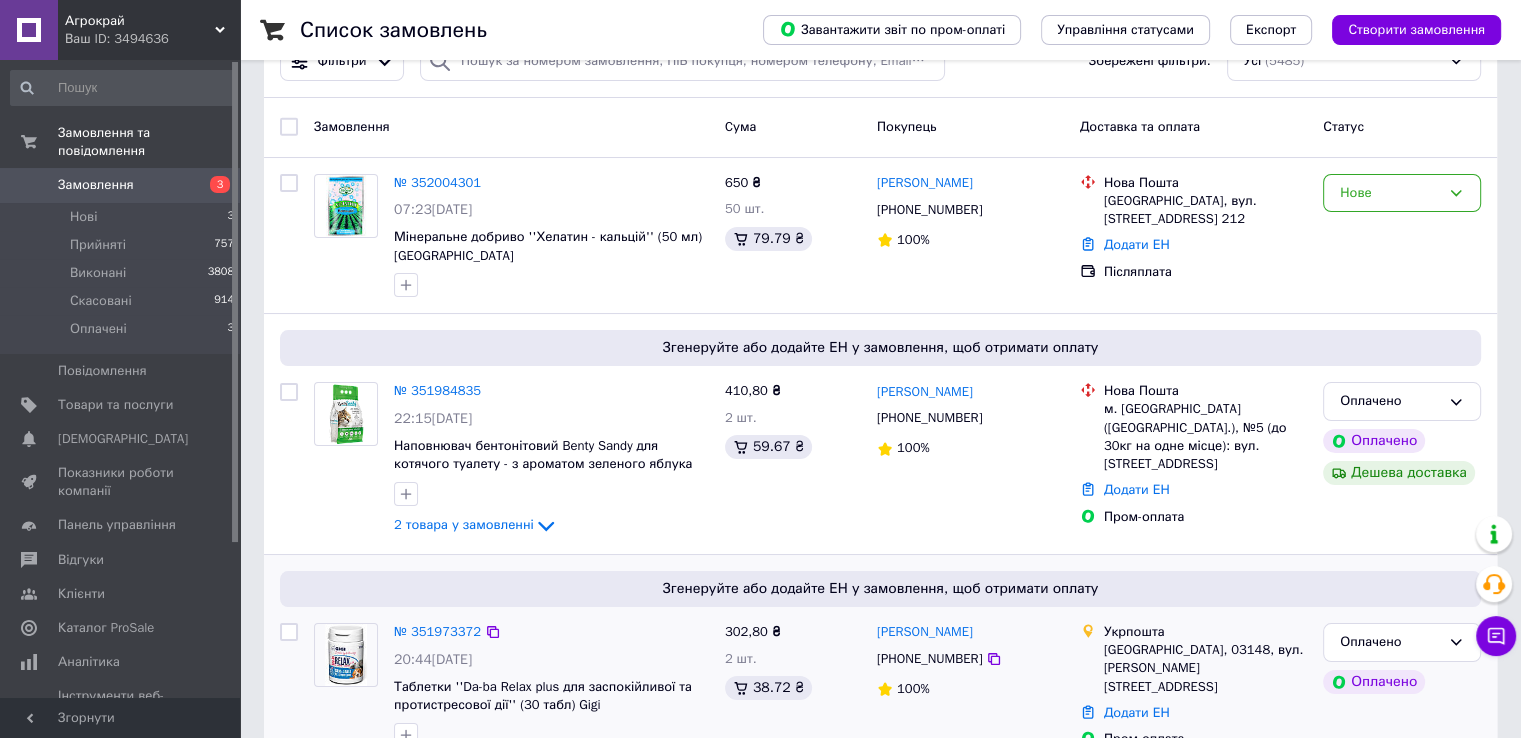 scroll, scrollTop: 0, scrollLeft: 0, axis: both 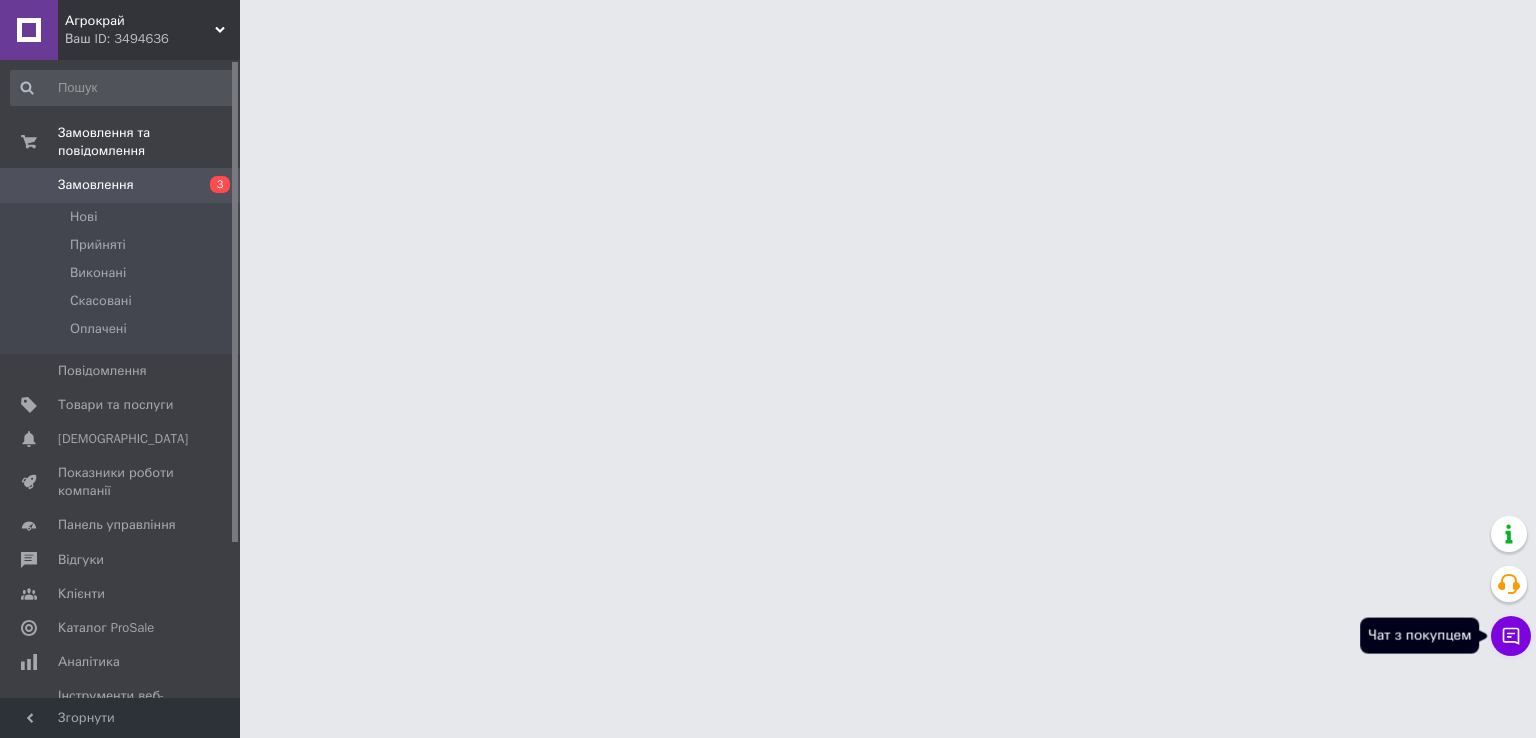click 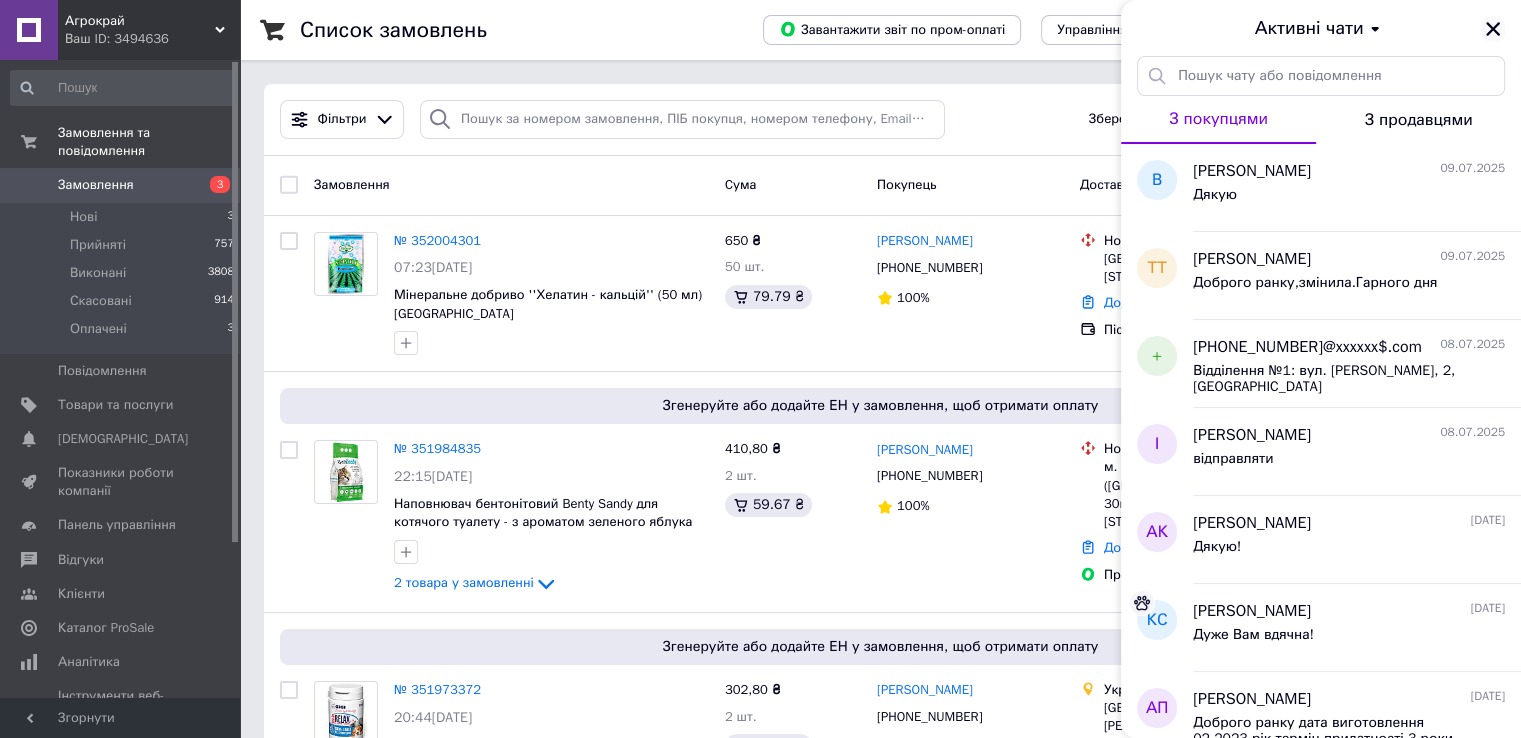 click 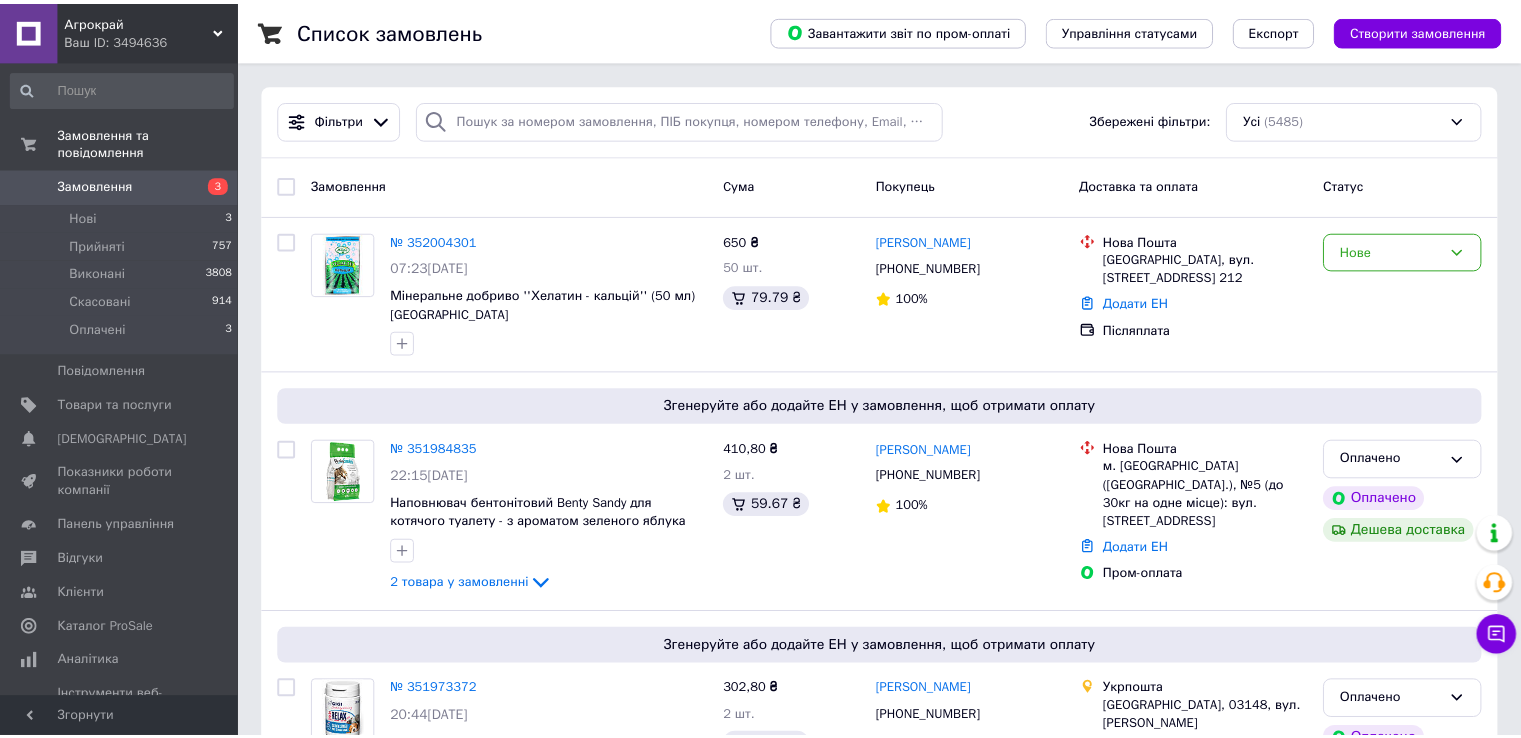 scroll, scrollTop: 0, scrollLeft: 0, axis: both 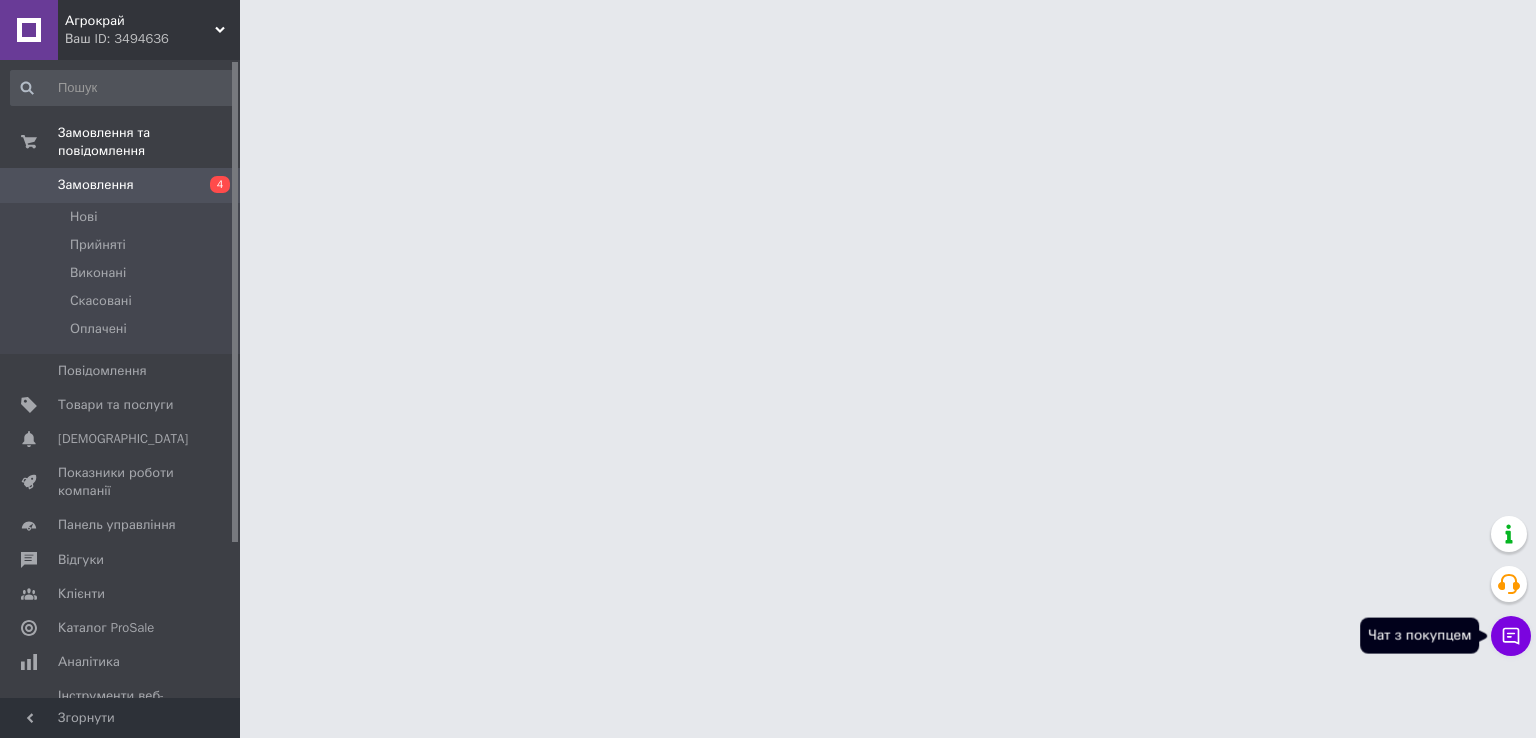 click 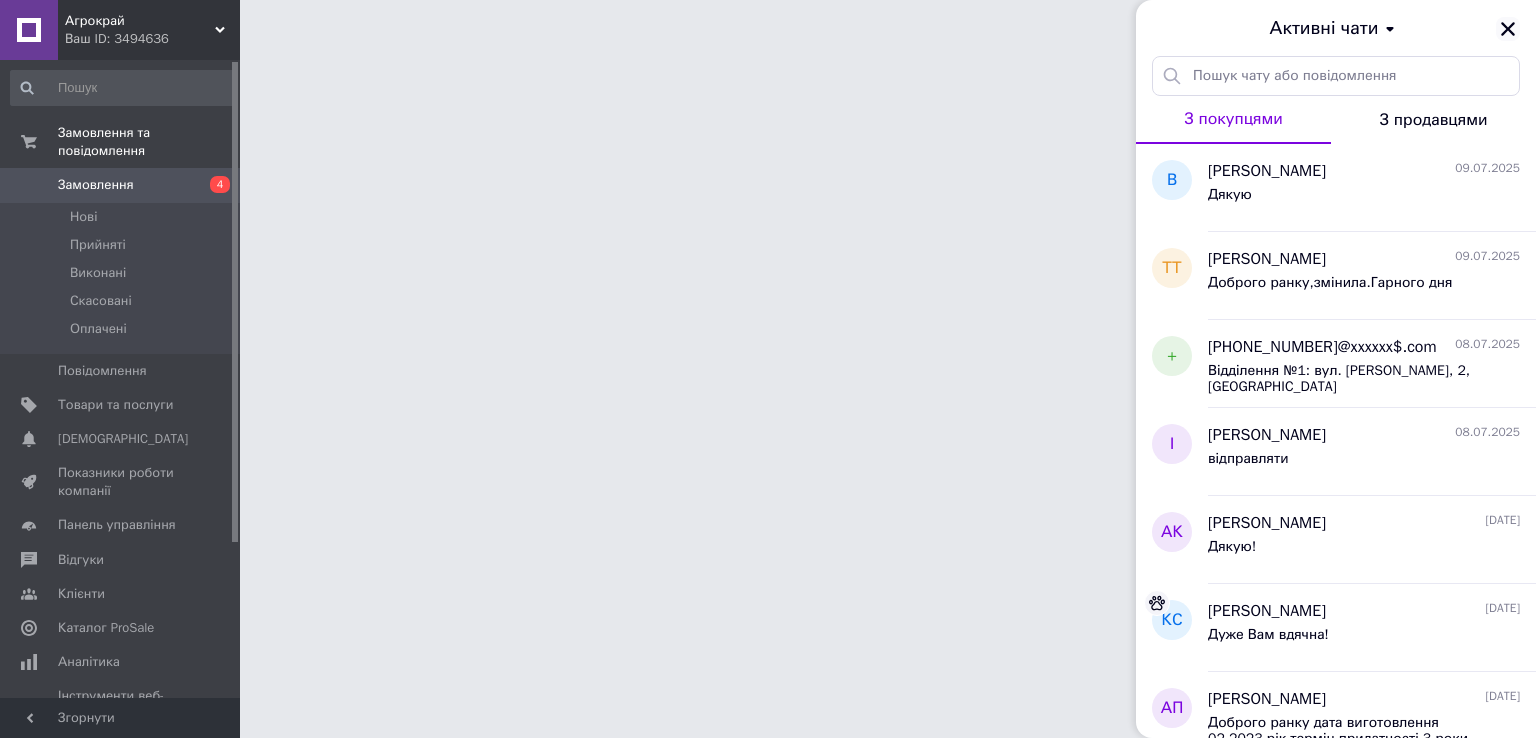 click 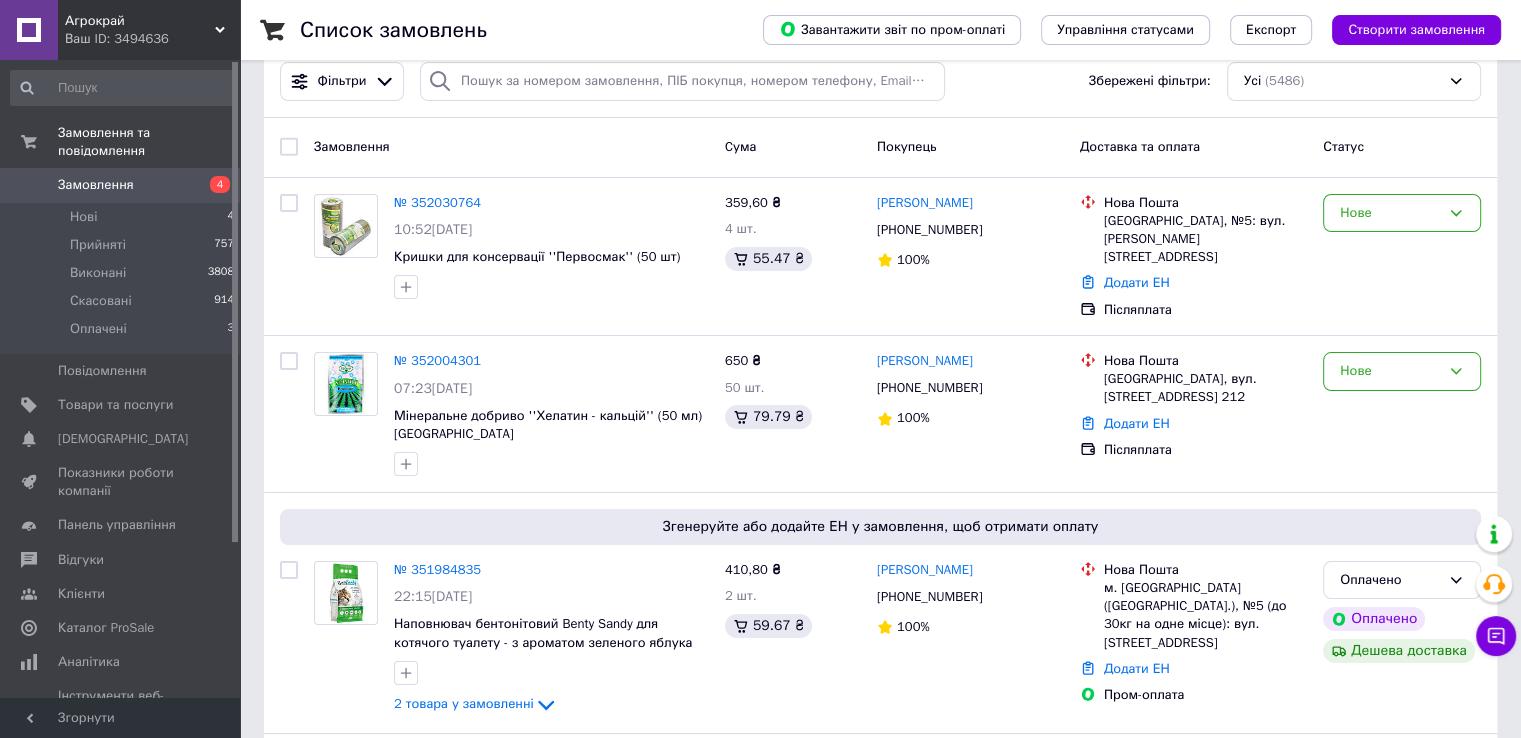 scroll, scrollTop: 0, scrollLeft: 0, axis: both 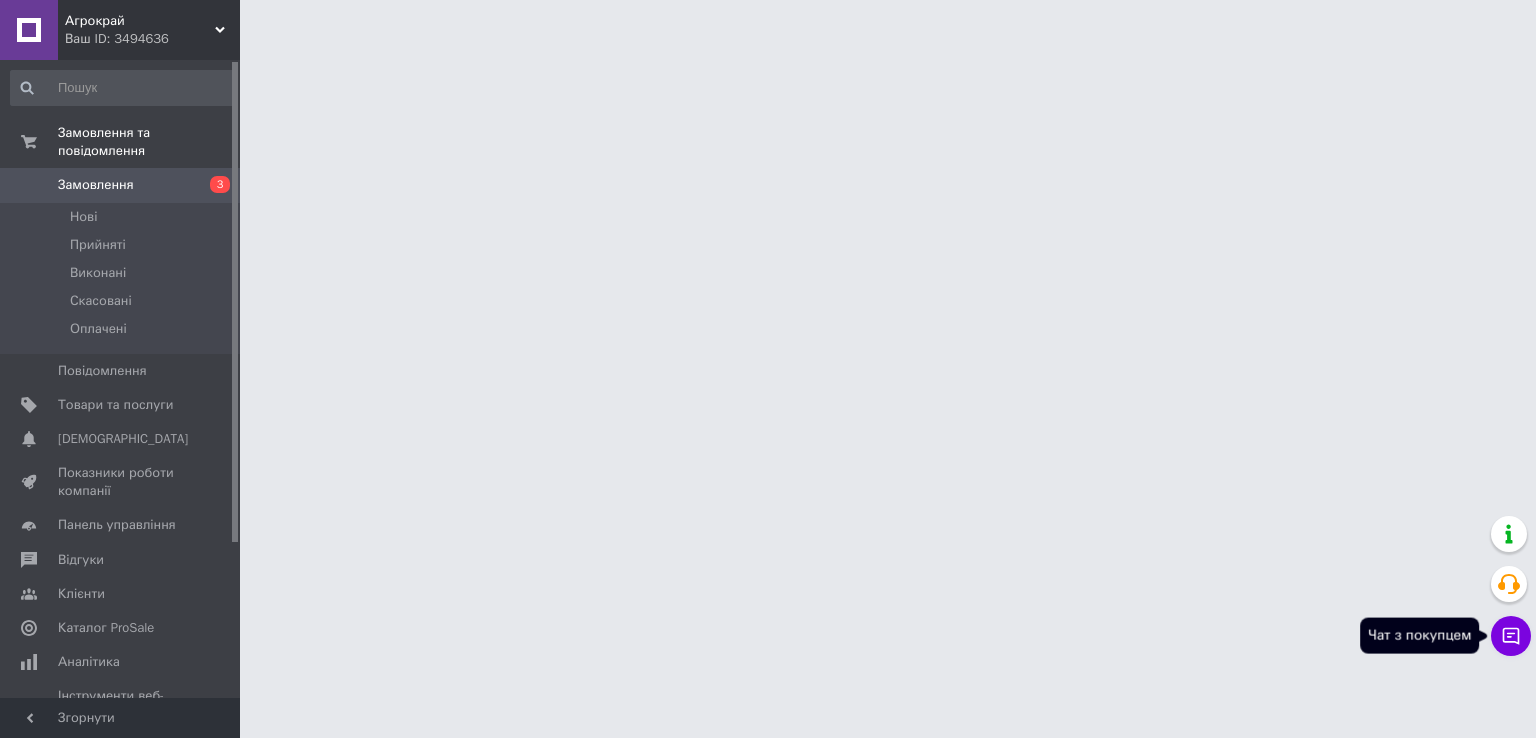 click on "Чат з покупцем" at bounding box center (1511, 636) 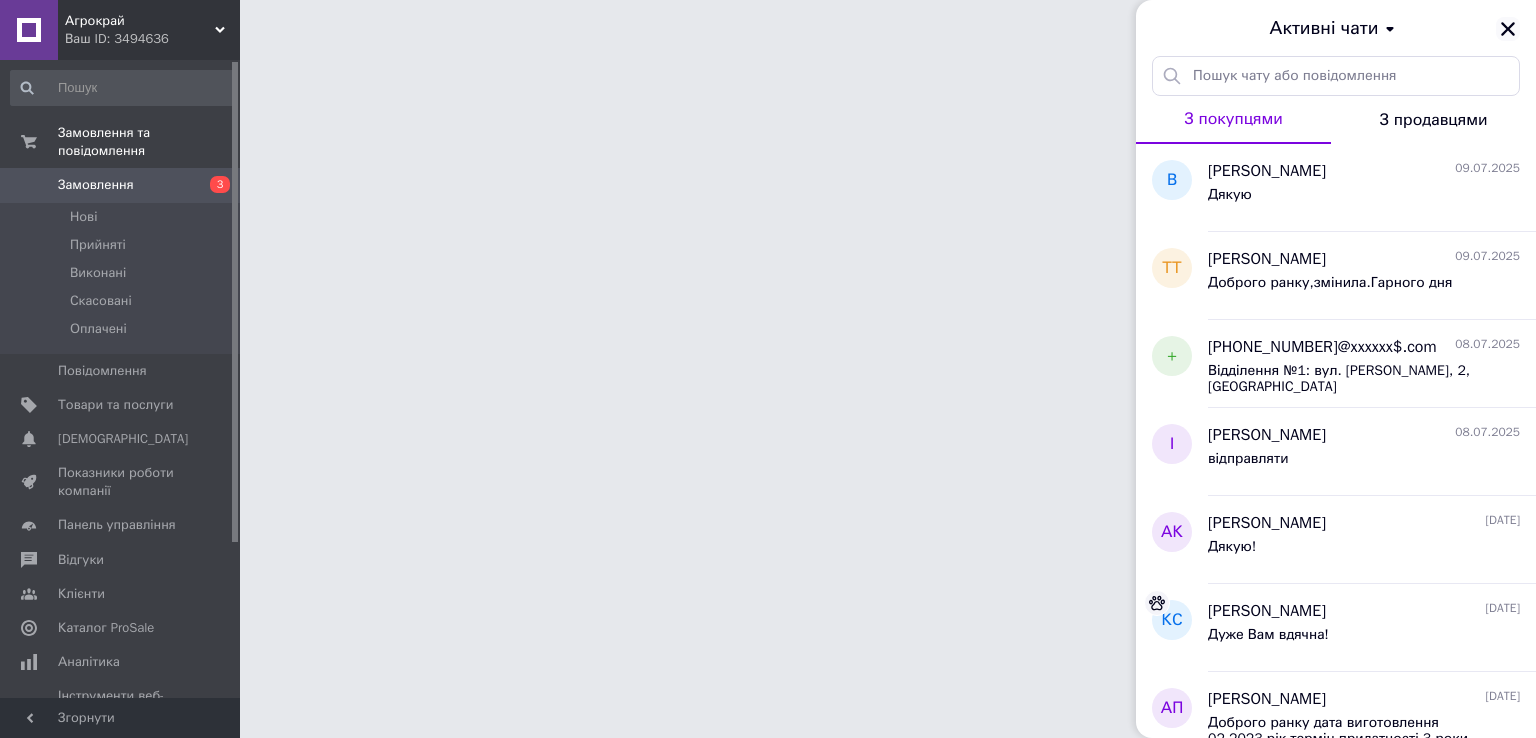 click at bounding box center [1508, 29] 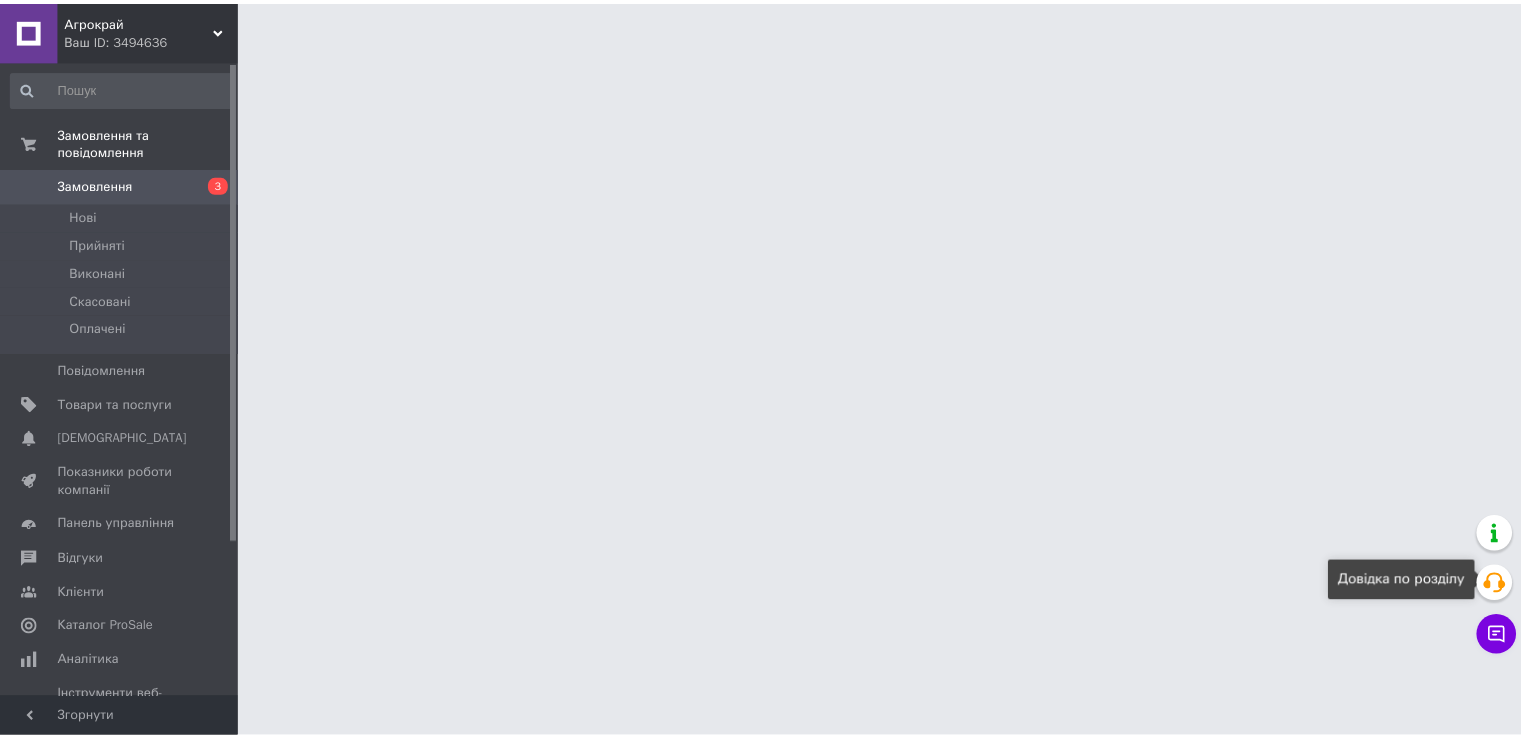 scroll, scrollTop: 0, scrollLeft: 0, axis: both 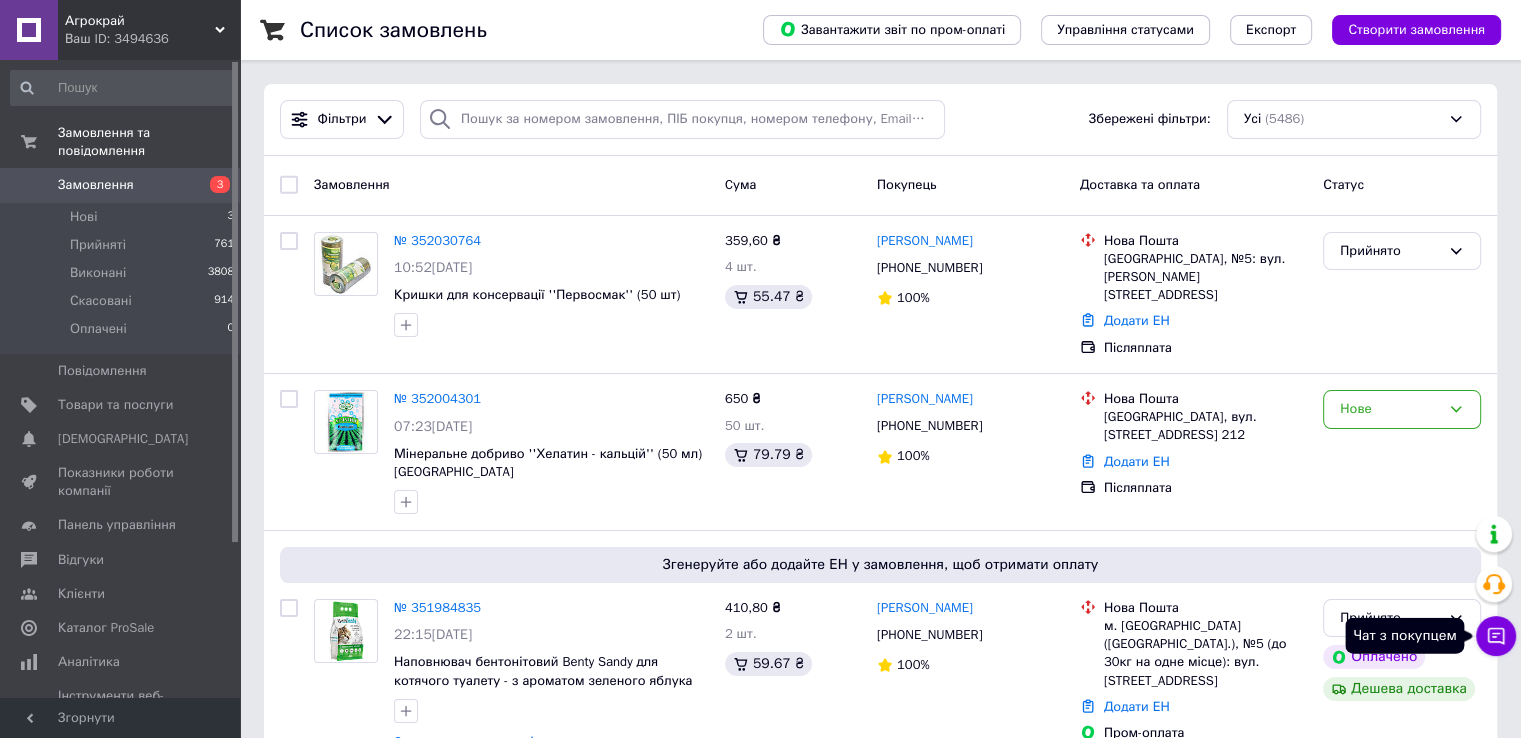 click 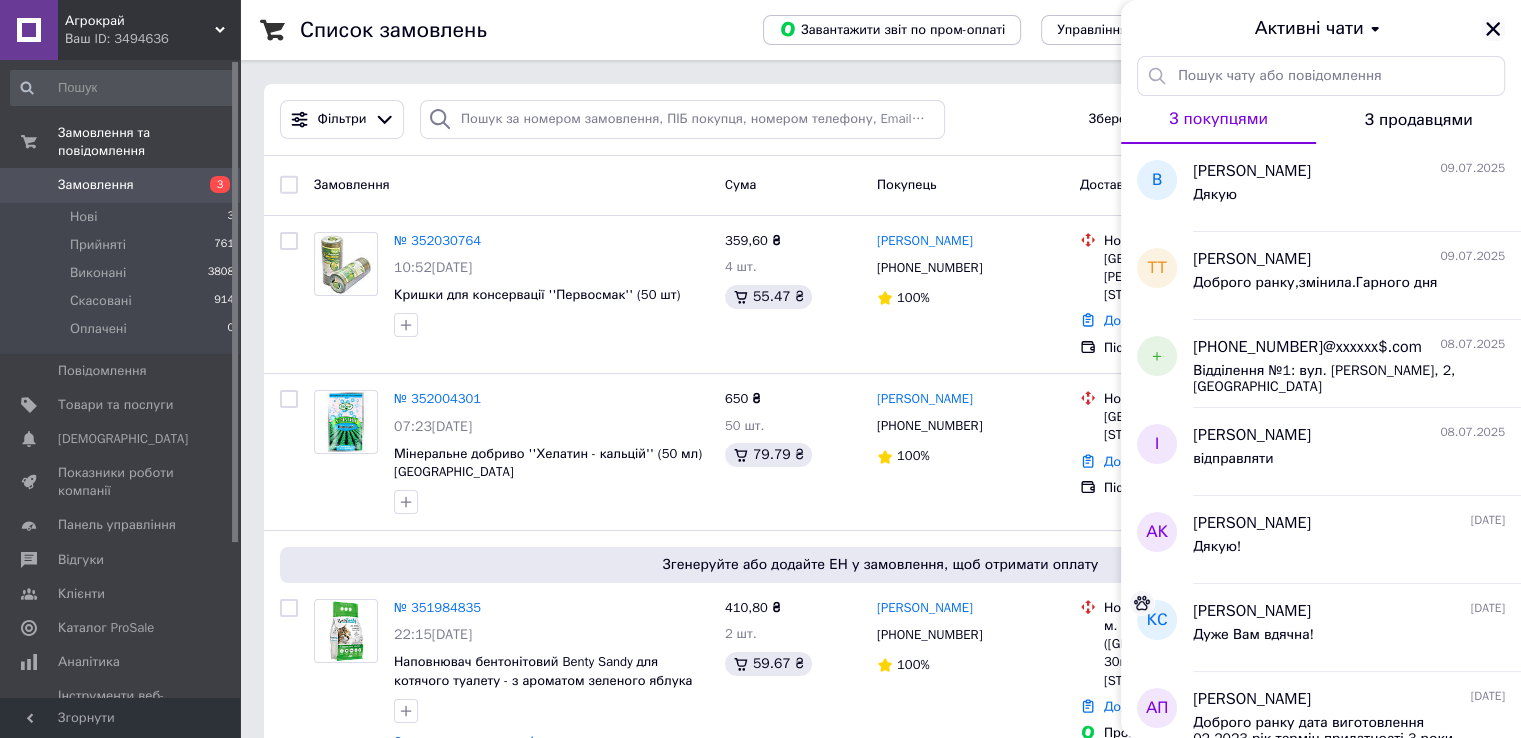 click 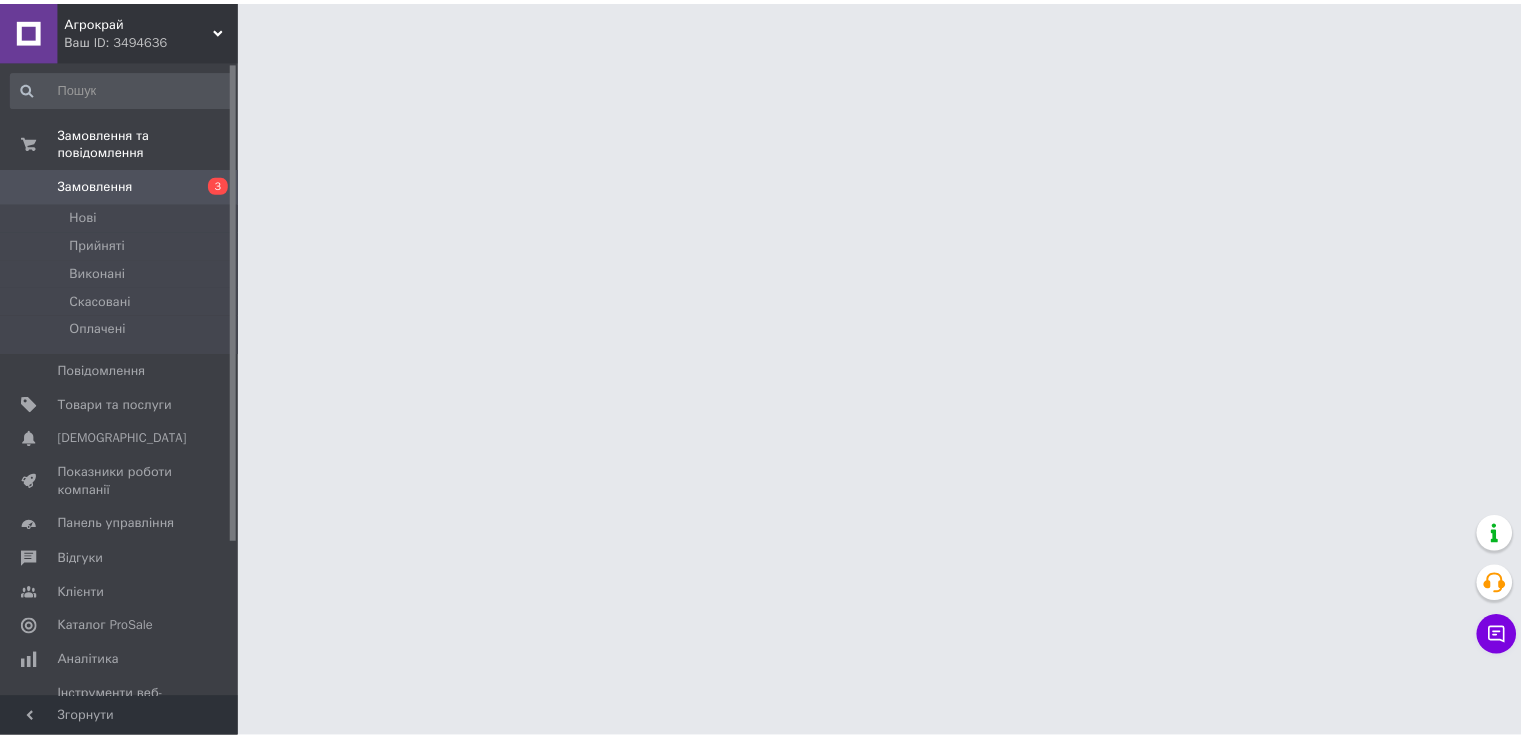scroll, scrollTop: 0, scrollLeft: 0, axis: both 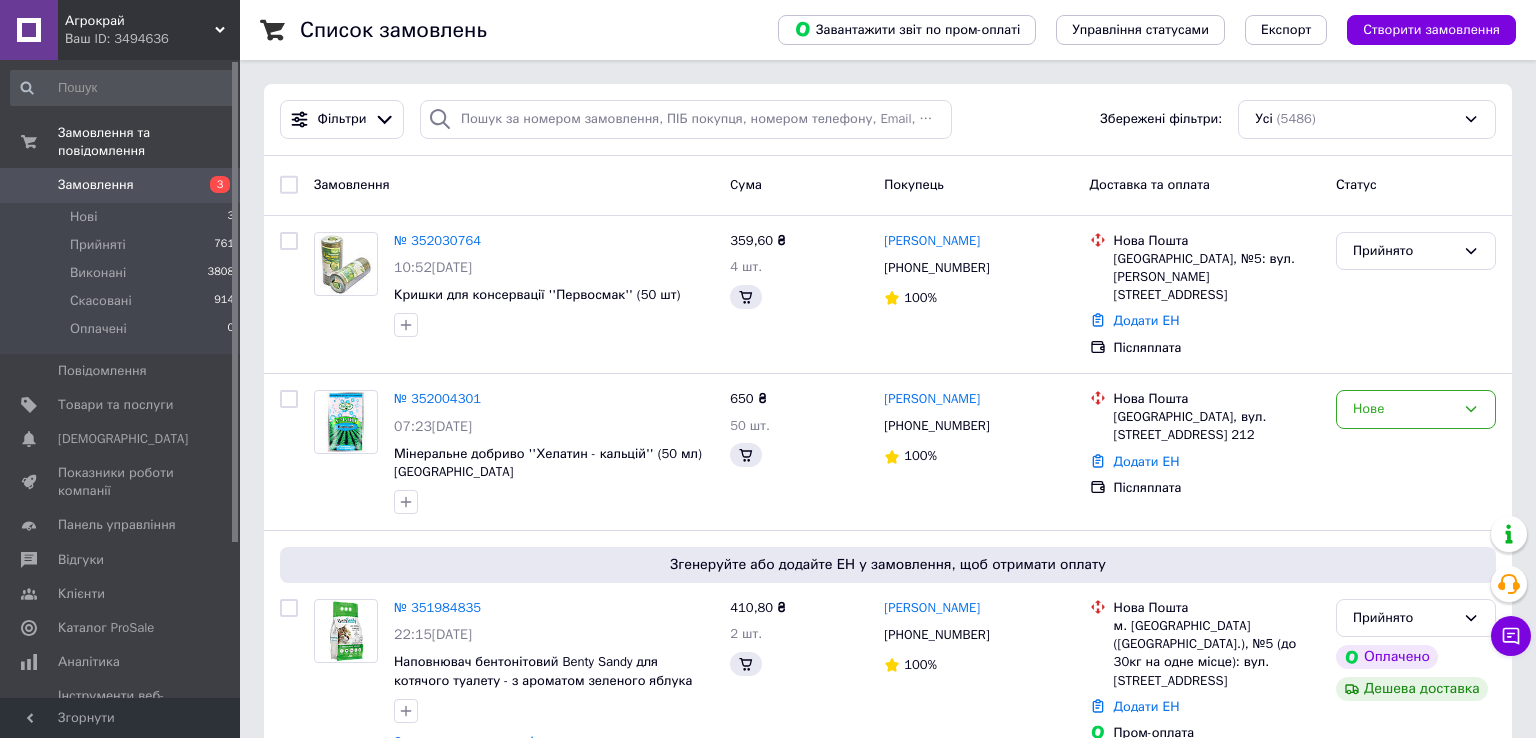 click 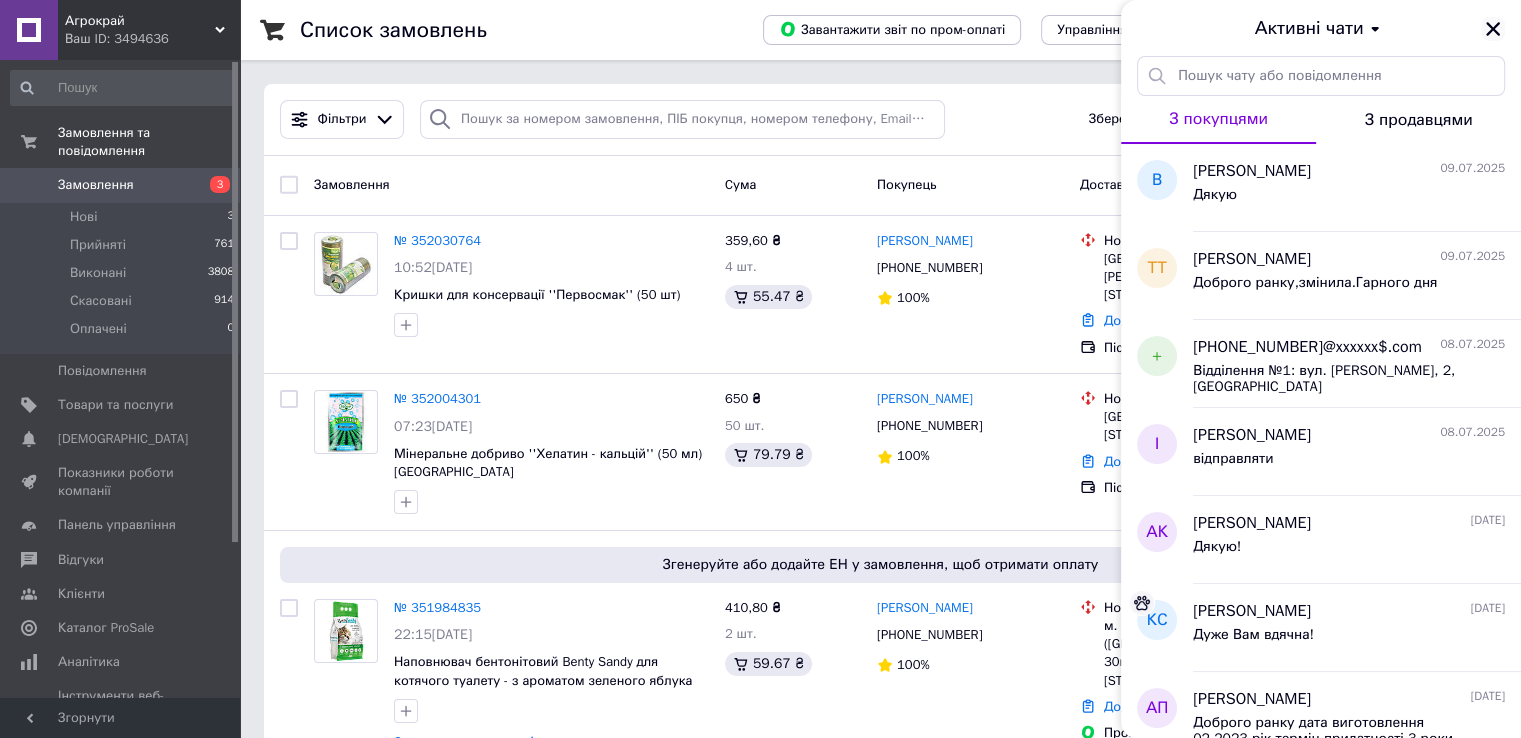 click 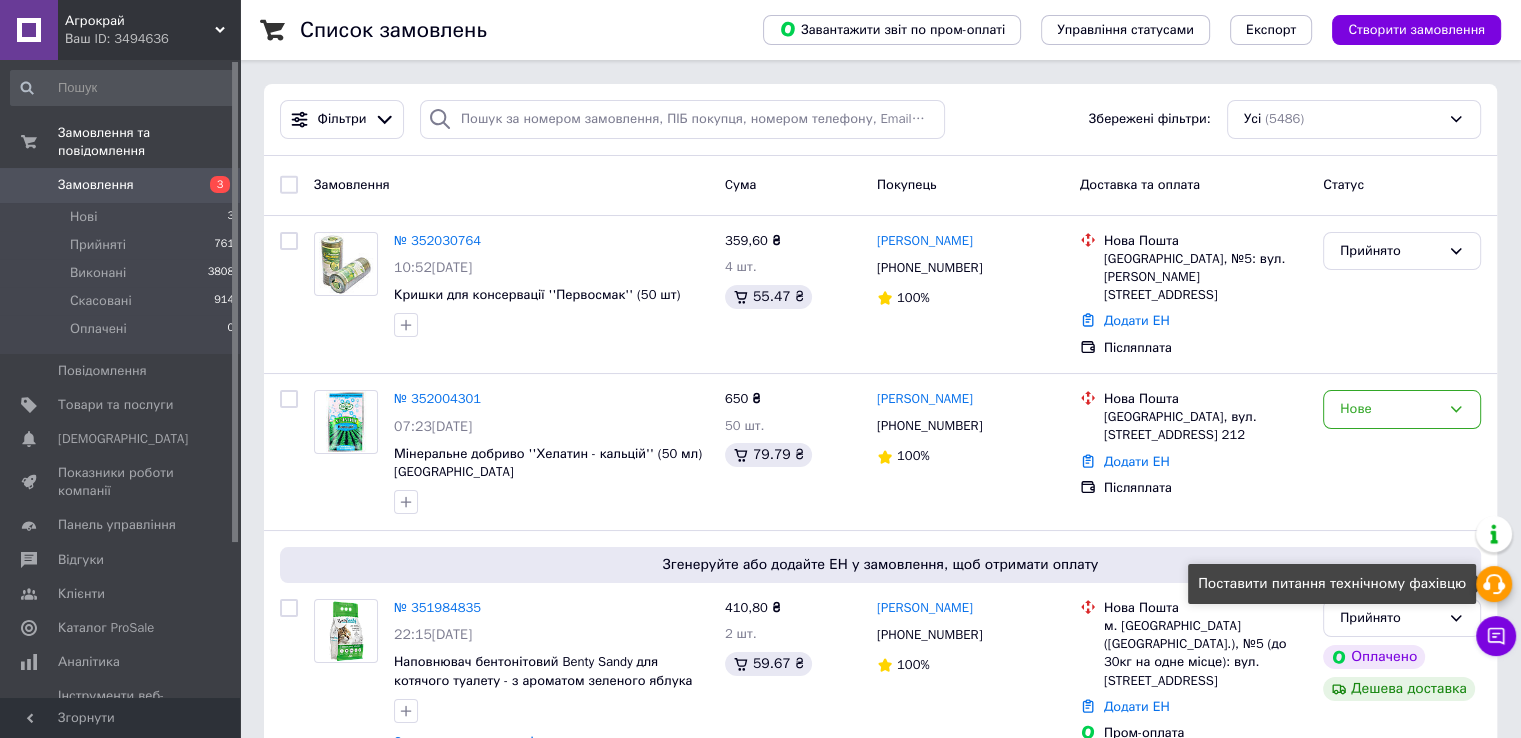 click 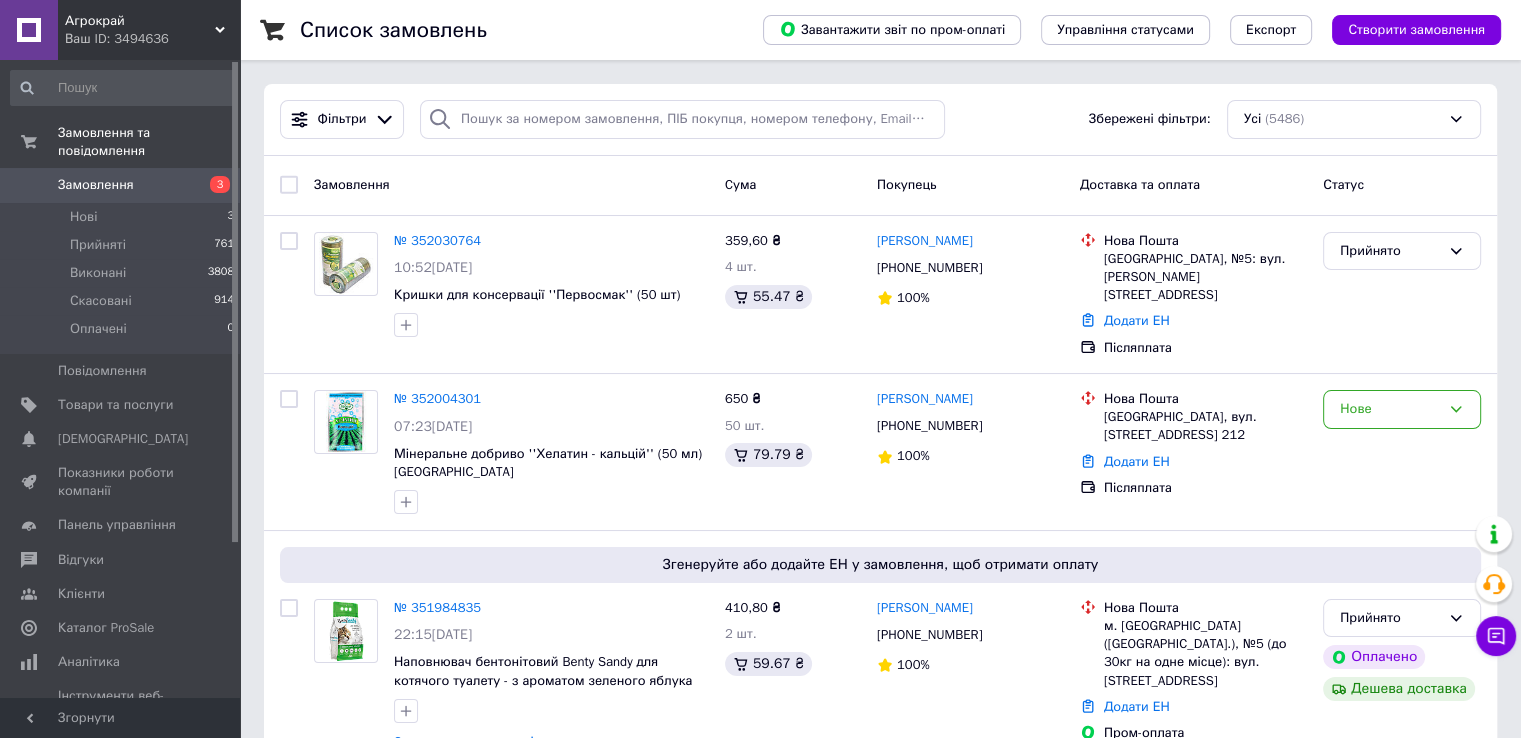 click on "Доставка та оплата" at bounding box center [1193, 185] 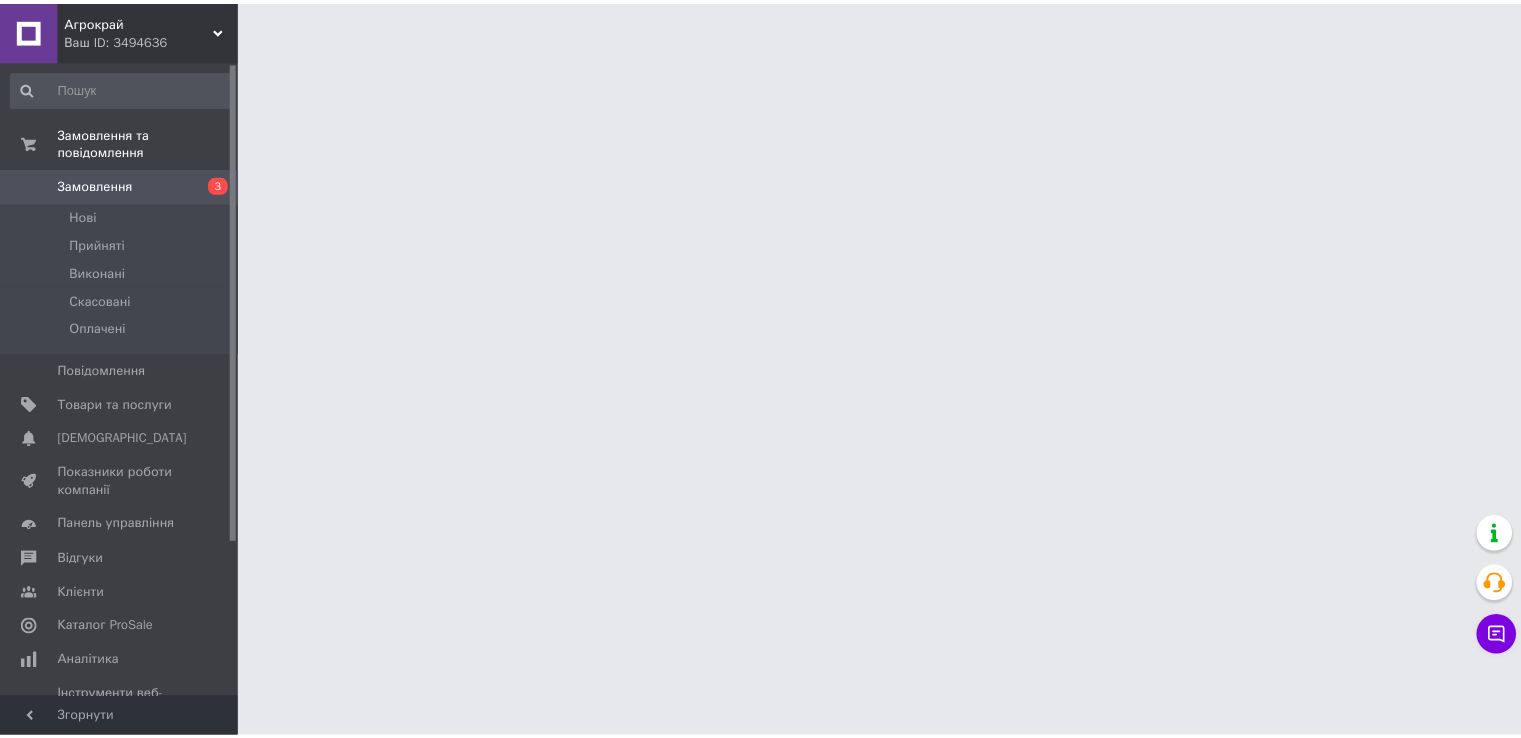 scroll, scrollTop: 0, scrollLeft: 0, axis: both 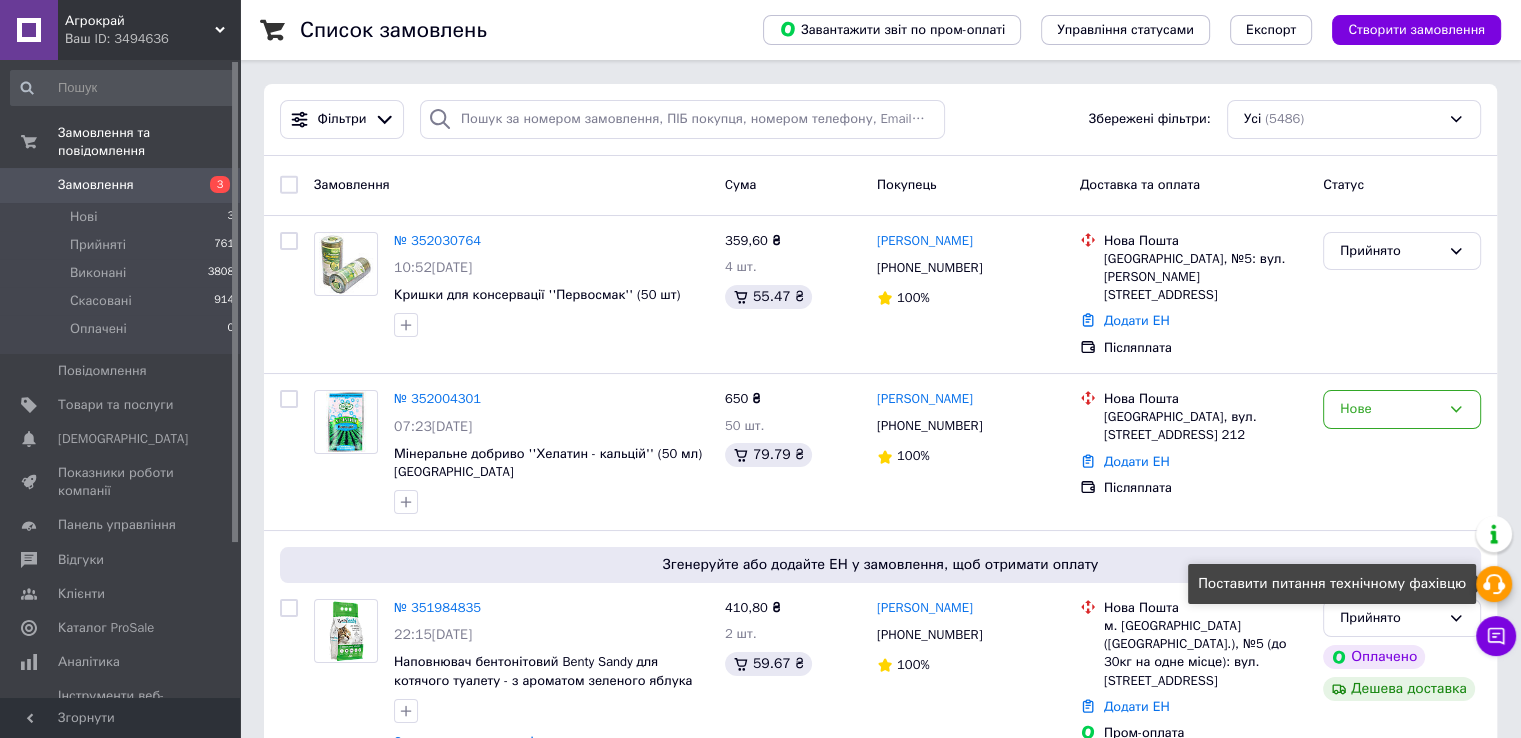 click 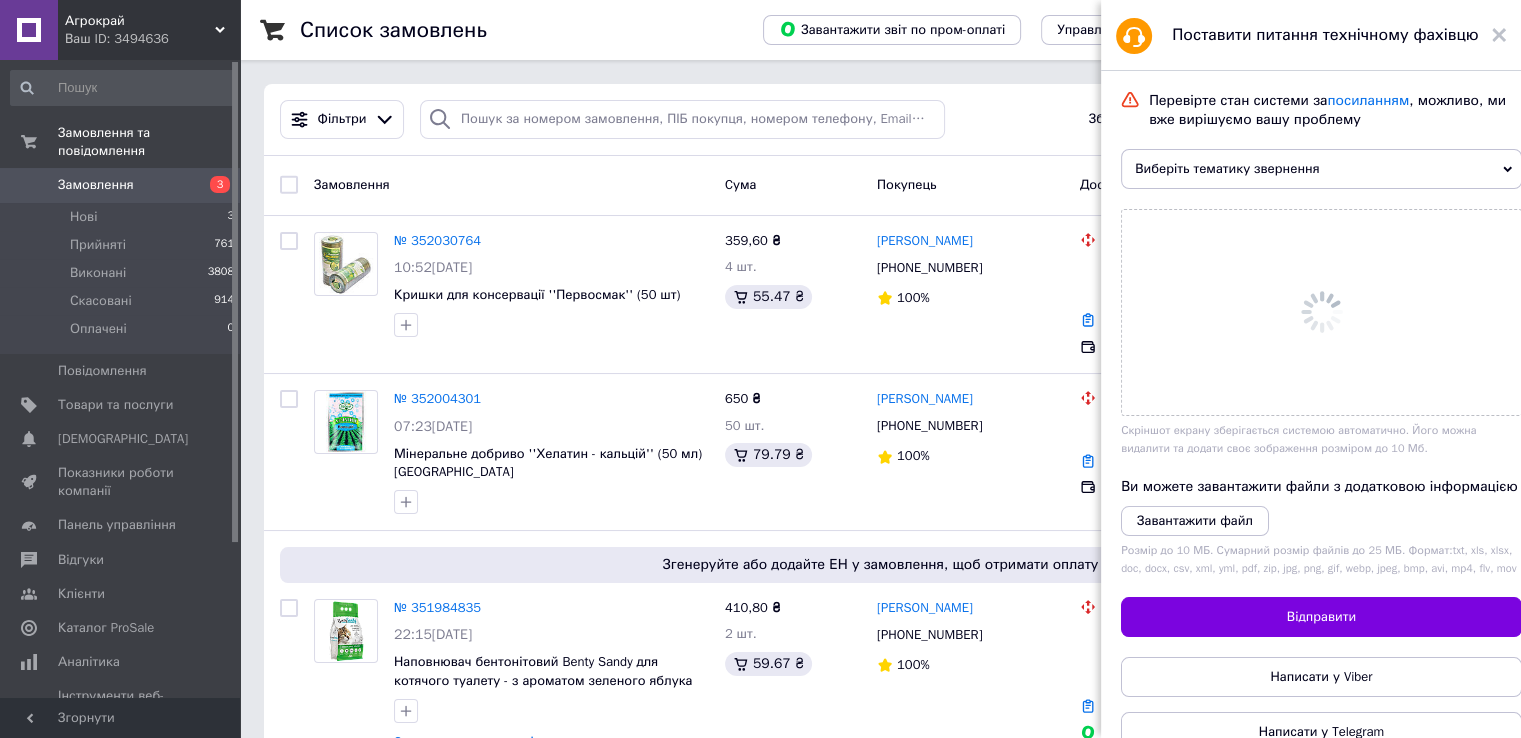 click on "Виберіть тематику звернення" at bounding box center (1321, 169) 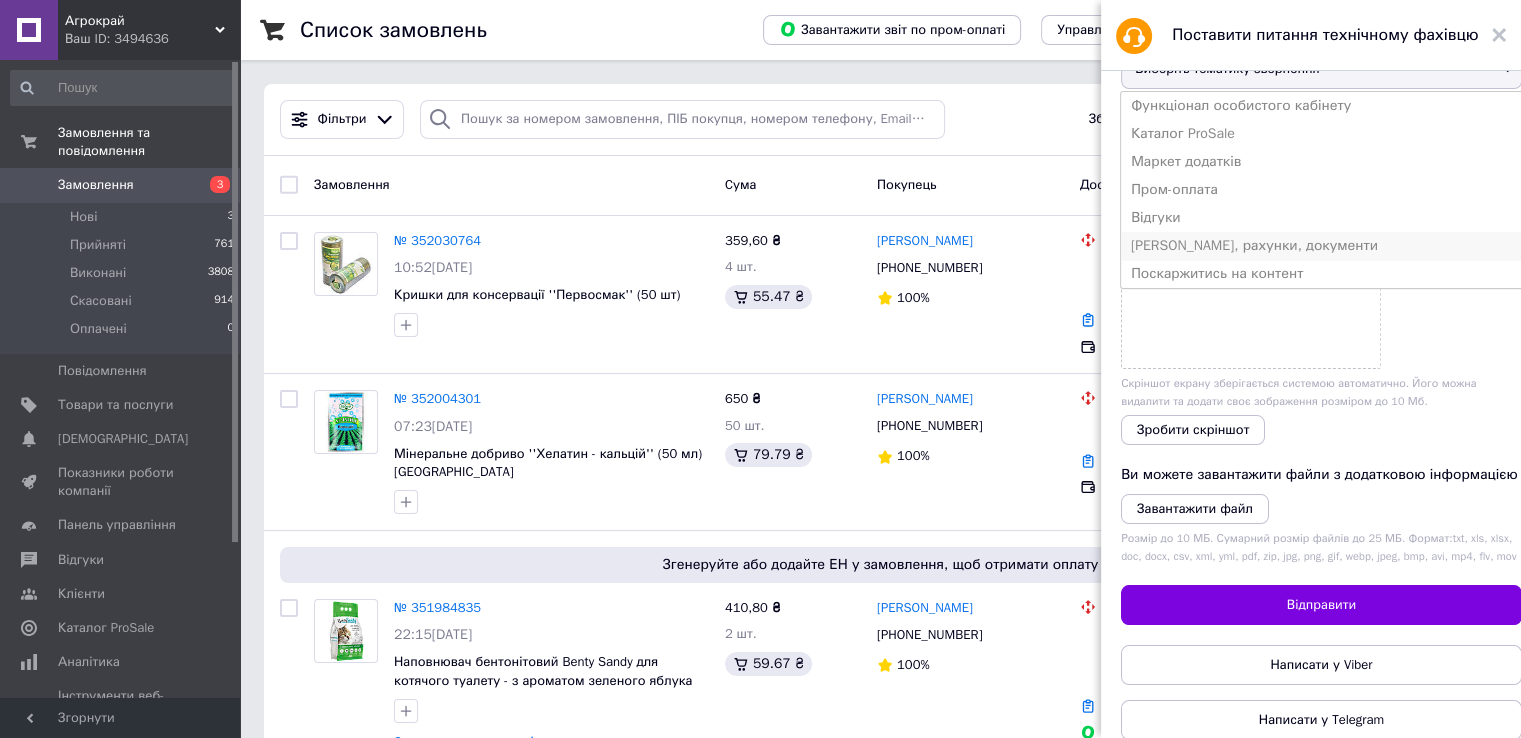 scroll, scrollTop: 0, scrollLeft: 0, axis: both 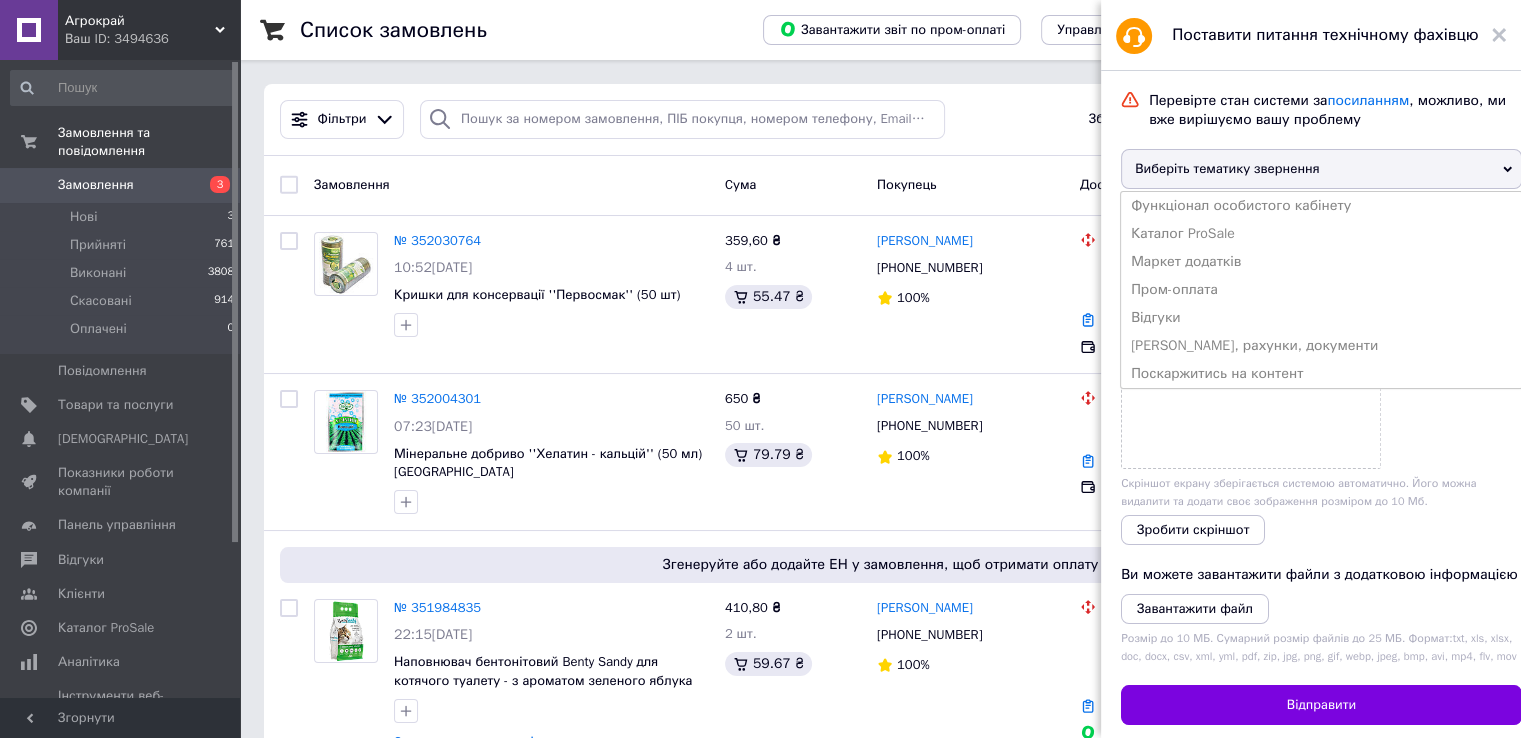 click on "Виберіть тематику звернення" at bounding box center (1321, 169) 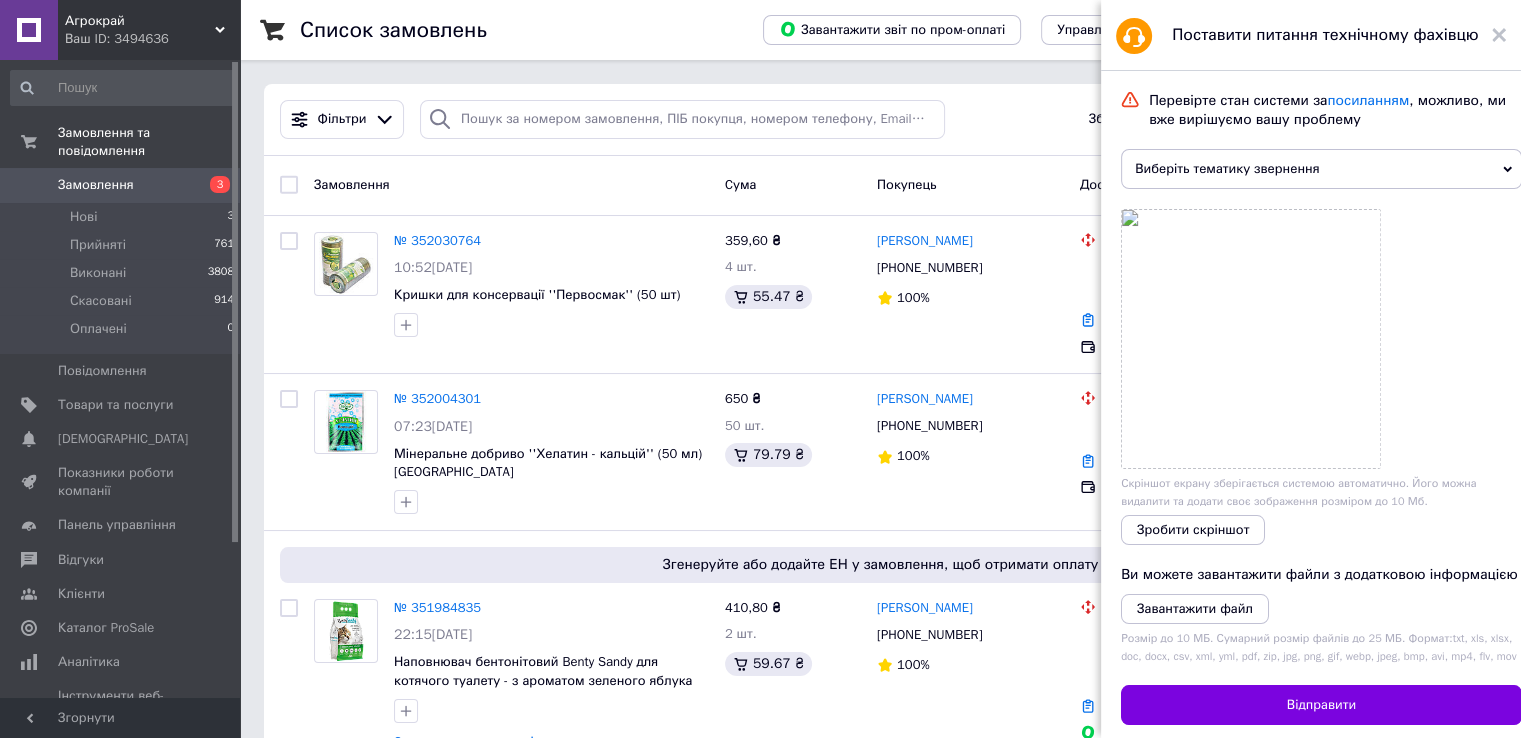 click on "Виберіть тематику звернення" at bounding box center [1321, 169] 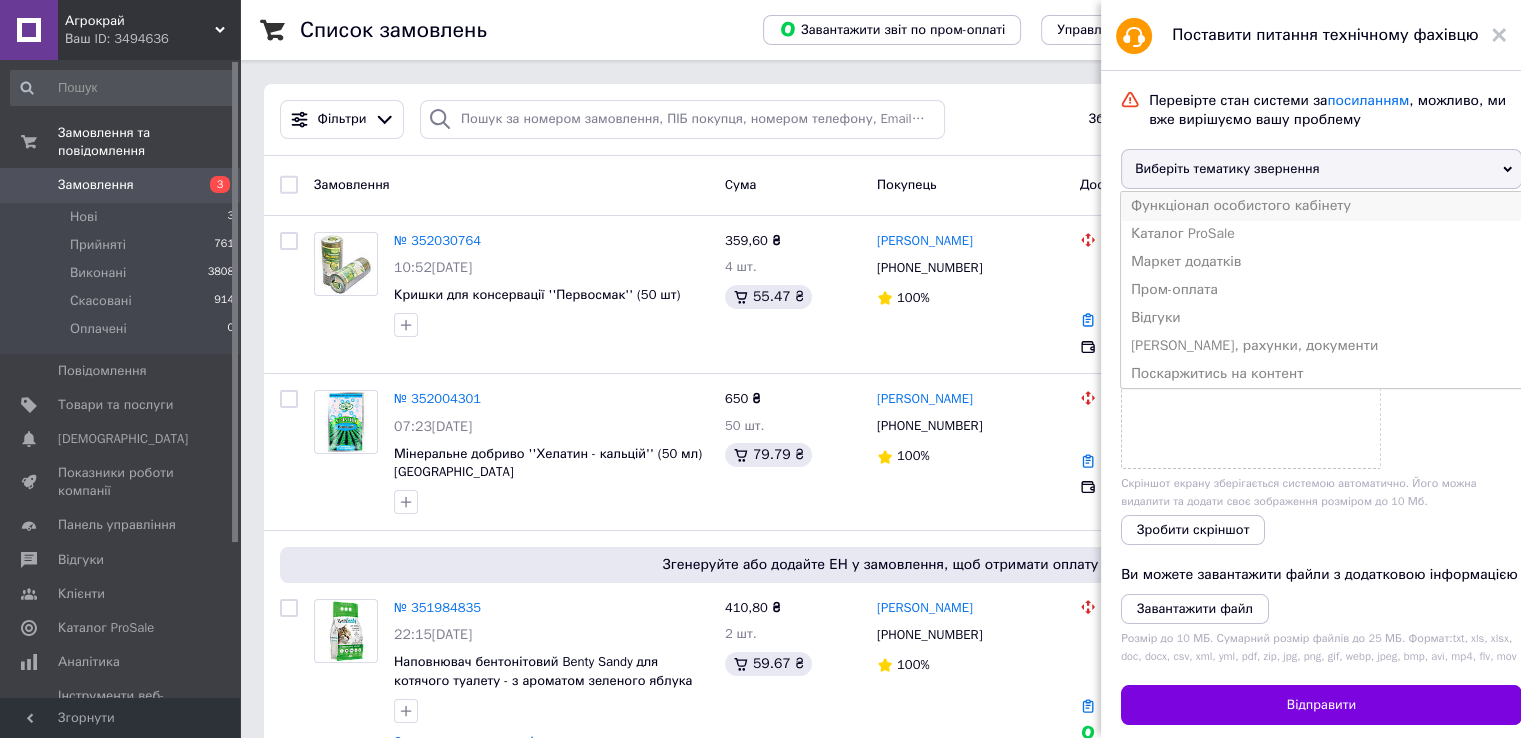 click on "Функціонал особистого кабінету" at bounding box center [1321, 206] 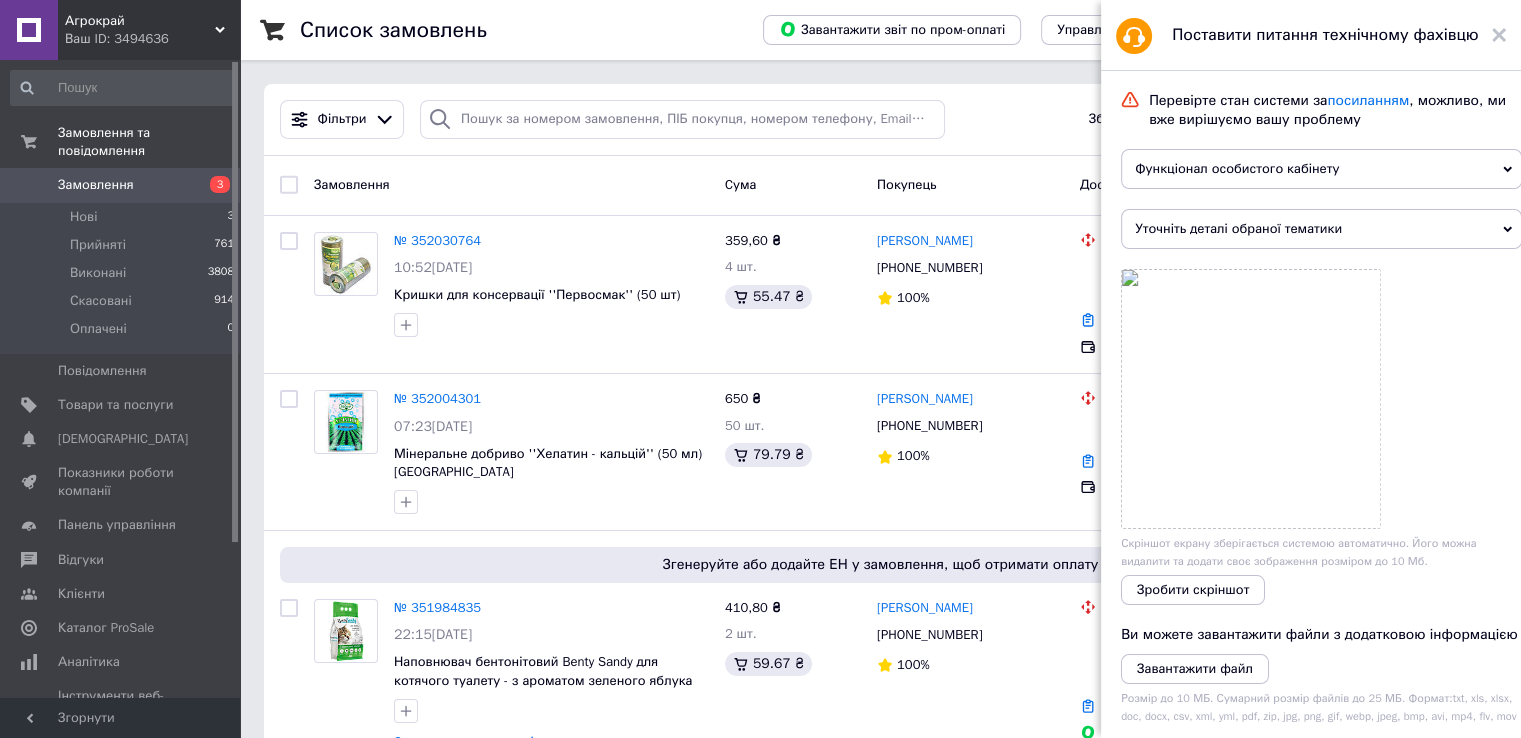 click on "Уточніть деталі обраної тематики" at bounding box center [1321, 229] 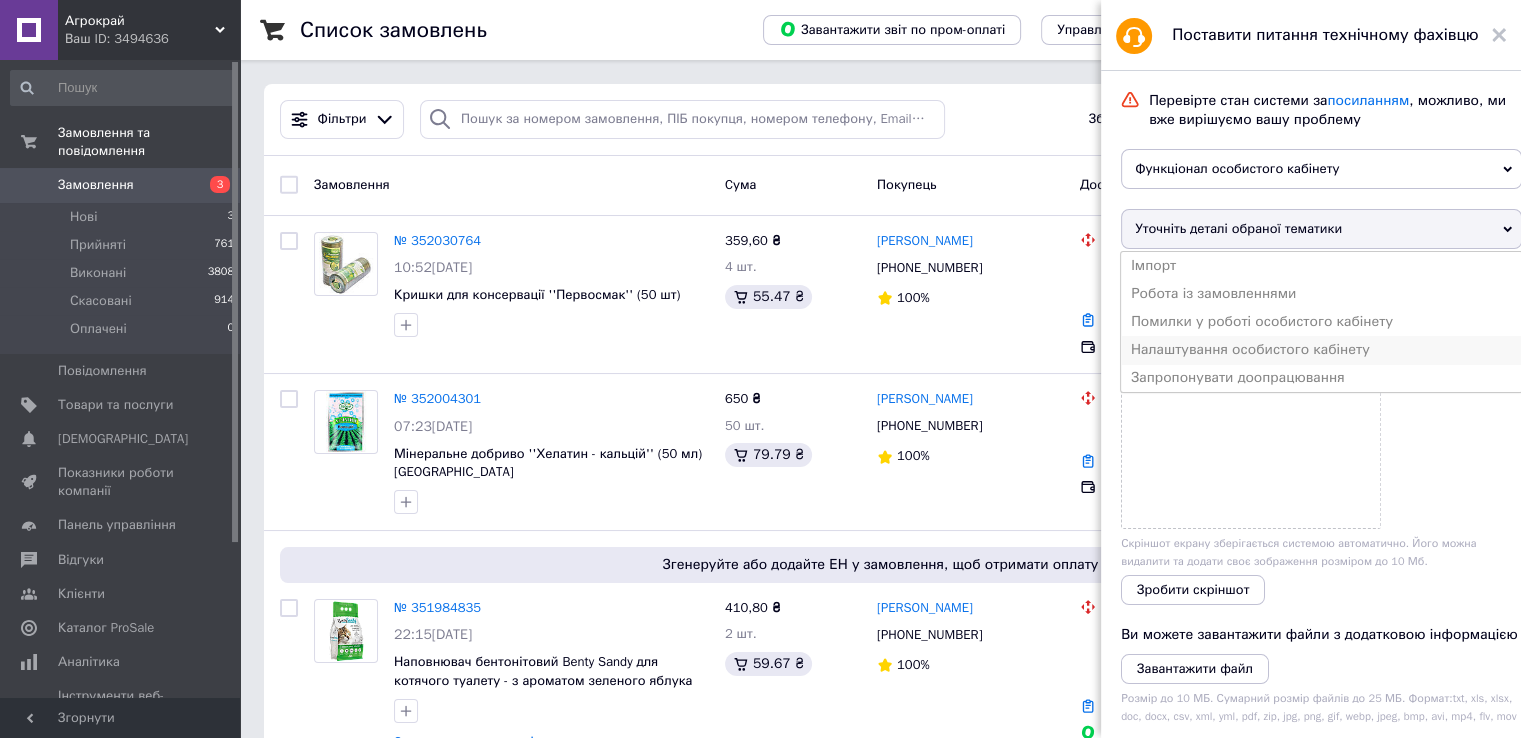 click on "Налаштування особистого кабінету" at bounding box center [1321, 350] 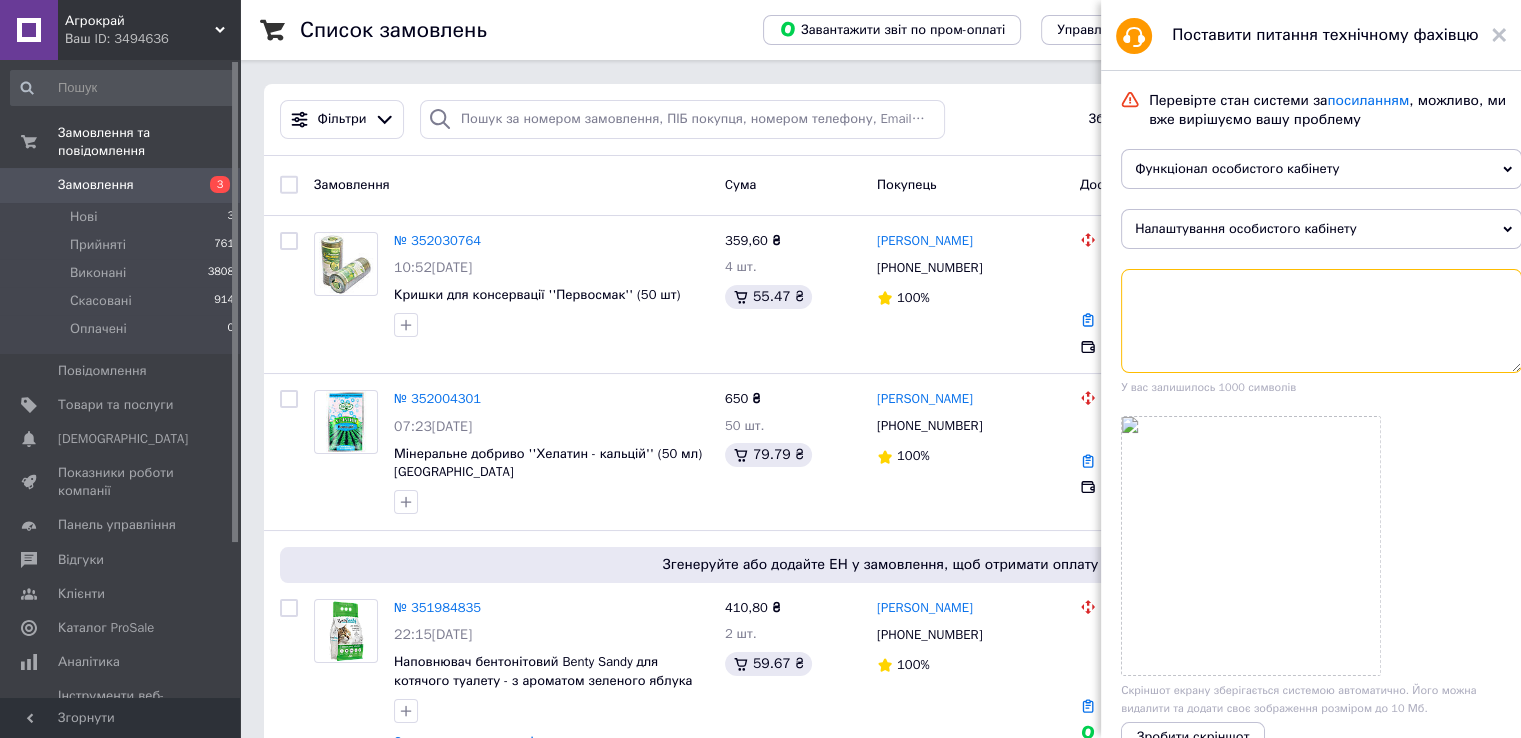 click at bounding box center (1321, 321) 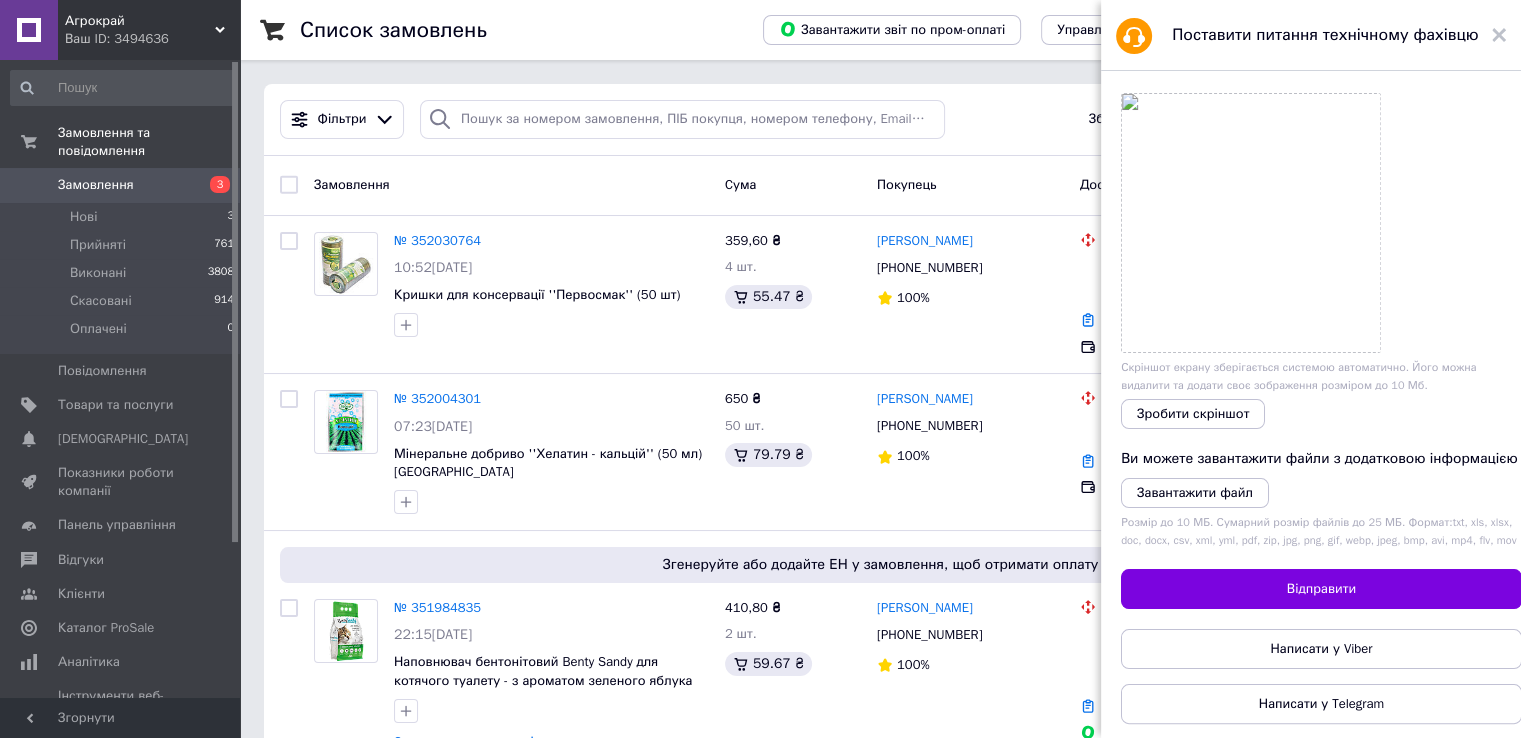 scroll, scrollTop: 349, scrollLeft: 0, axis: vertical 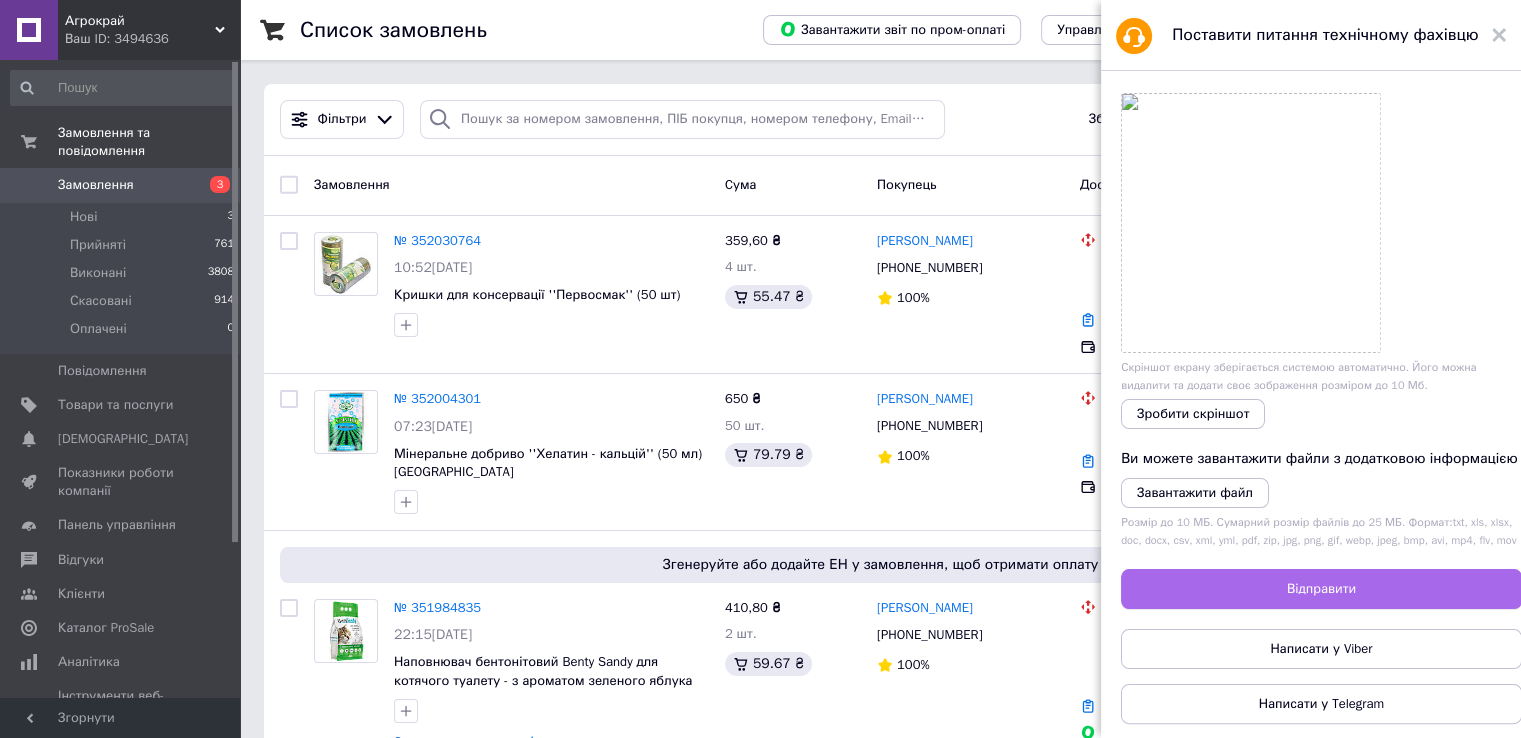type on "Добрий день, ми заключили договір між Укр поштою та ФОП  . Потрібно зміти відправника та номер телефону, яку потрібно надати вам для цього інформацію?" 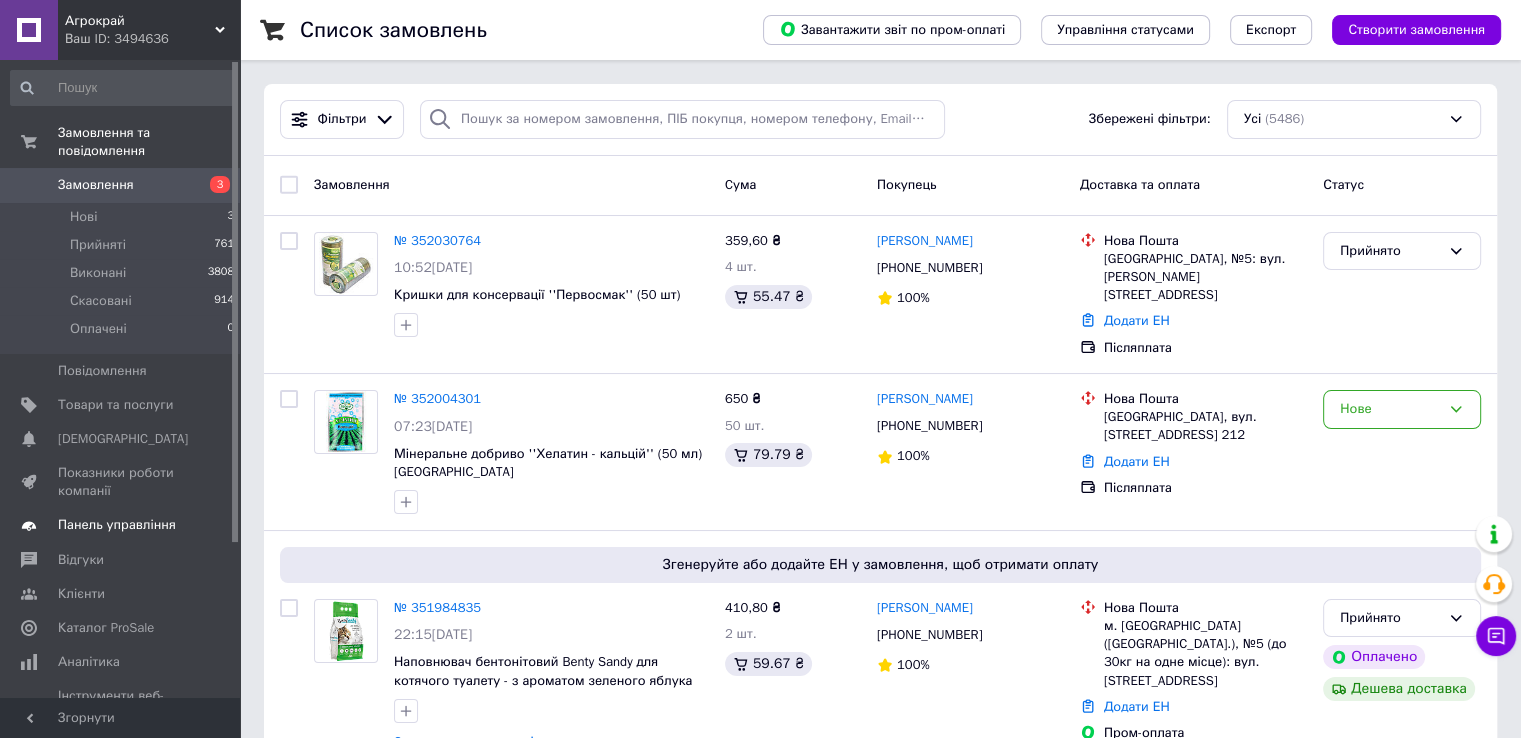 drag, startPoint x: 69, startPoint y: 345, endPoint x: 79, endPoint y: 346, distance: 10.049875 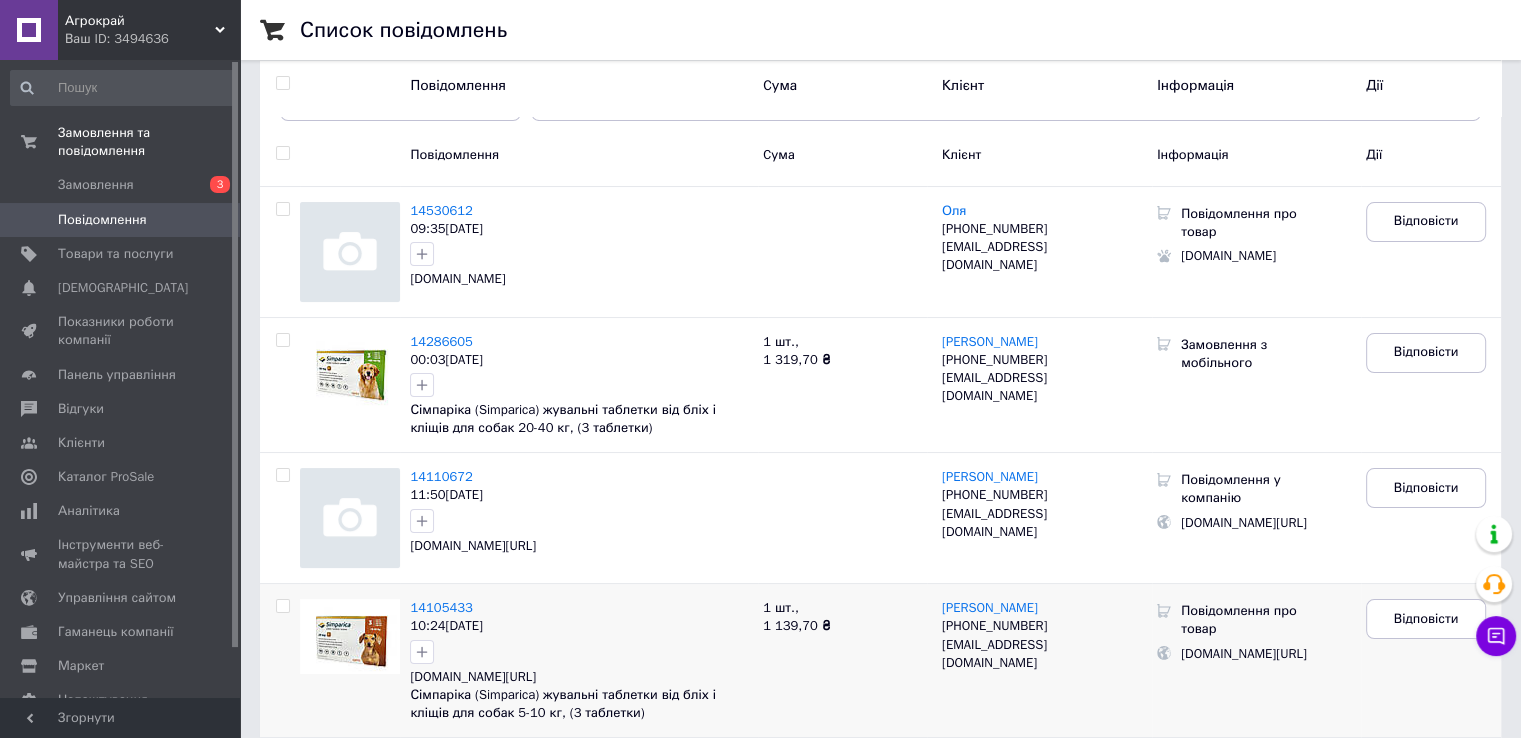 scroll, scrollTop: 0, scrollLeft: 0, axis: both 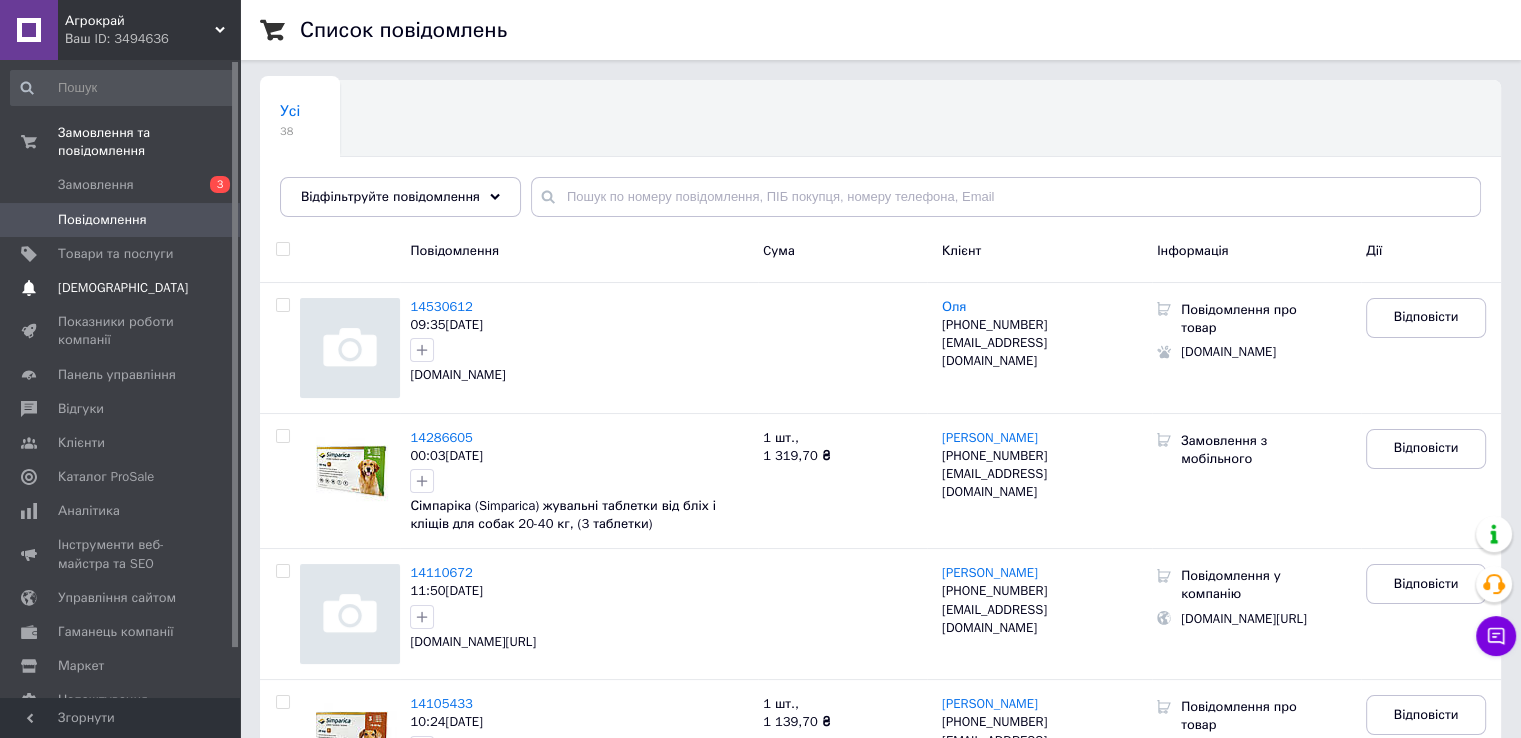 click on "[DEMOGRAPHIC_DATA]" at bounding box center [123, 288] 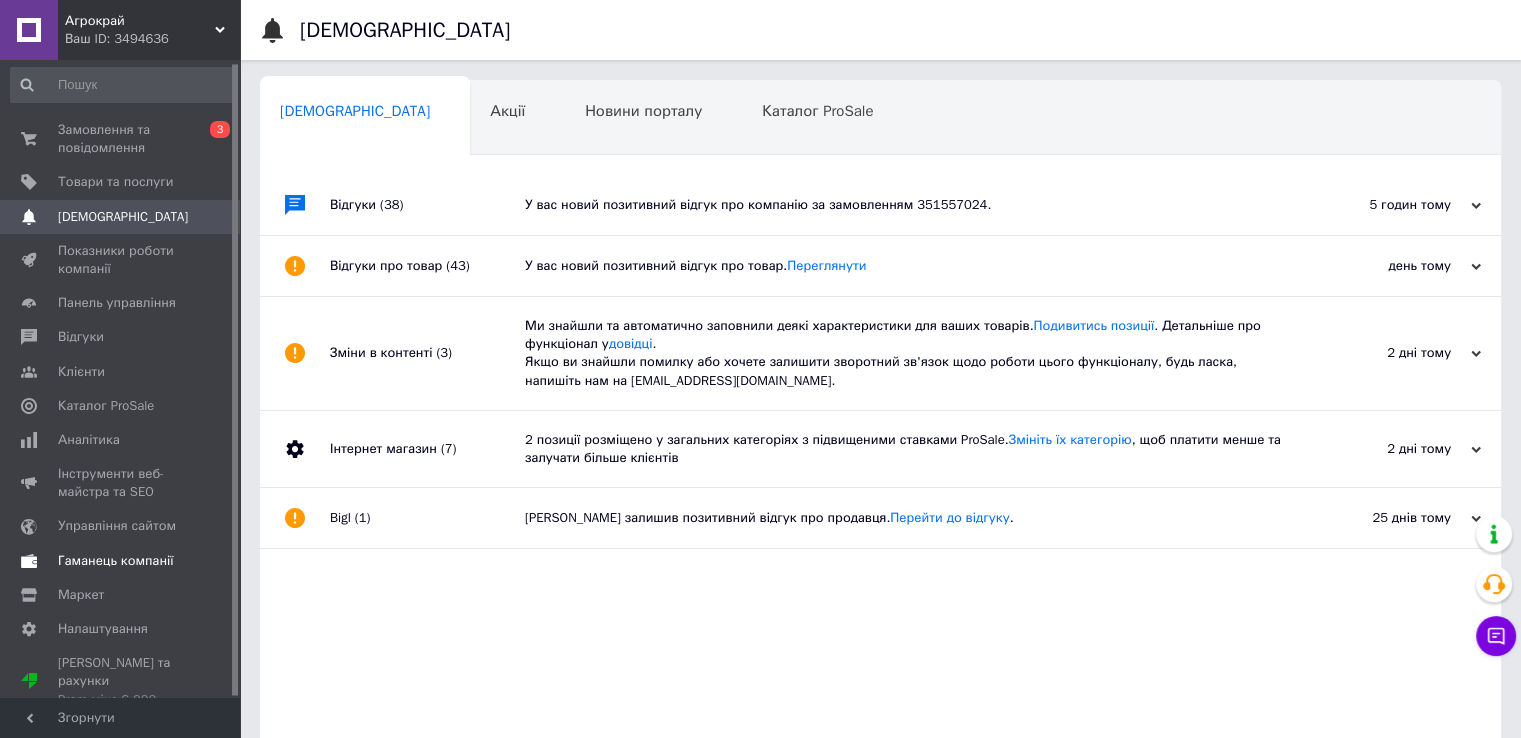 scroll, scrollTop: 0, scrollLeft: 0, axis: both 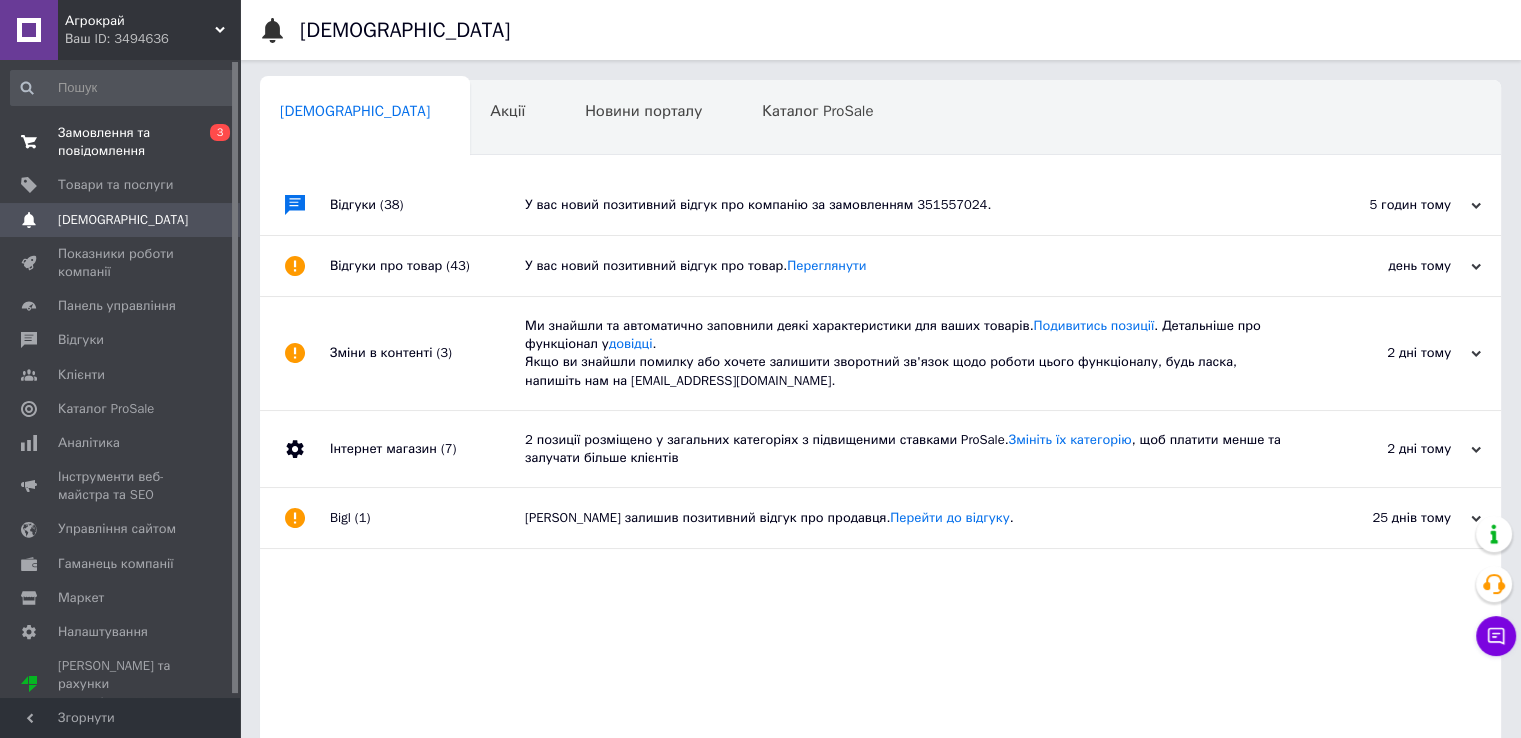 click on "Замовлення та повідомлення" at bounding box center [121, 142] 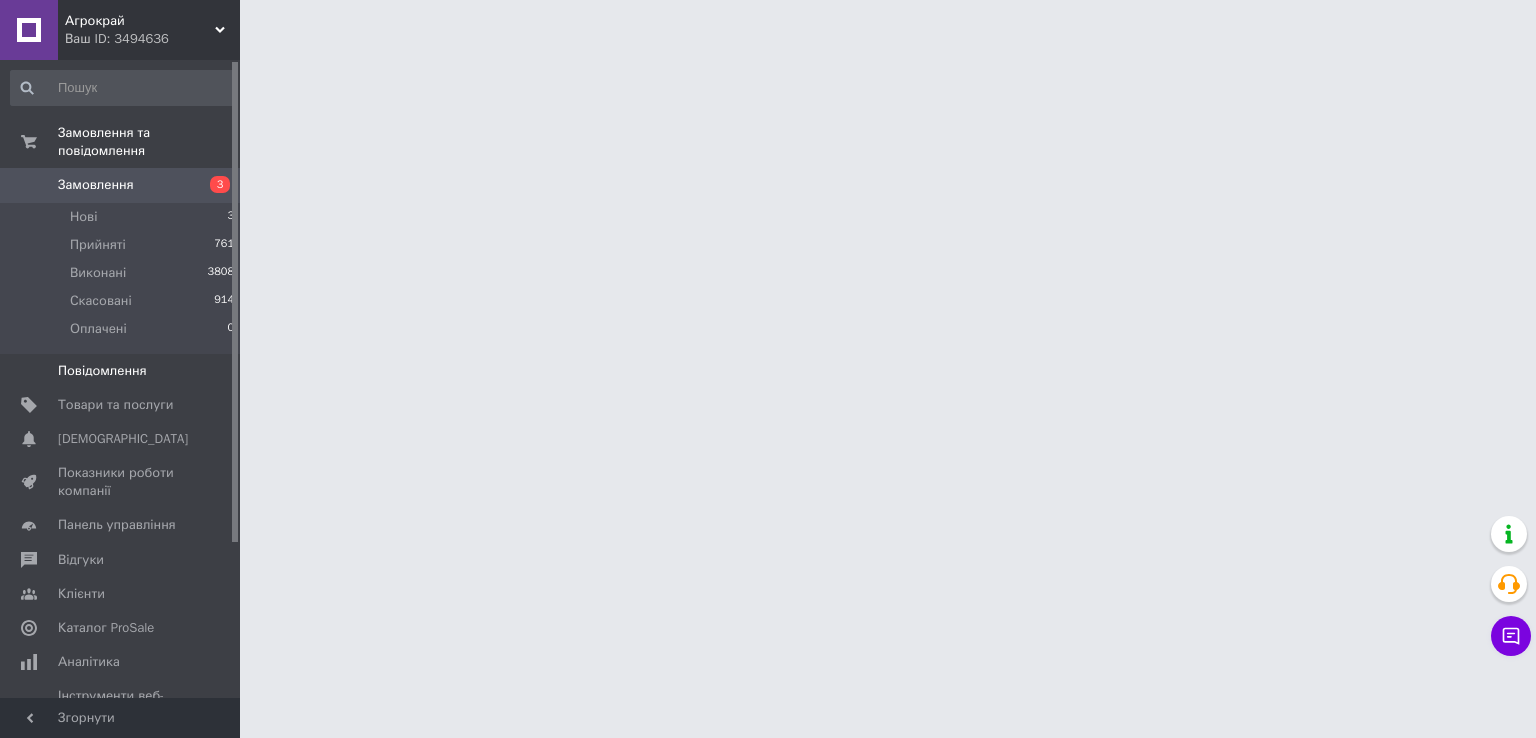 click on "Повідомлення" at bounding box center (102, 371) 